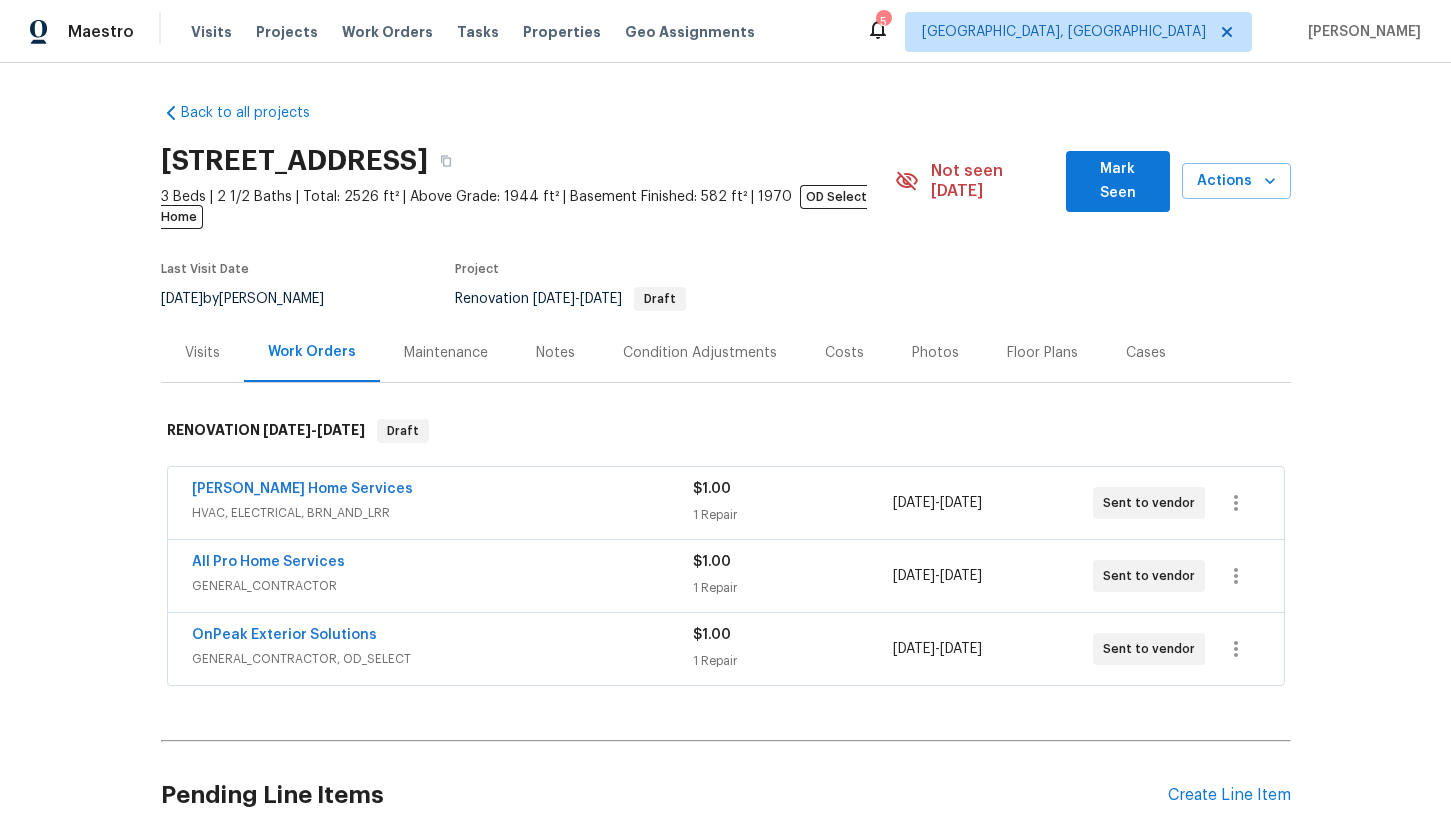 scroll, scrollTop: 0, scrollLeft: 0, axis: both 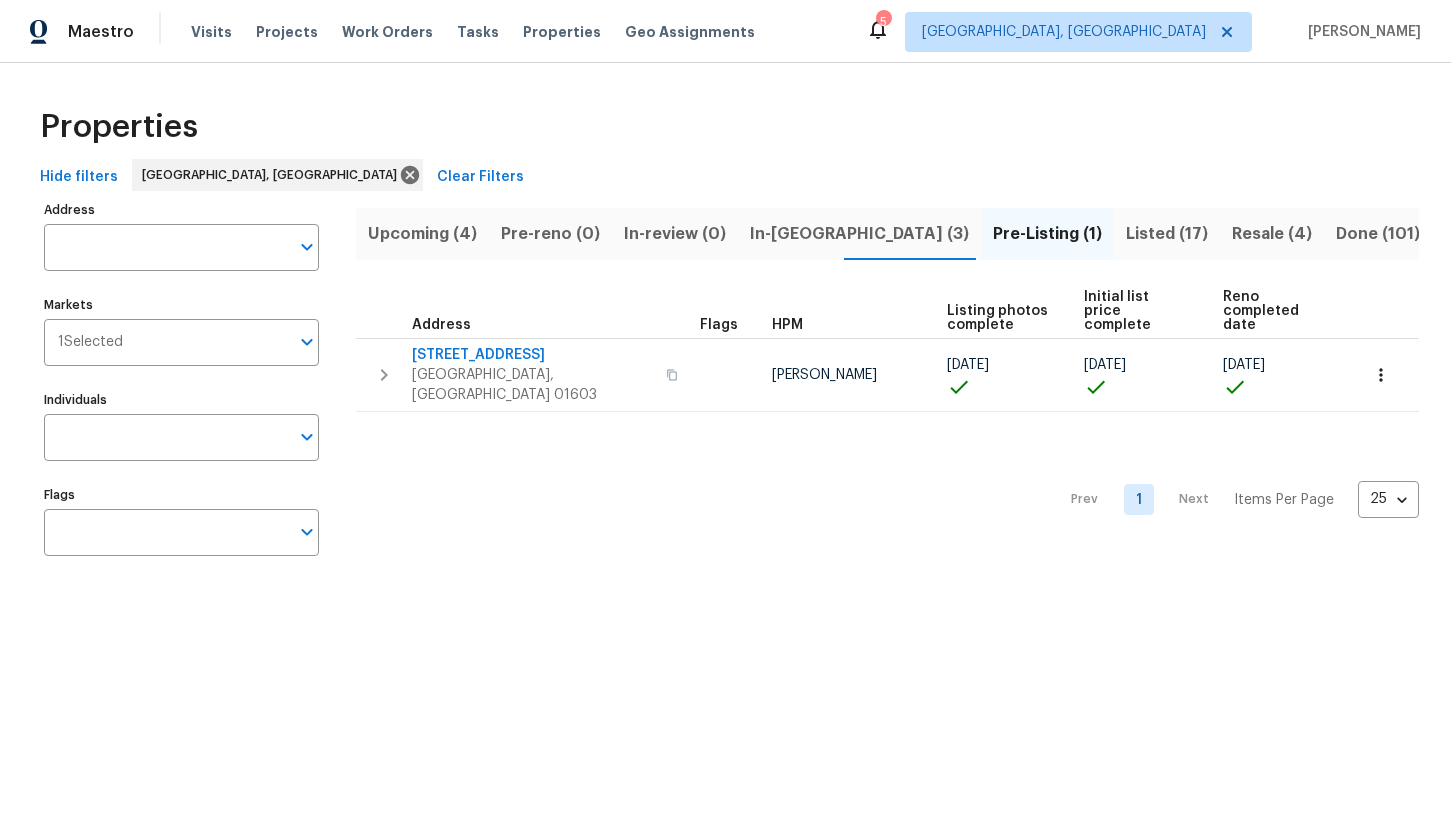click on "In-reno (3)" at bounding box center (859, 234) 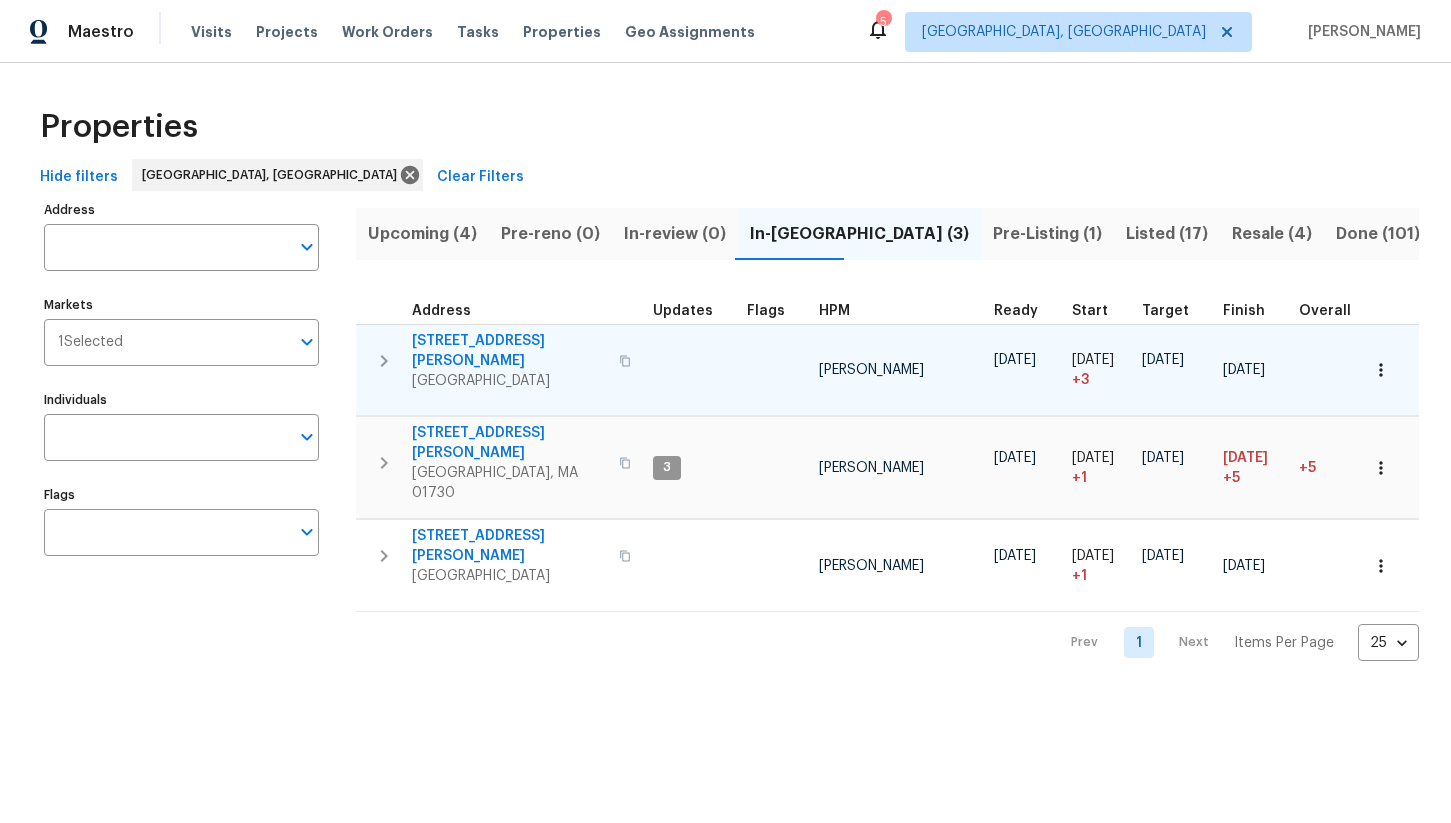 click on "66 Patten Rd" at bounding box center (509, 351) 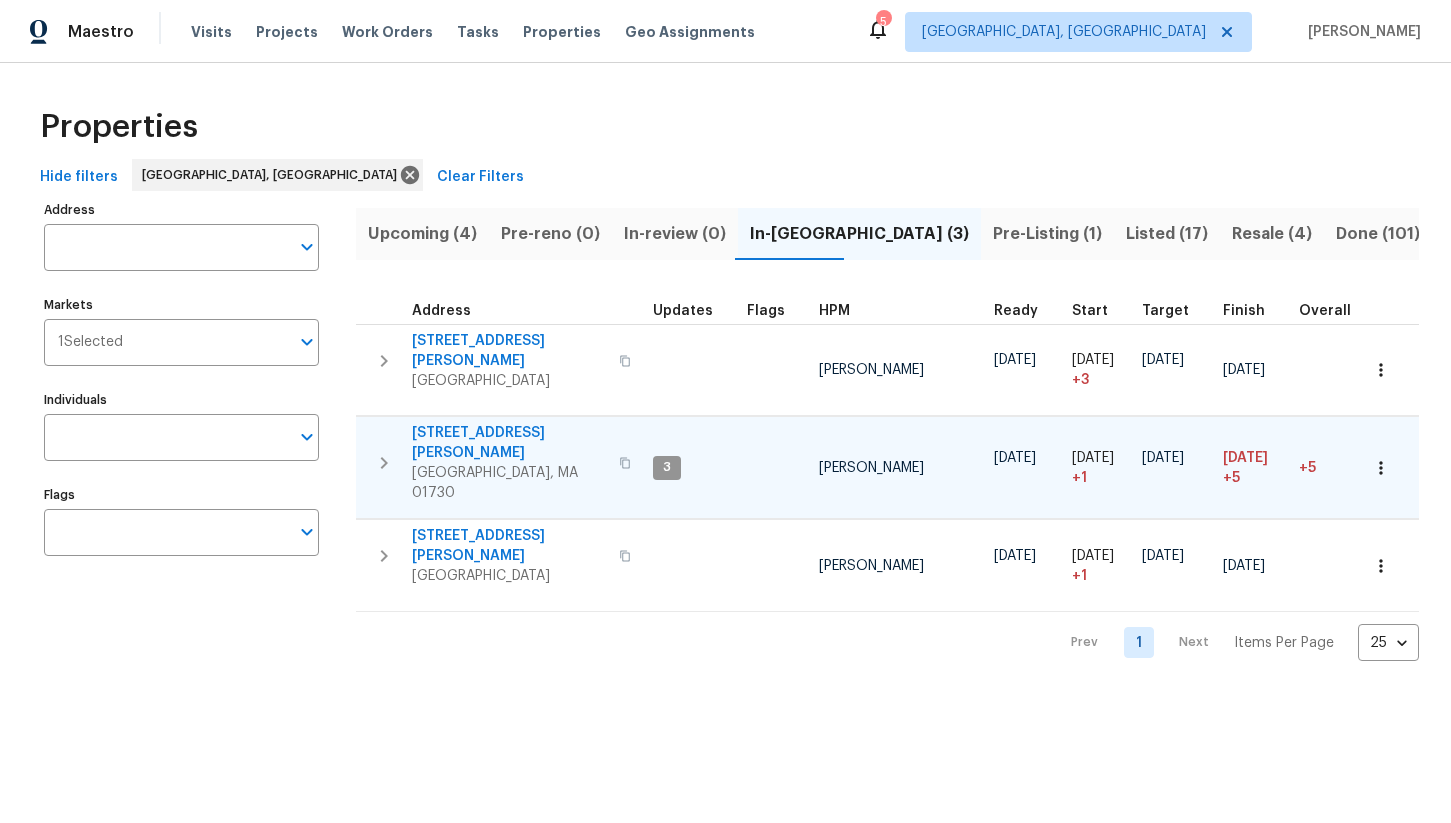 click on "12 Ashby Rd" at bounding box center (509, 443) 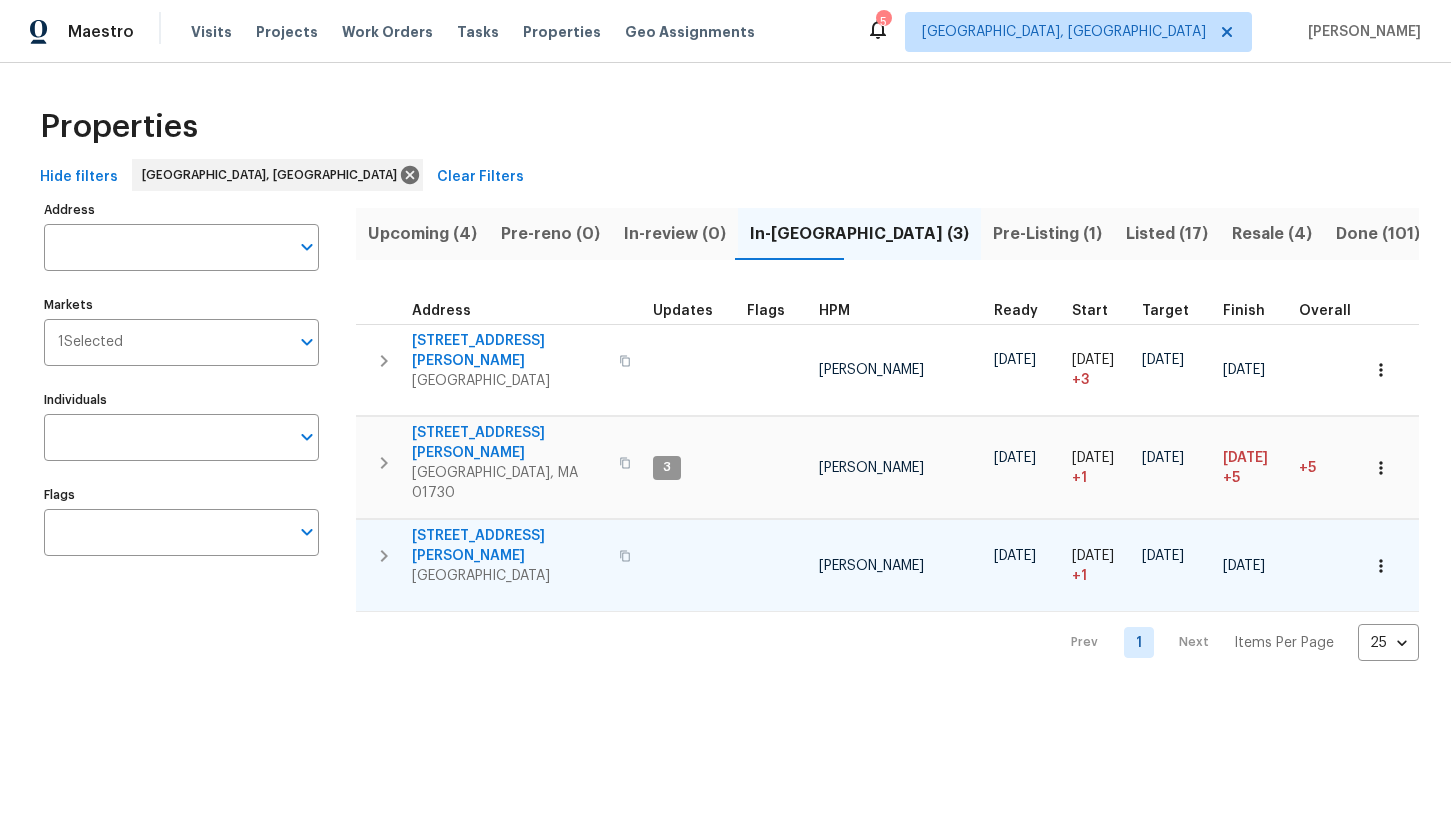 click on "51 Katie Way" at bounding box center (509, 546) 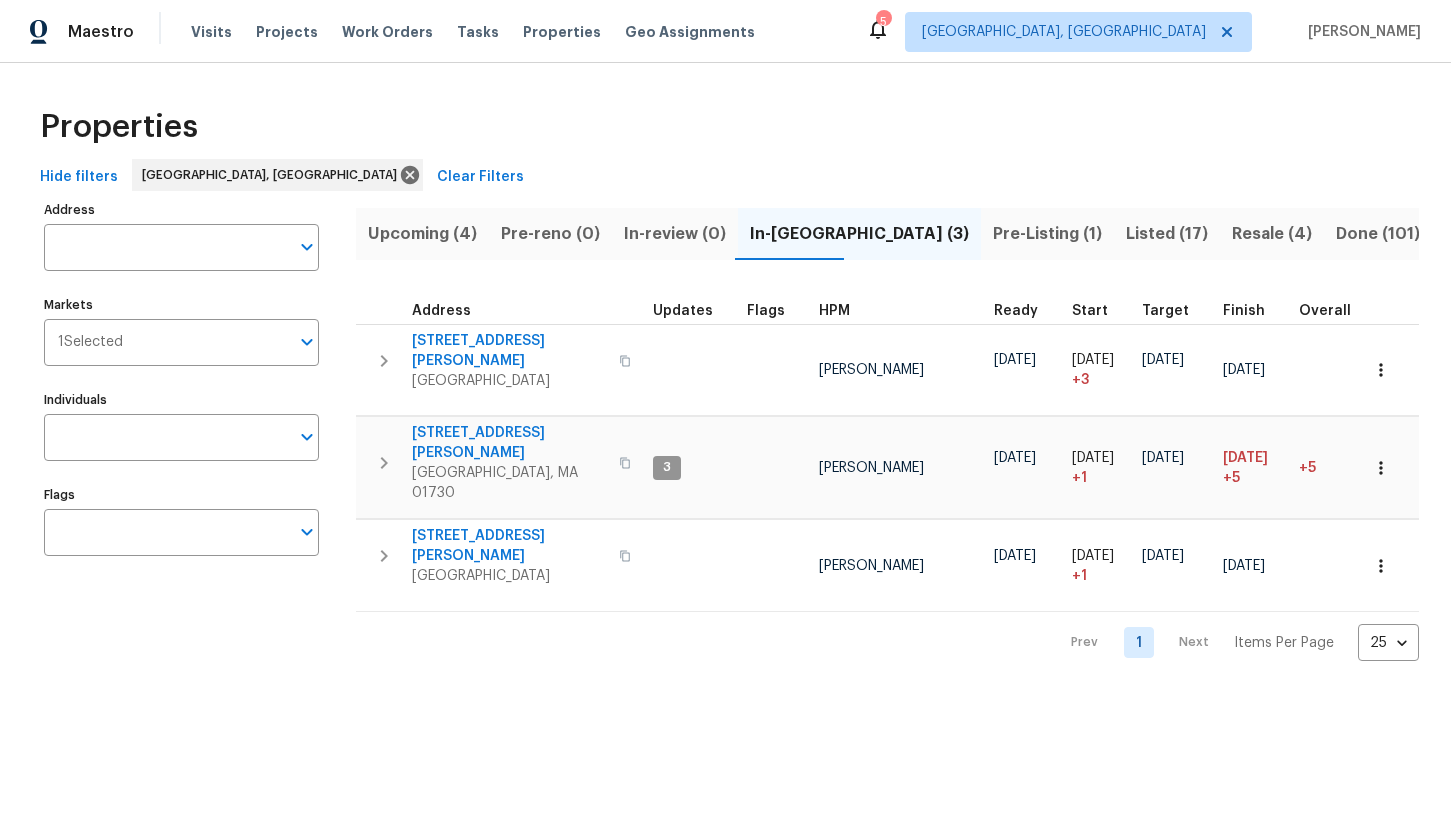 click on "Pre-Listing (1)" at bounding box center (1047, 234) 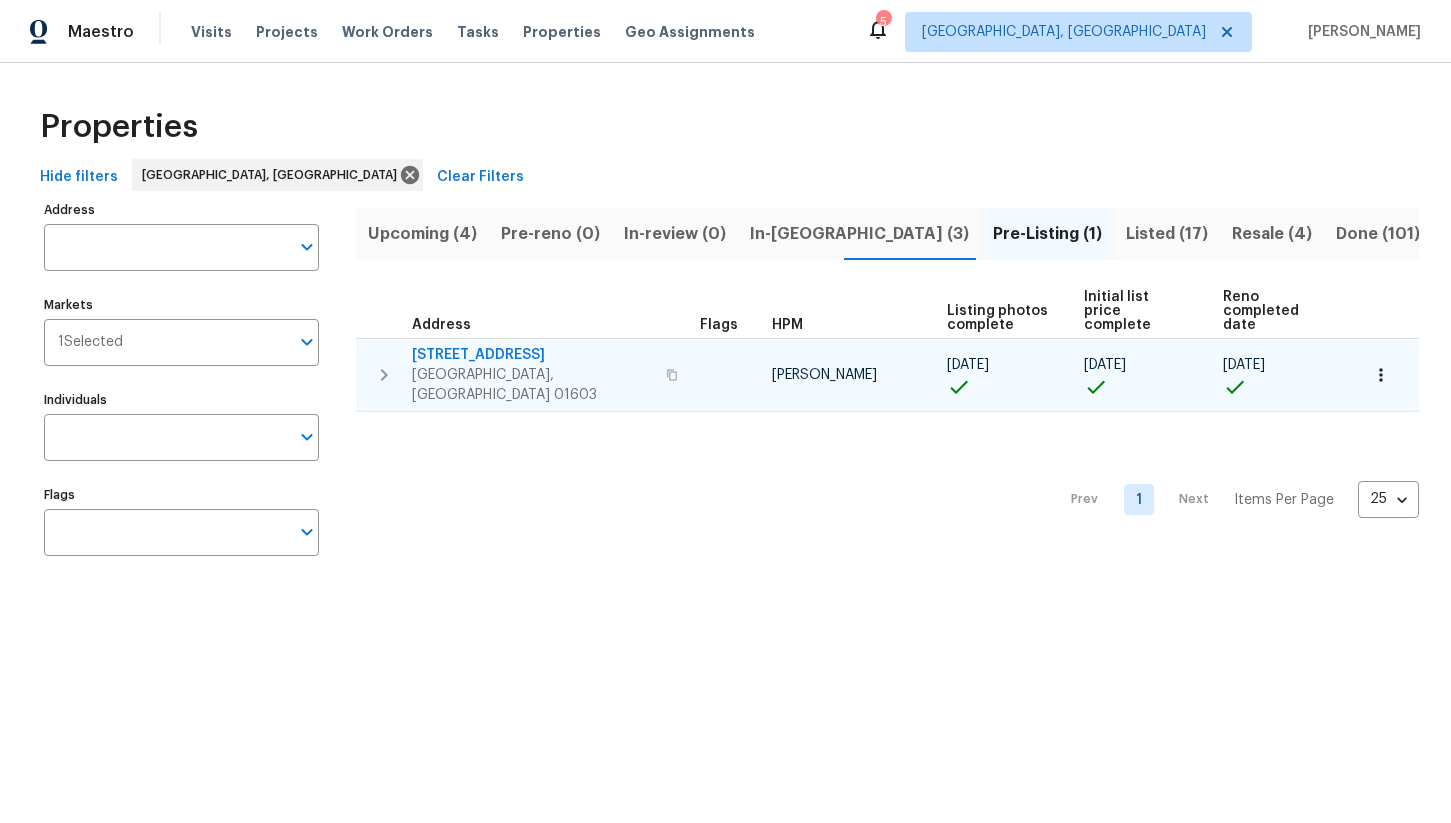 type 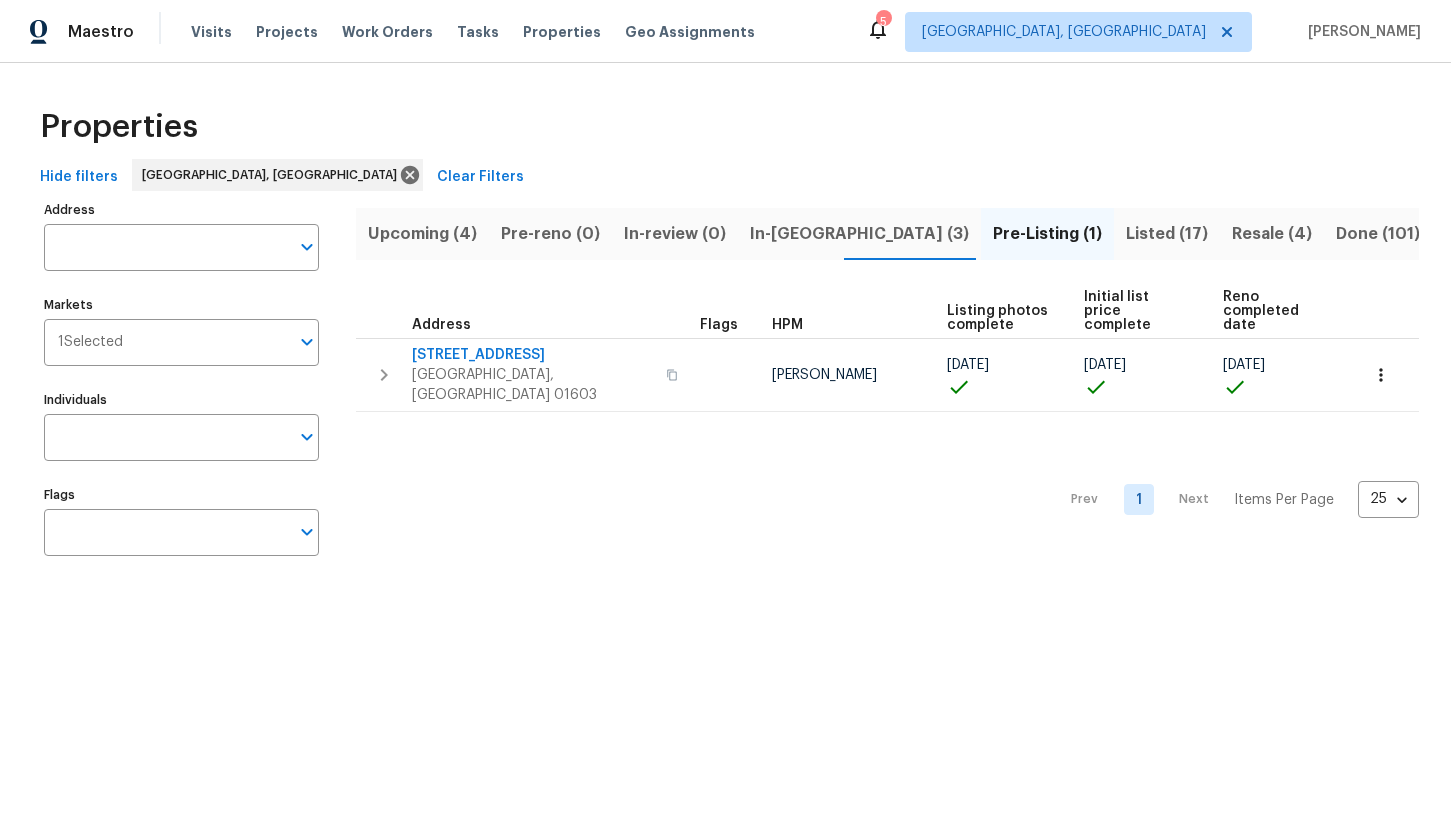 click on "Listed (17)" at bounding box center [1167, 234] 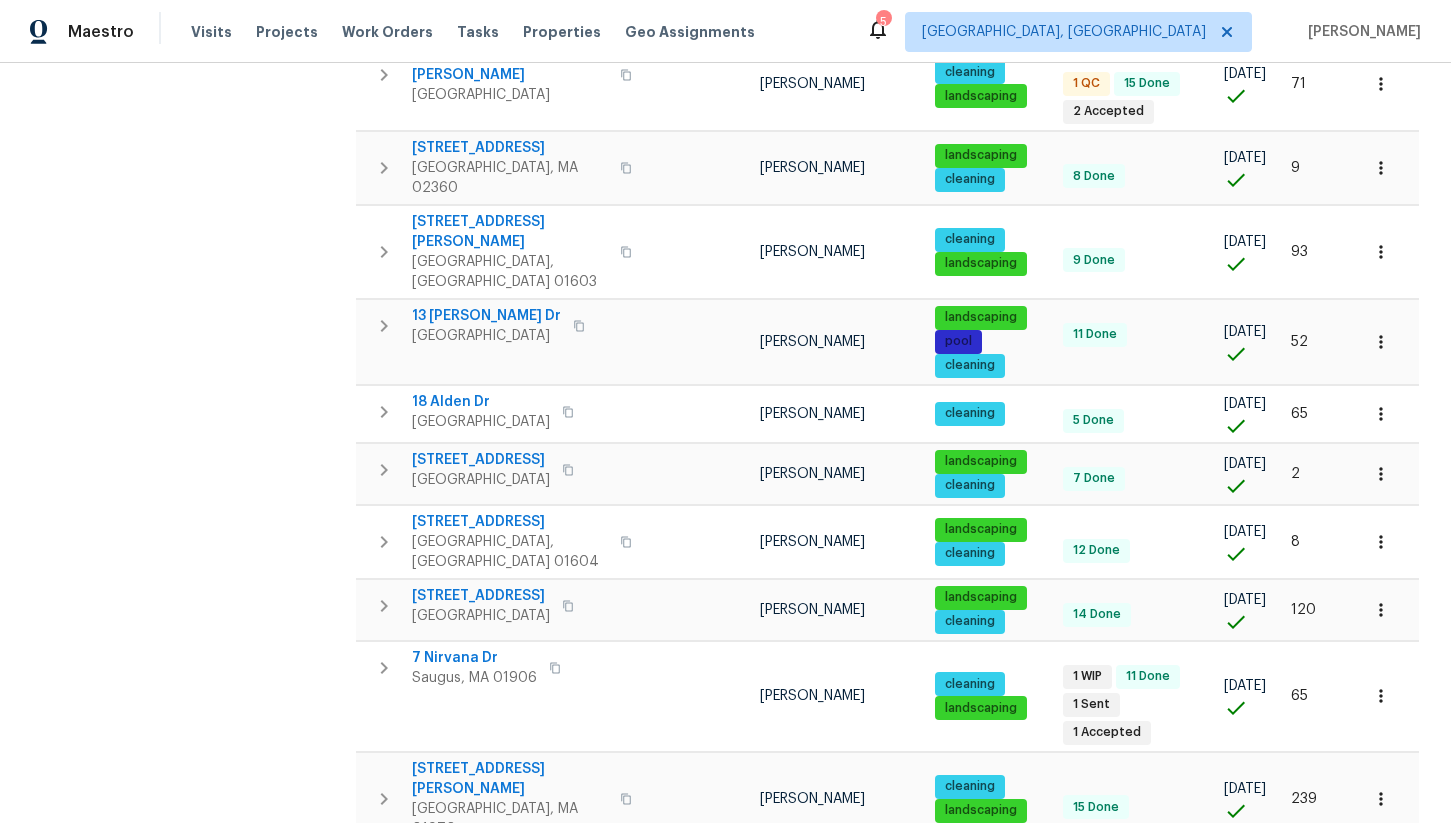 scroll, scrollTop: 712, scrollLeft: 0, axis: vertical 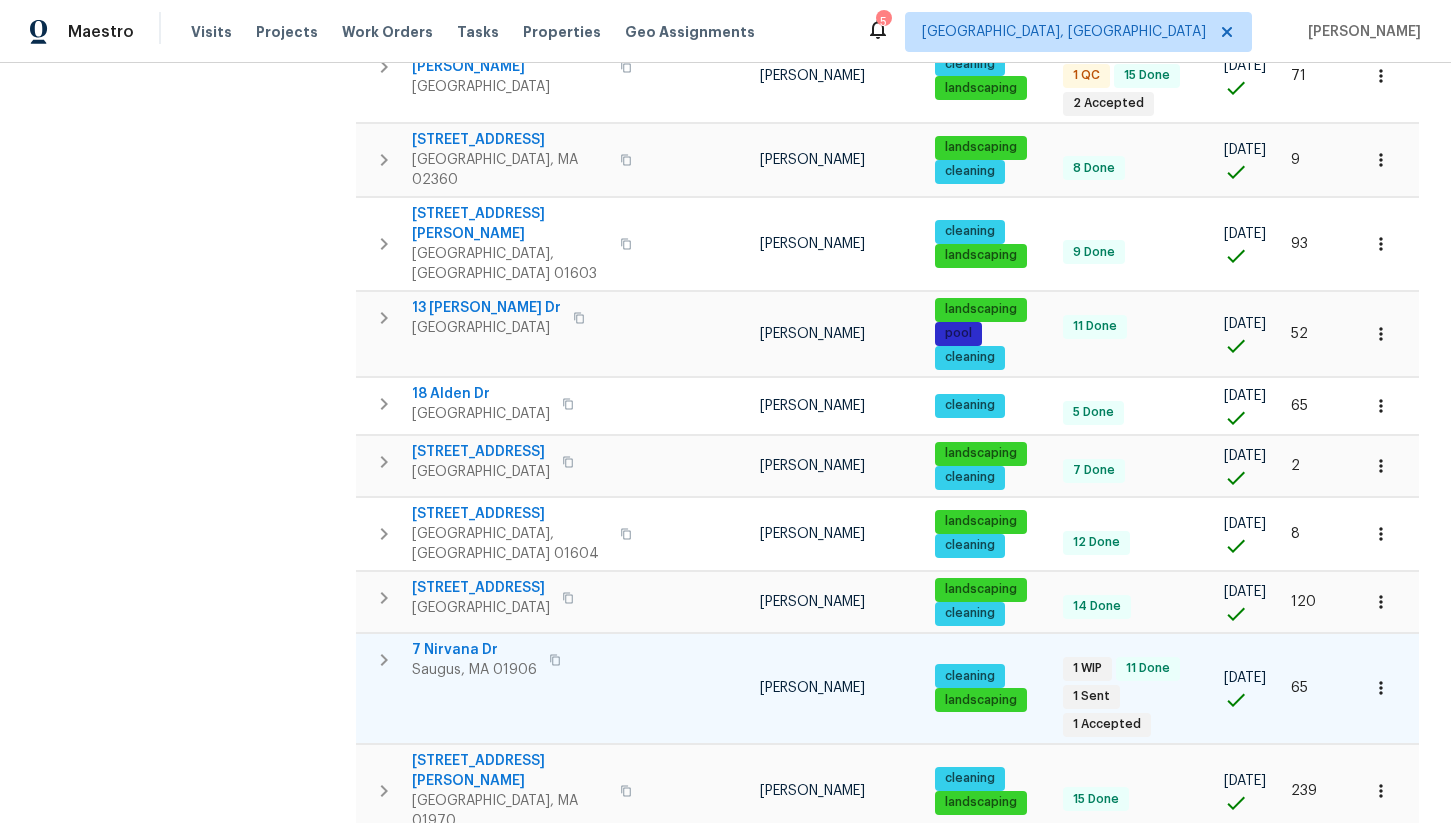 type 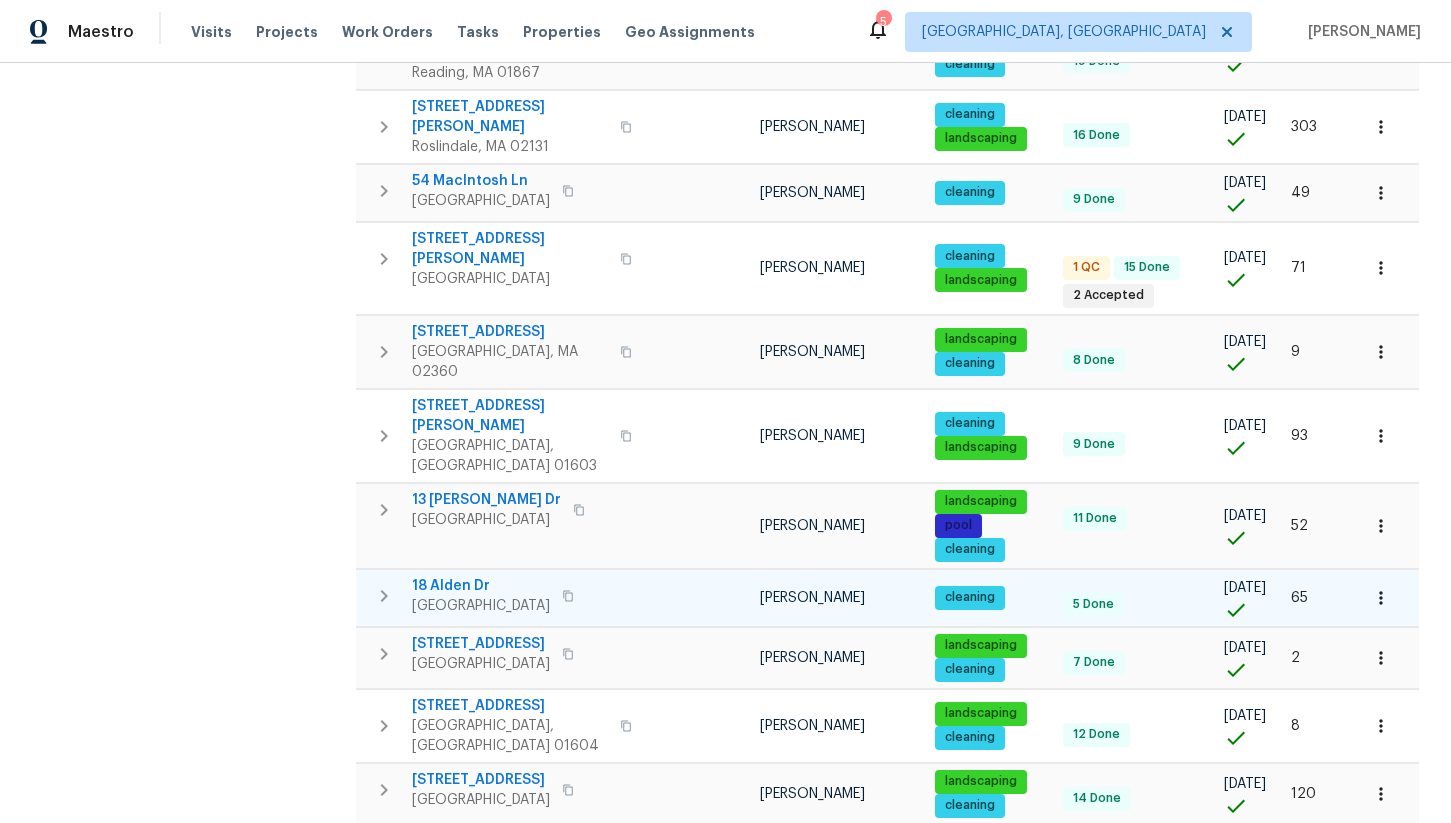 scroll, scrollTop: 0, scrollLeft: 0, axis: both 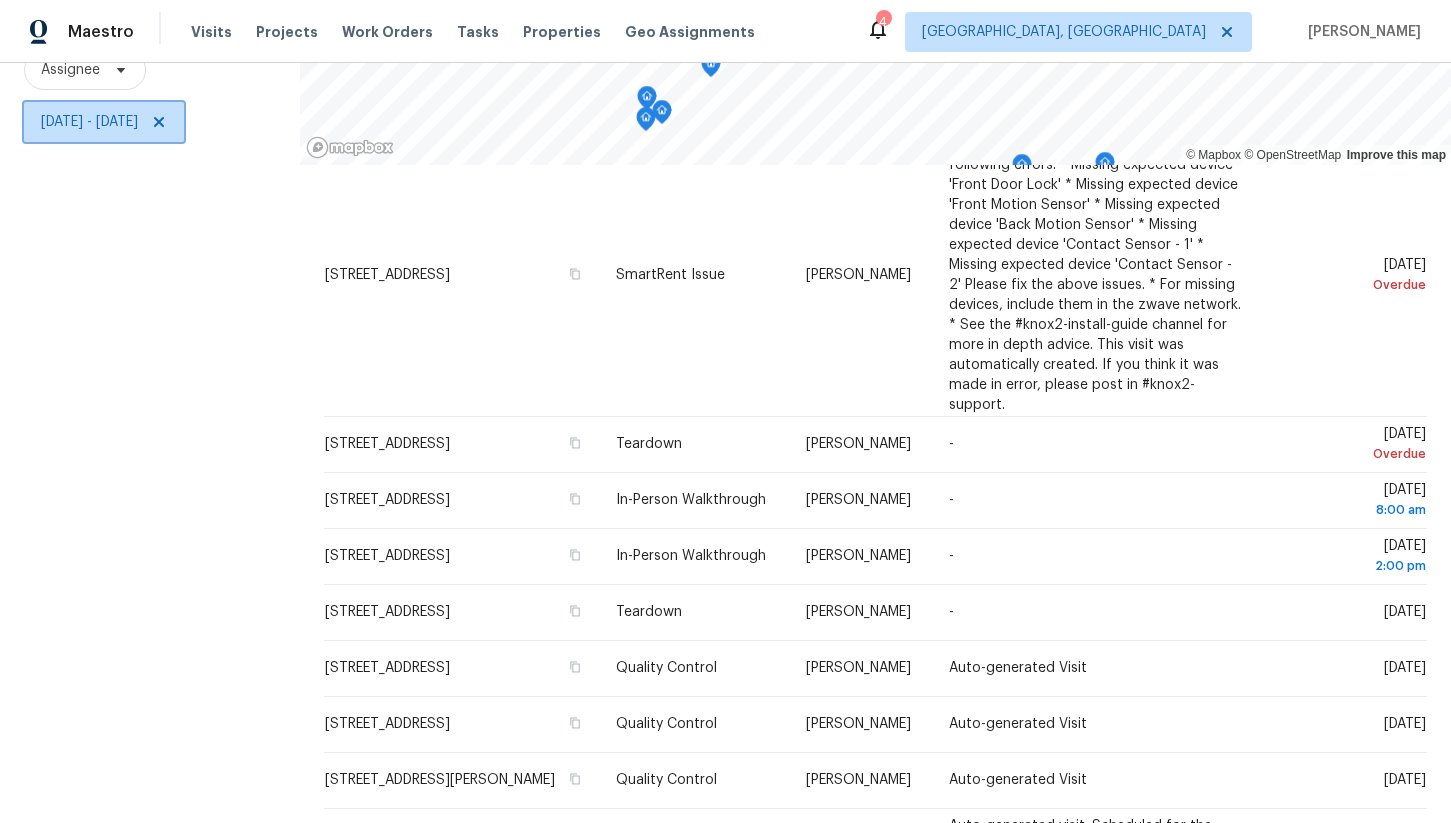 click on "Mon, Jul 07 - Wed, Jul 16" at bounding box center [89, 122] 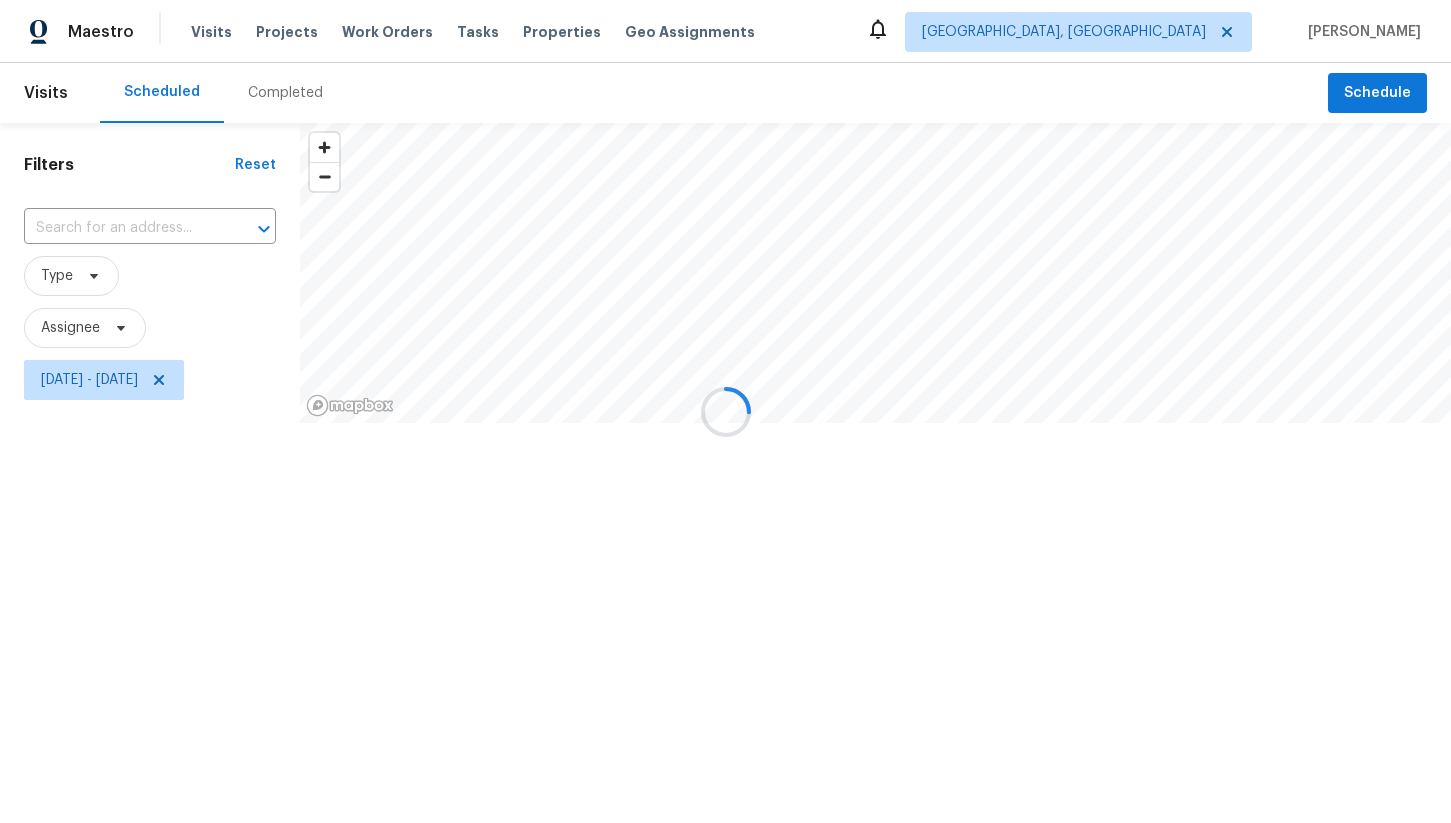 scroll, scrollTop: 0, scrollLeft: 0, axis: both 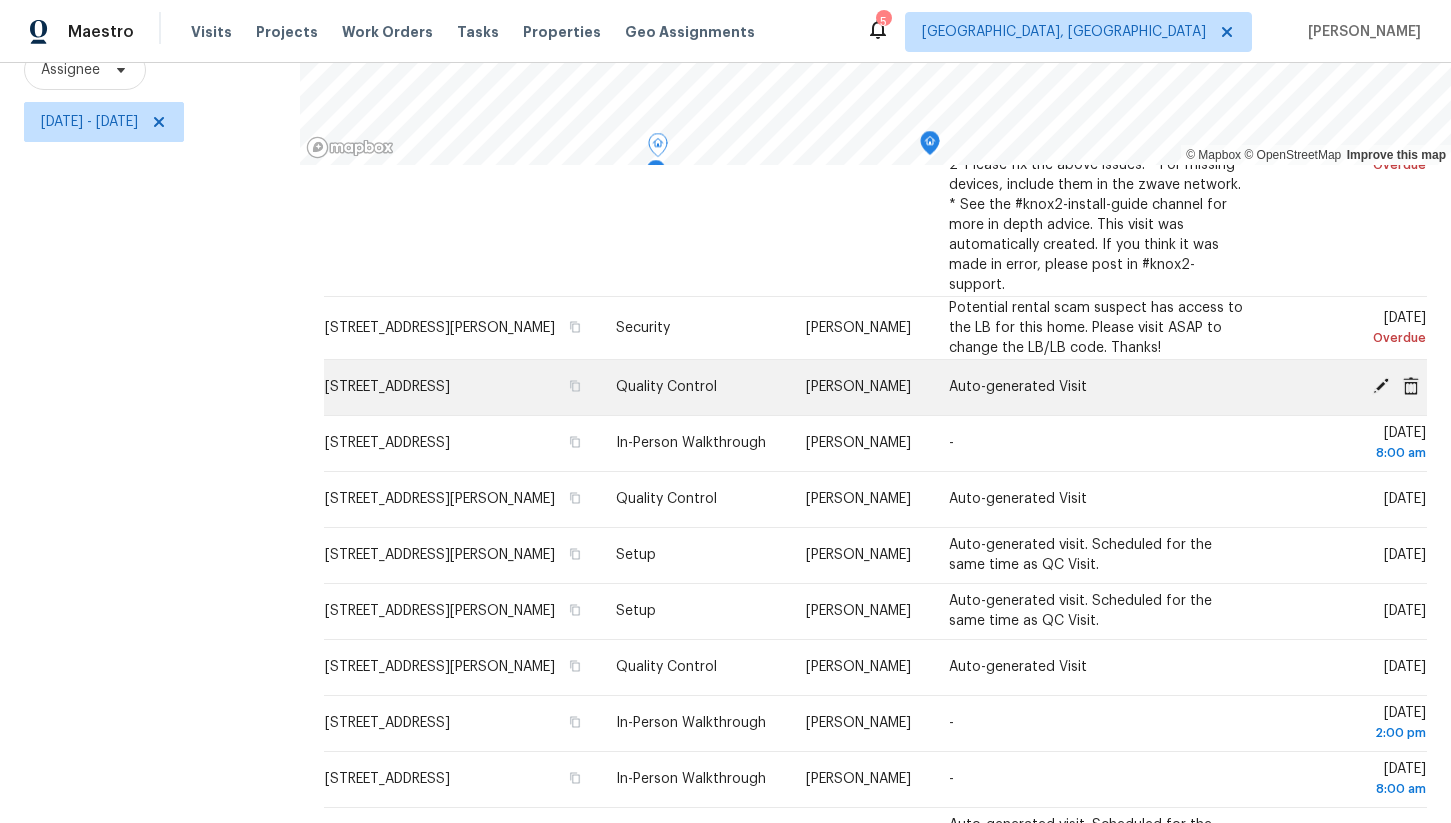 click 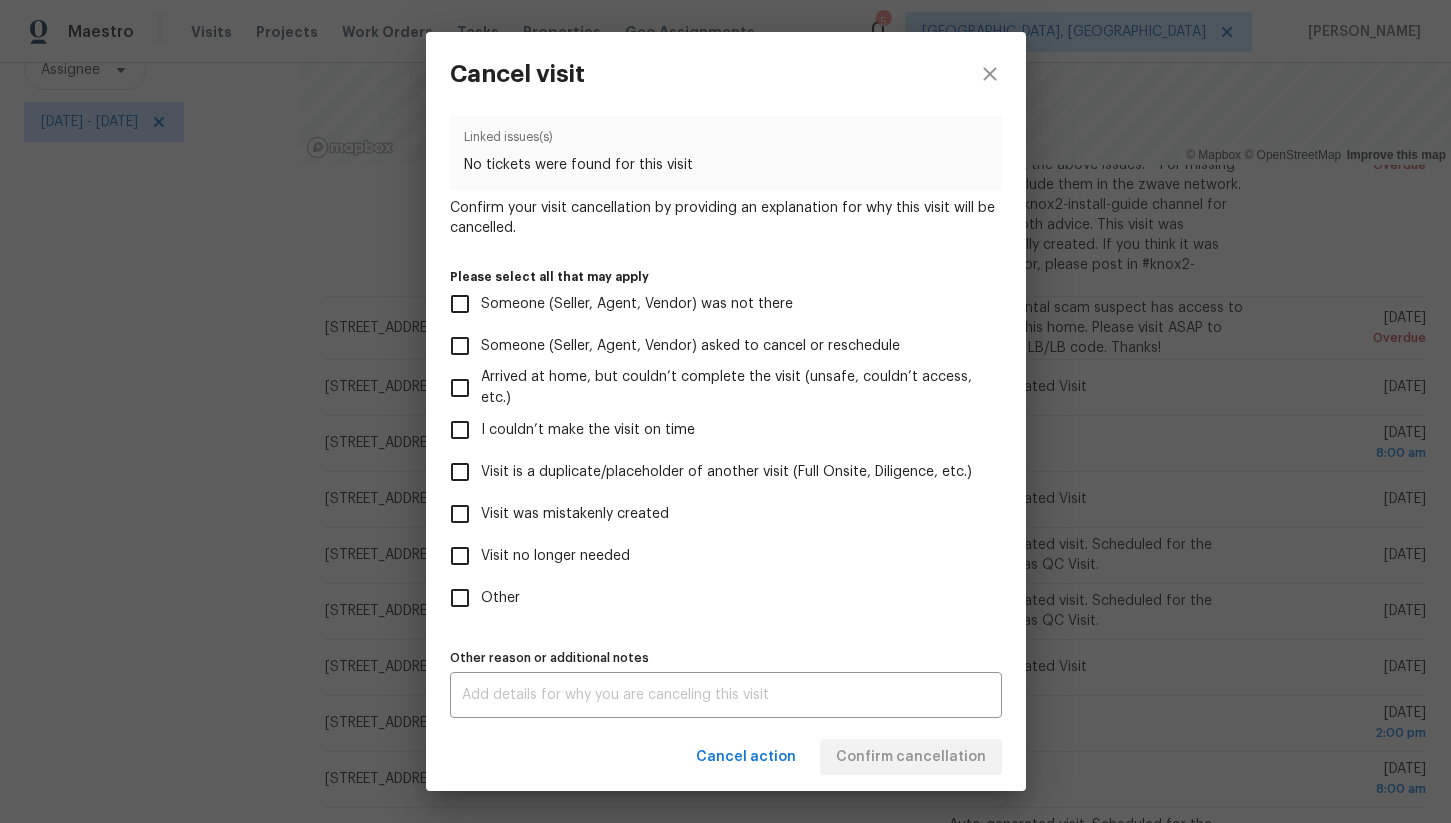 scroll, scrollTop: 79, scrollLeft: 0, axis: vertical 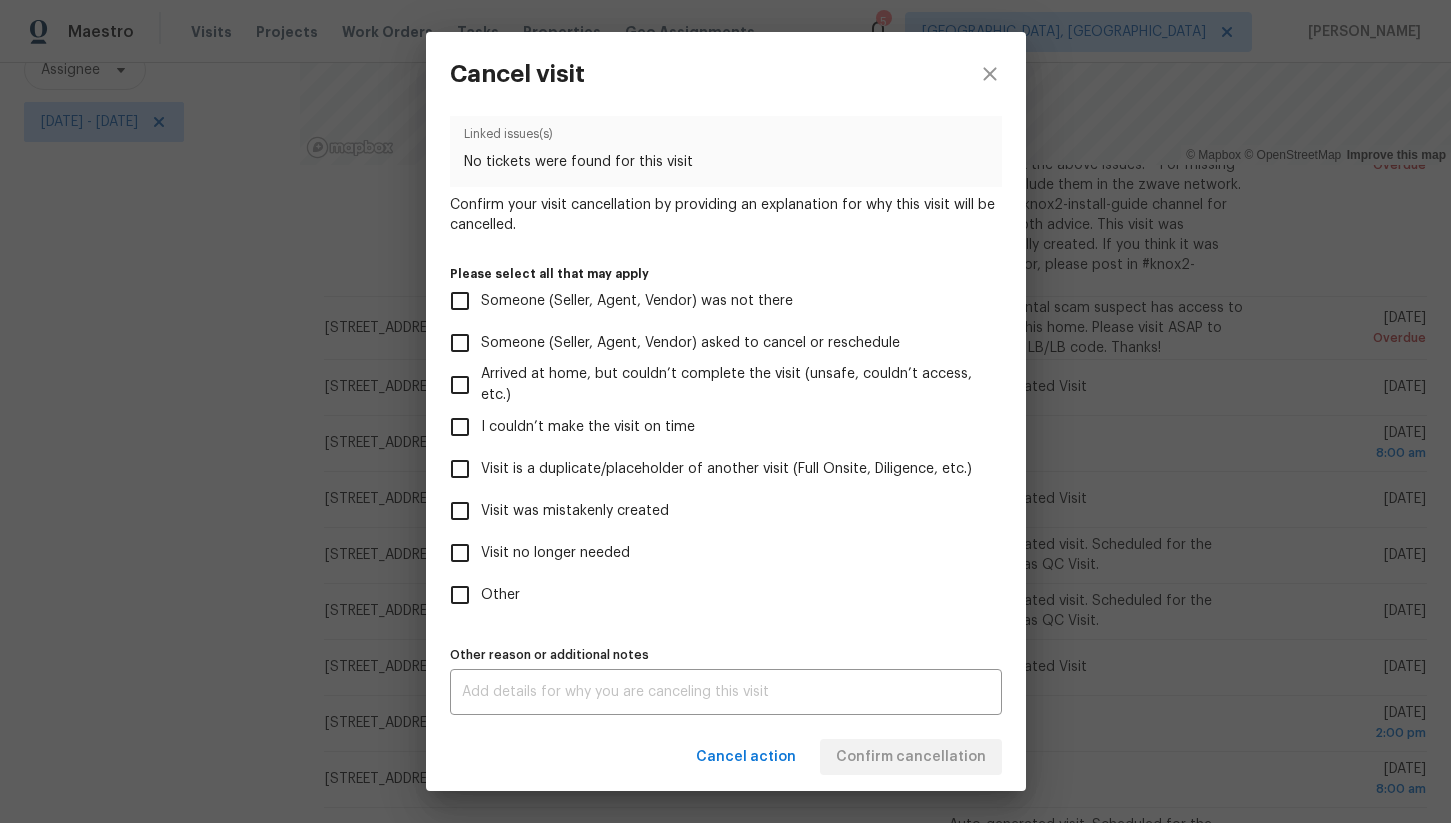 click on "Visit no longer needed" at bounding box center [460, 553] 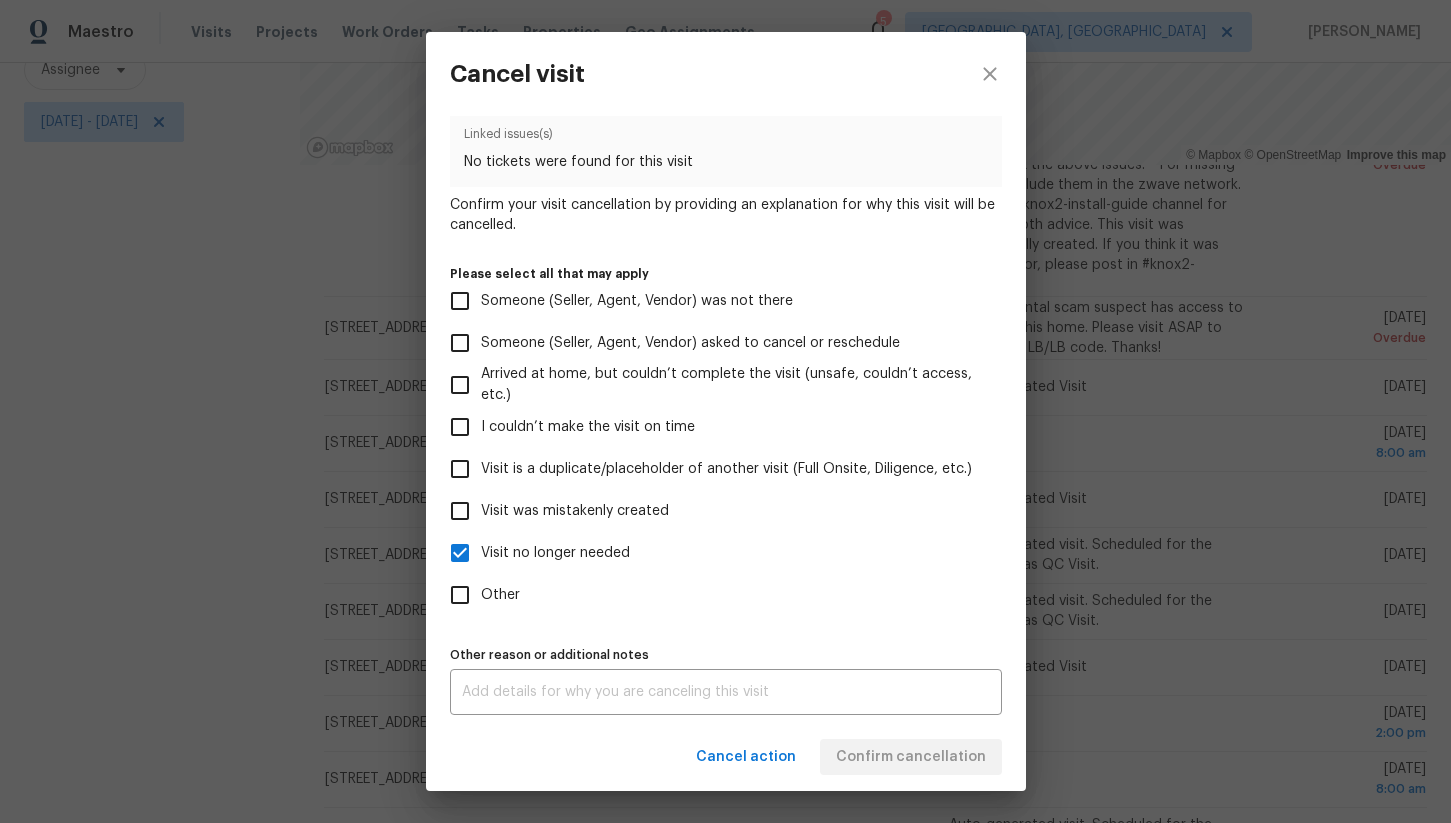click on "Visit type Quality Control Scheduled date 7/11/2025 Linked issues(s) No tickets were found for this visit Confirm your visit cancellation by providing an explanation for why this visit will be cancelled. Please select all that may apply Someone (Seller, Agent, Vendor) was not there Someone (Seller, Agent, Vendor) asked to cancel or reschedule Arrived at home, but couldn’t complete the visit (unsafe, couldn’t access, etc.) I couldn’t make the visit on time Visit is a duplicate/placeholder of another visit (Full Onsite, Diligence, etc.) Visit was mistakenly created Visit no longer needed Other Other reason or additional notes x Other reason or additional notes" at bounding box center (726, 419) 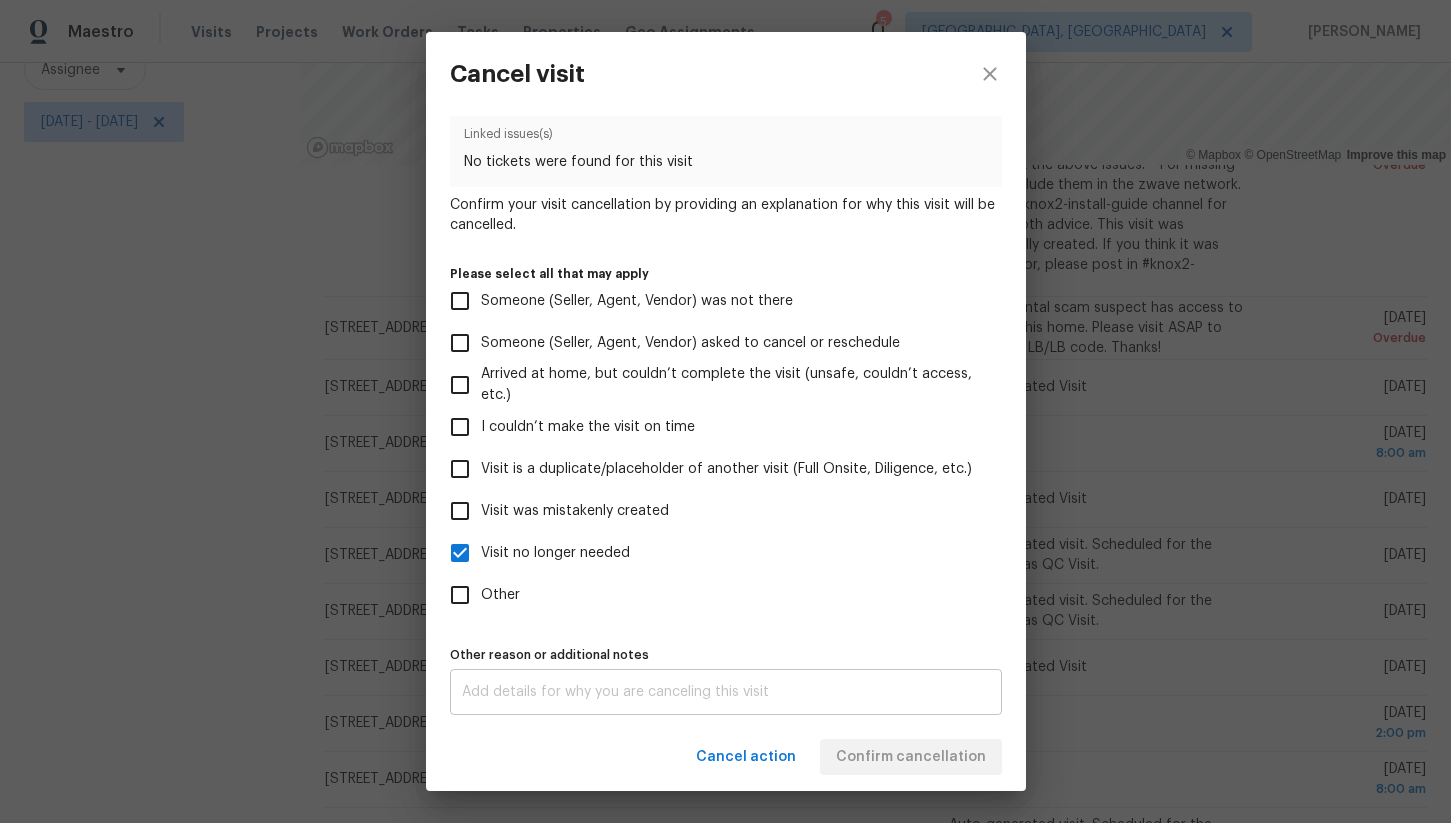click at bounding box center (726, 692) 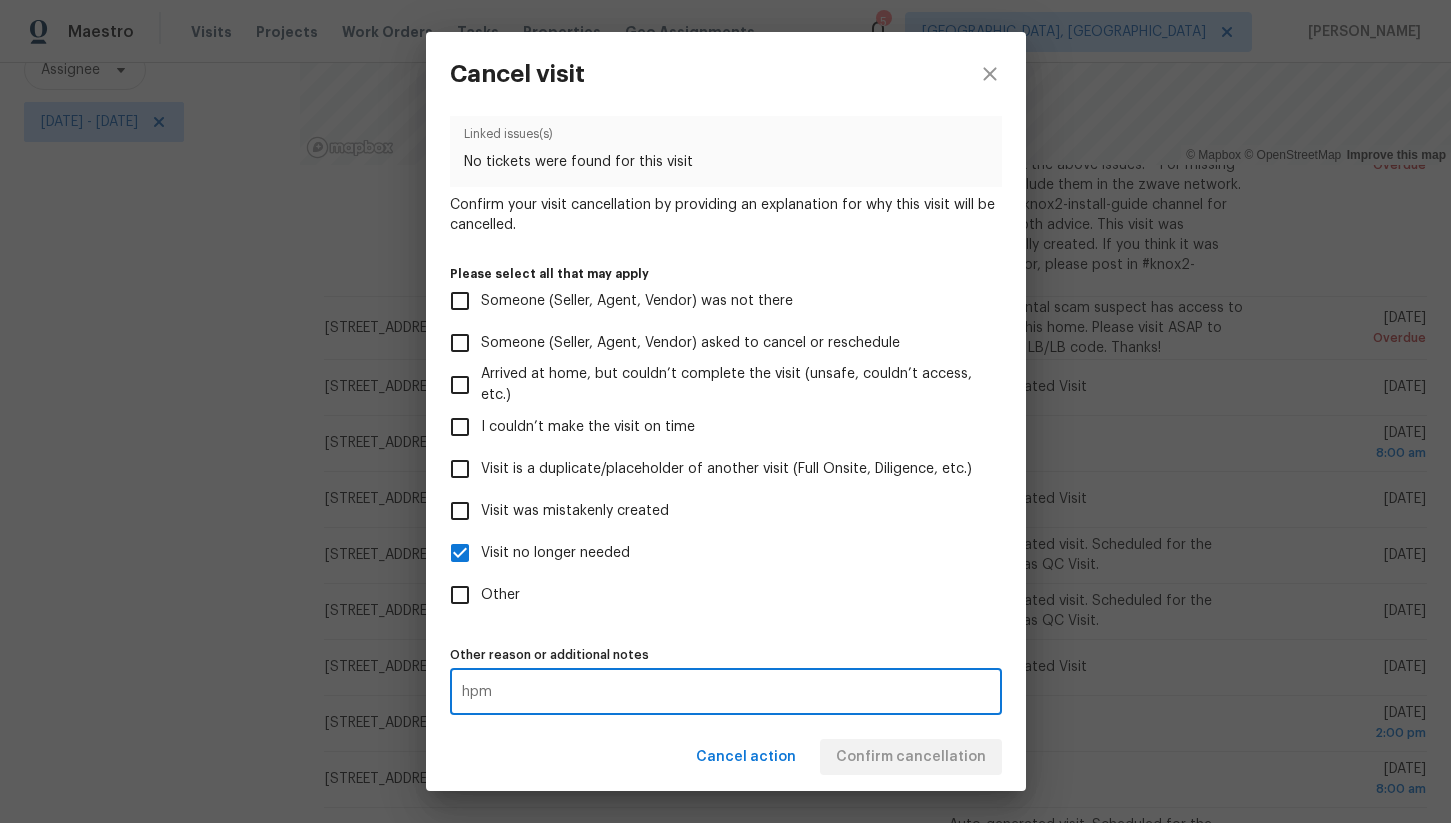 type on "hpm" 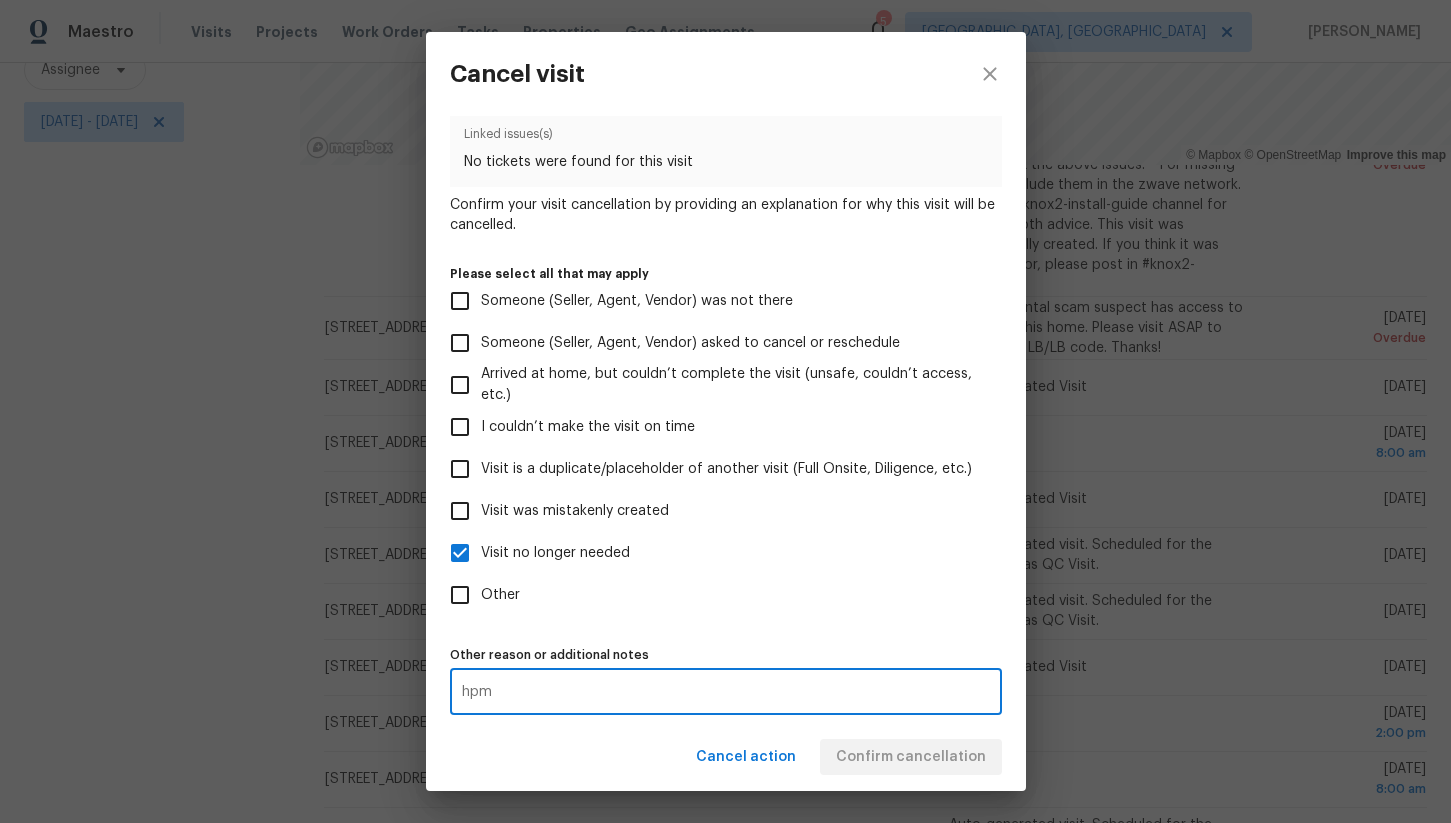 click on "Visit type Quality Control Scheduled date 7/11/2025 Linked issues(s) No tickets were found for this visit Confirm your visit cancellation by providing an explanation for why this visit will be cancelled. Please select all that may apply Someone (Seller, Agent, Vendor) was not there Someone (Seller, Agent, Vendor) asked to cancel or reschedule Arrived at home, but couldn’t complete the visit (unsafe, couldn’t access, etc.) I couldn’t make the visit on time Visit is a duplicate/placeholder of another visit (Full Onsite, Diligence, etc.) Visit was mistakenly created Visit no longer needed Other Other reason or additional notes hpm x Other reason or additional notes" at bounding box center [726, 380] 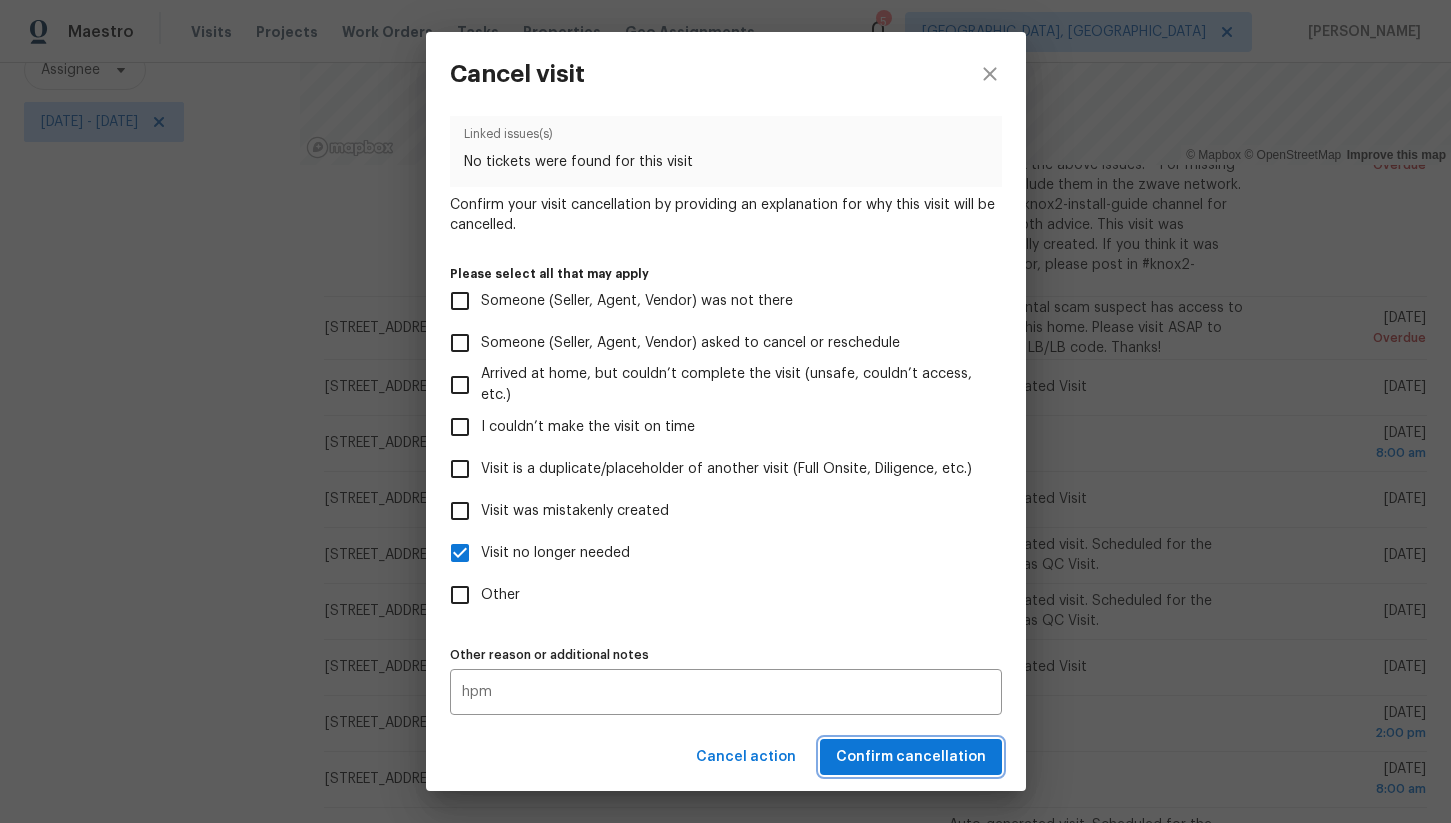 click on "Confirm cancellation" at bounding box center (911, 757) 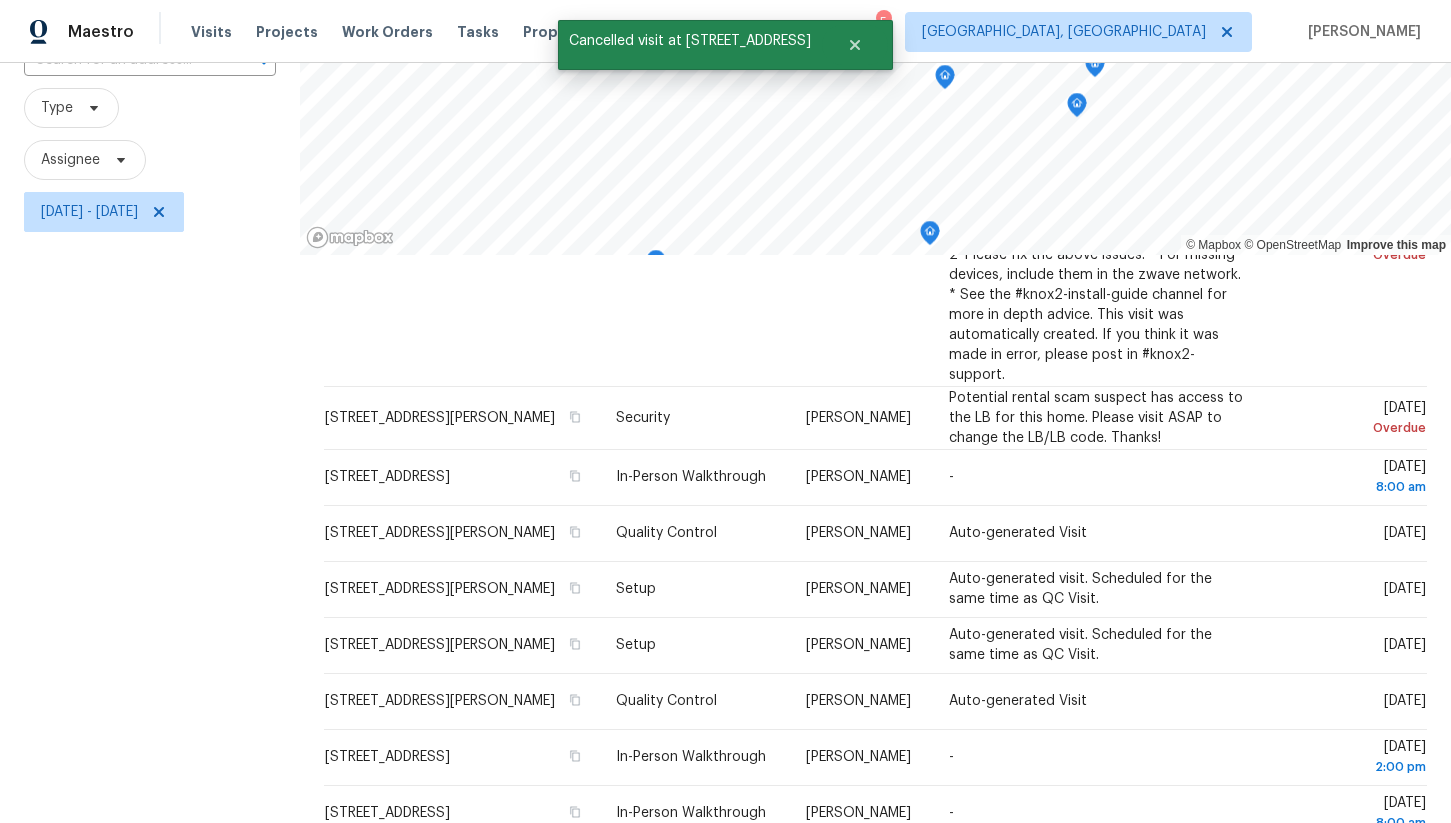 scroll, scrollTop: 258, scrollLeft: 0, axis: vertical 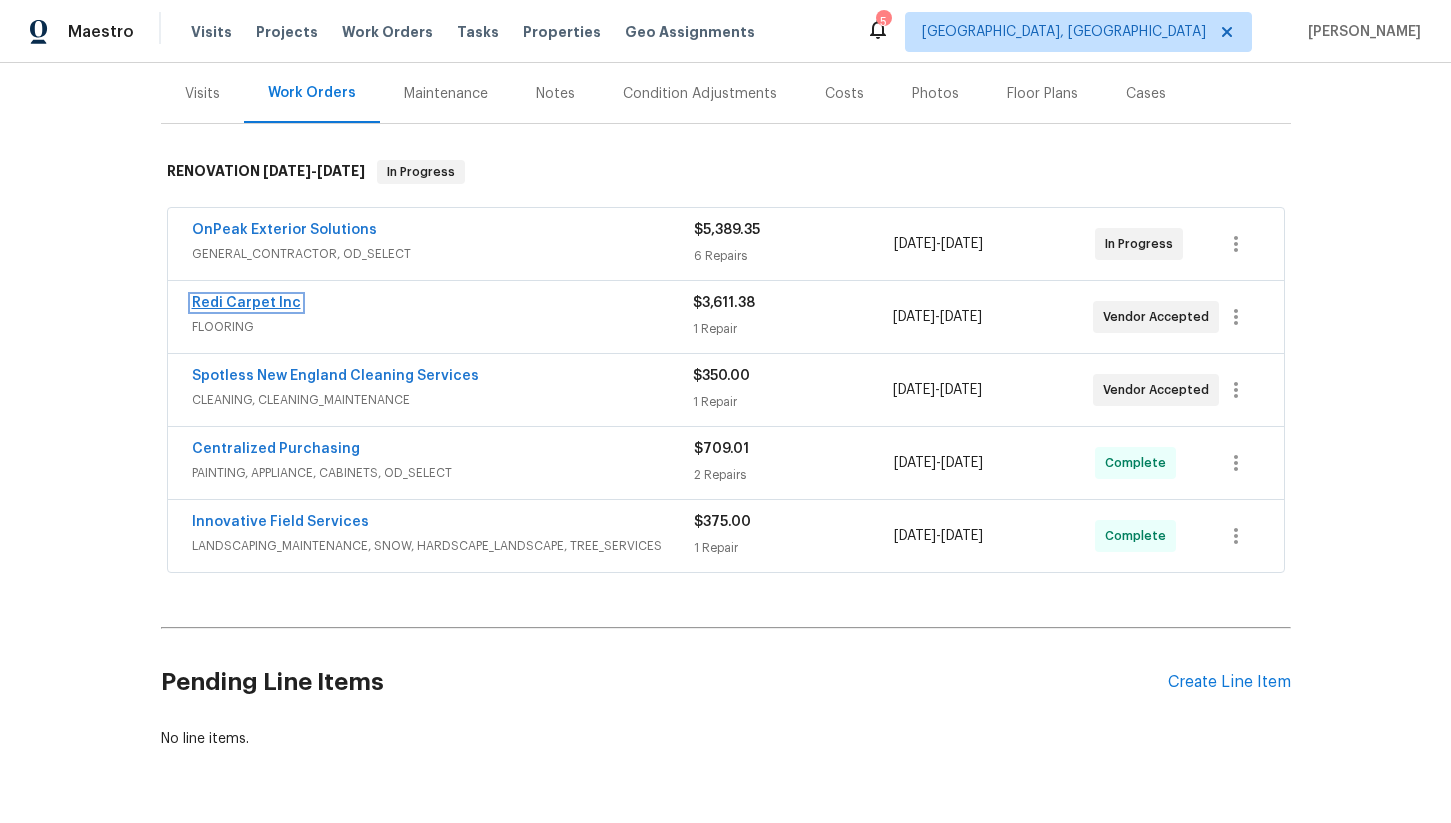 click on "Redi Carpet Inc" at bounding box center (246, 303) 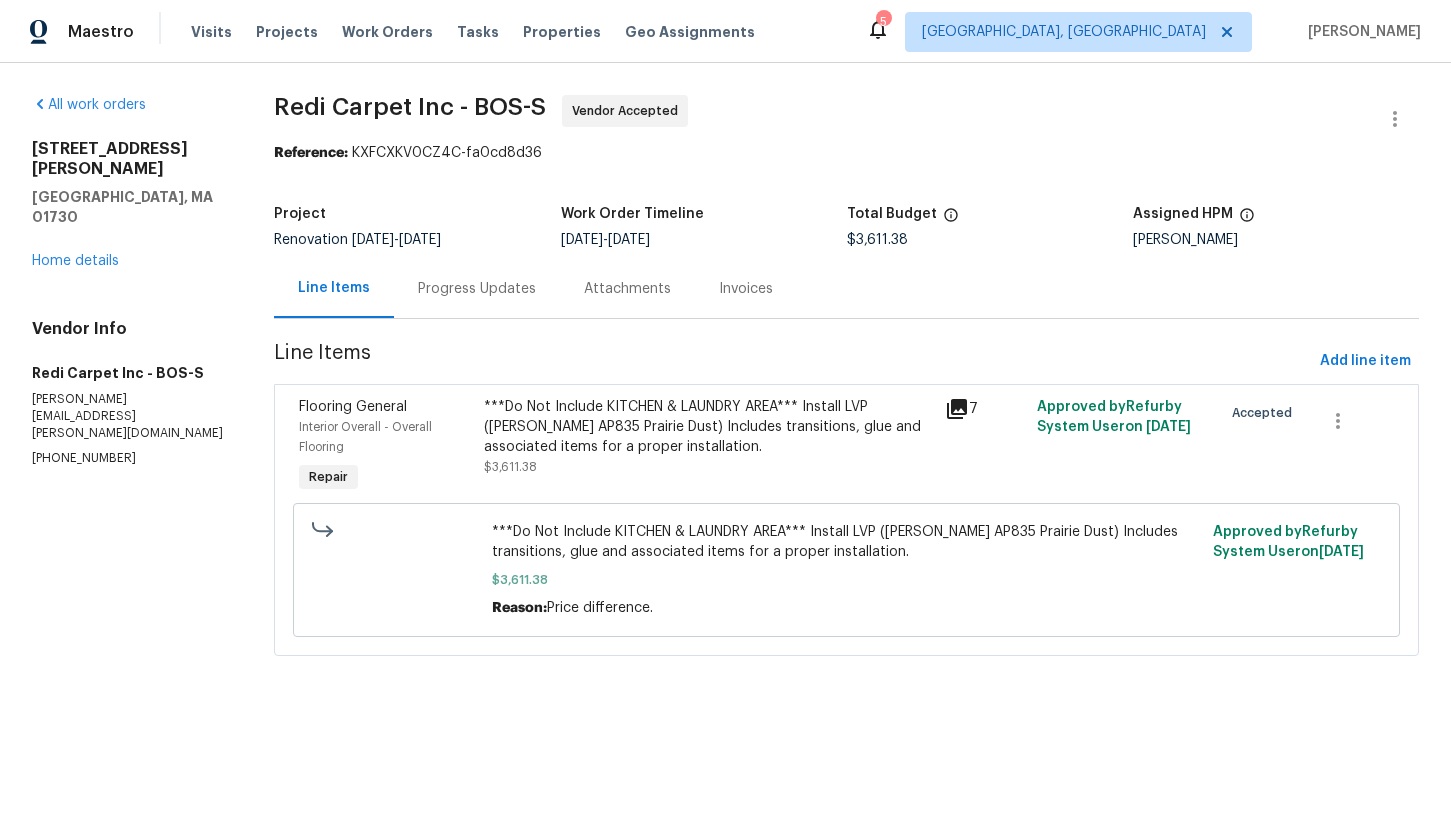 click on "Progress Updates" at bounding box center [477, 289] 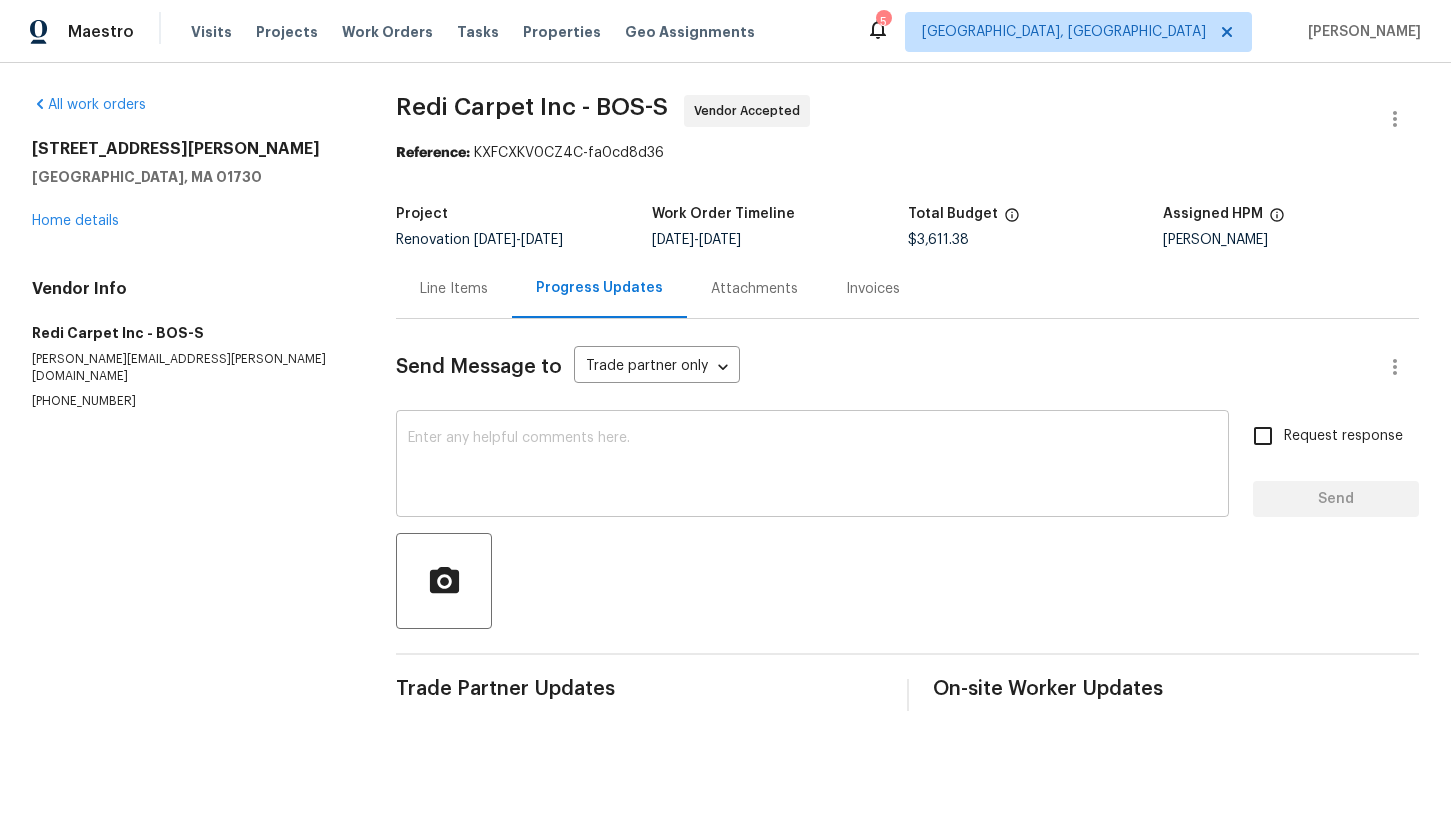click at bounding box center (812, 466) 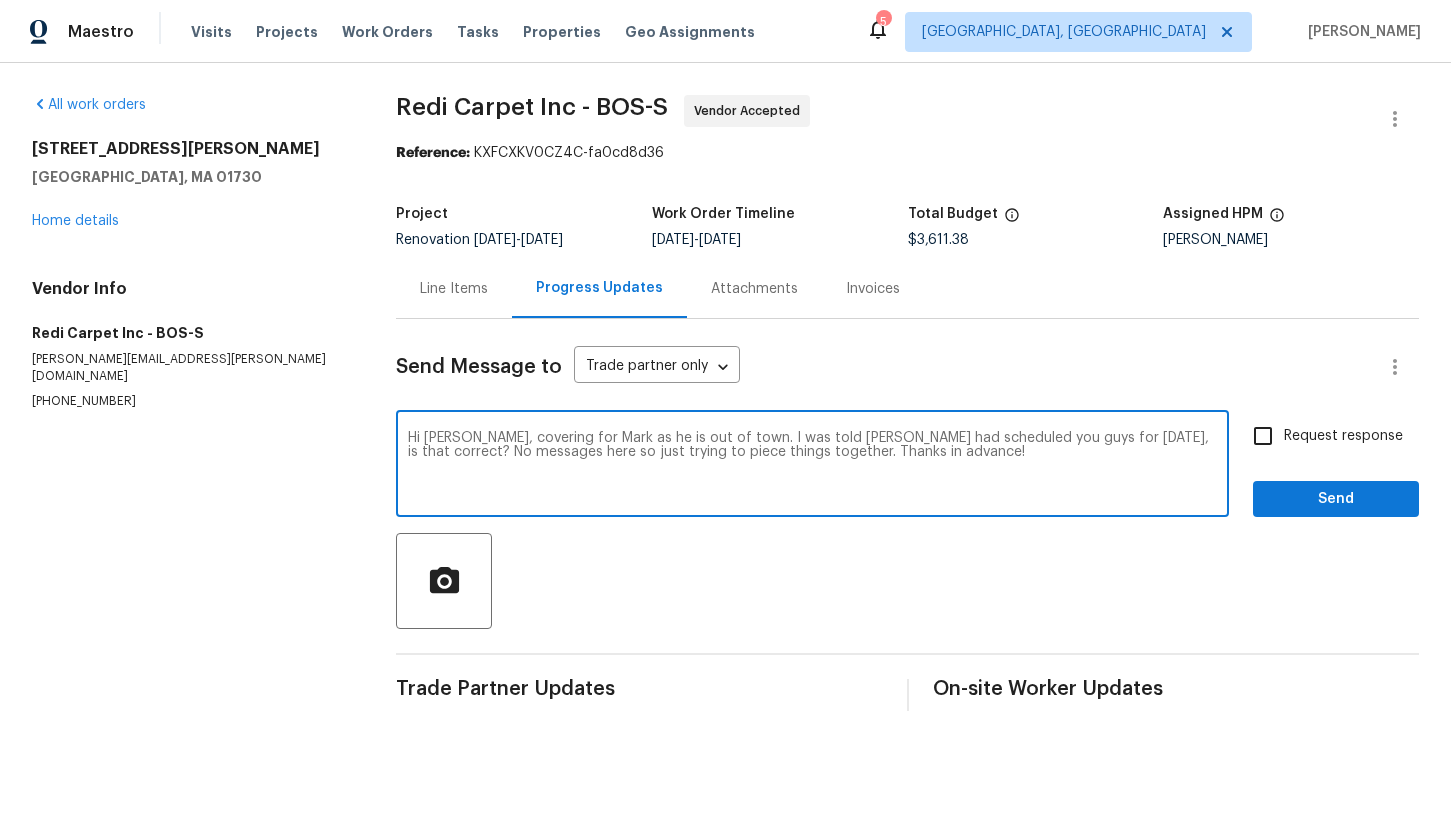 type on "Hi Kristin, covering for Mark as he is out of town. I was told Mark had scheduled you guys for monday, is that correct? No messages here so just trying to piece things together. Thanks in advance!" 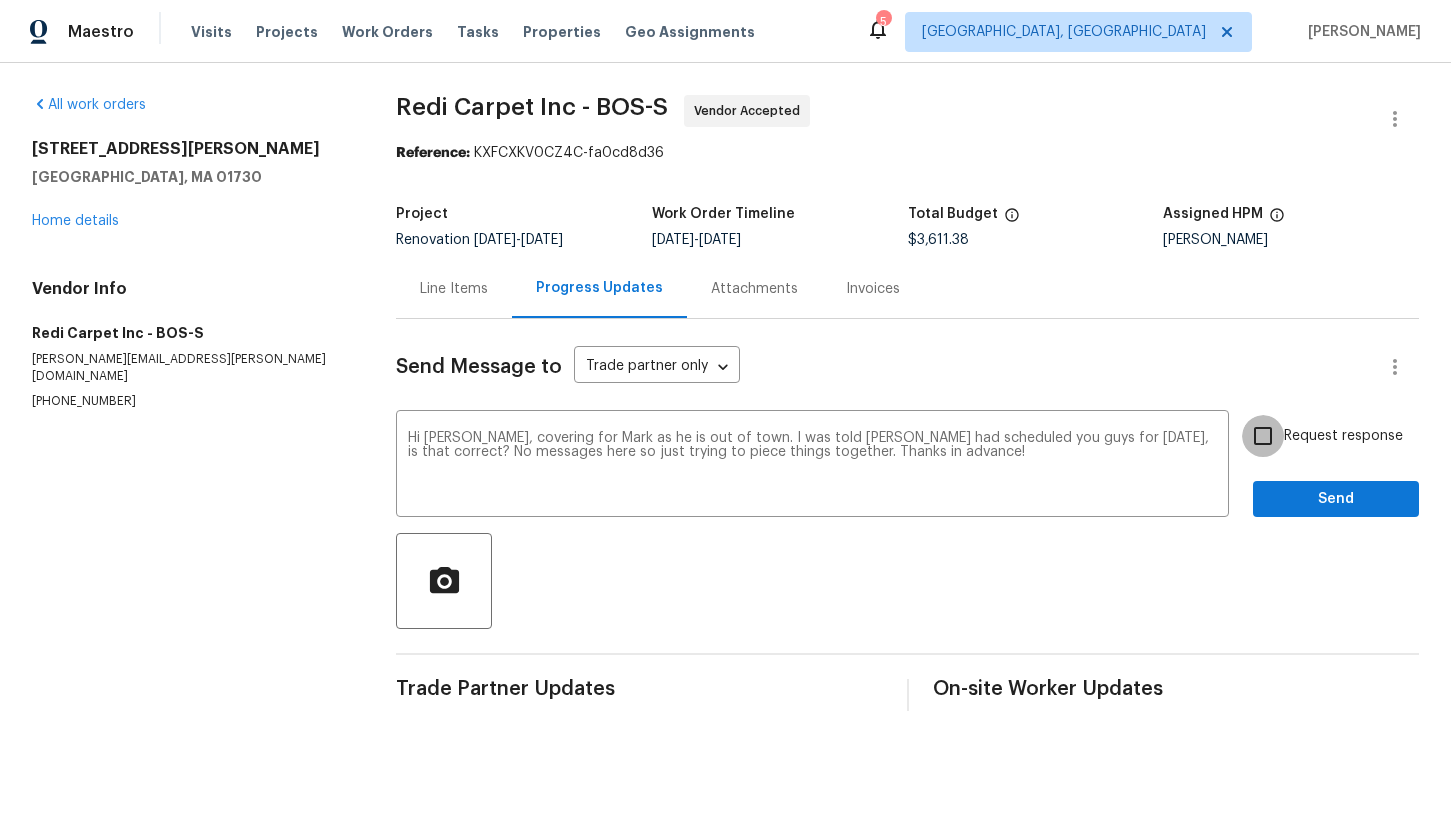 click on "Request response" at bounding box center (1263, 436) 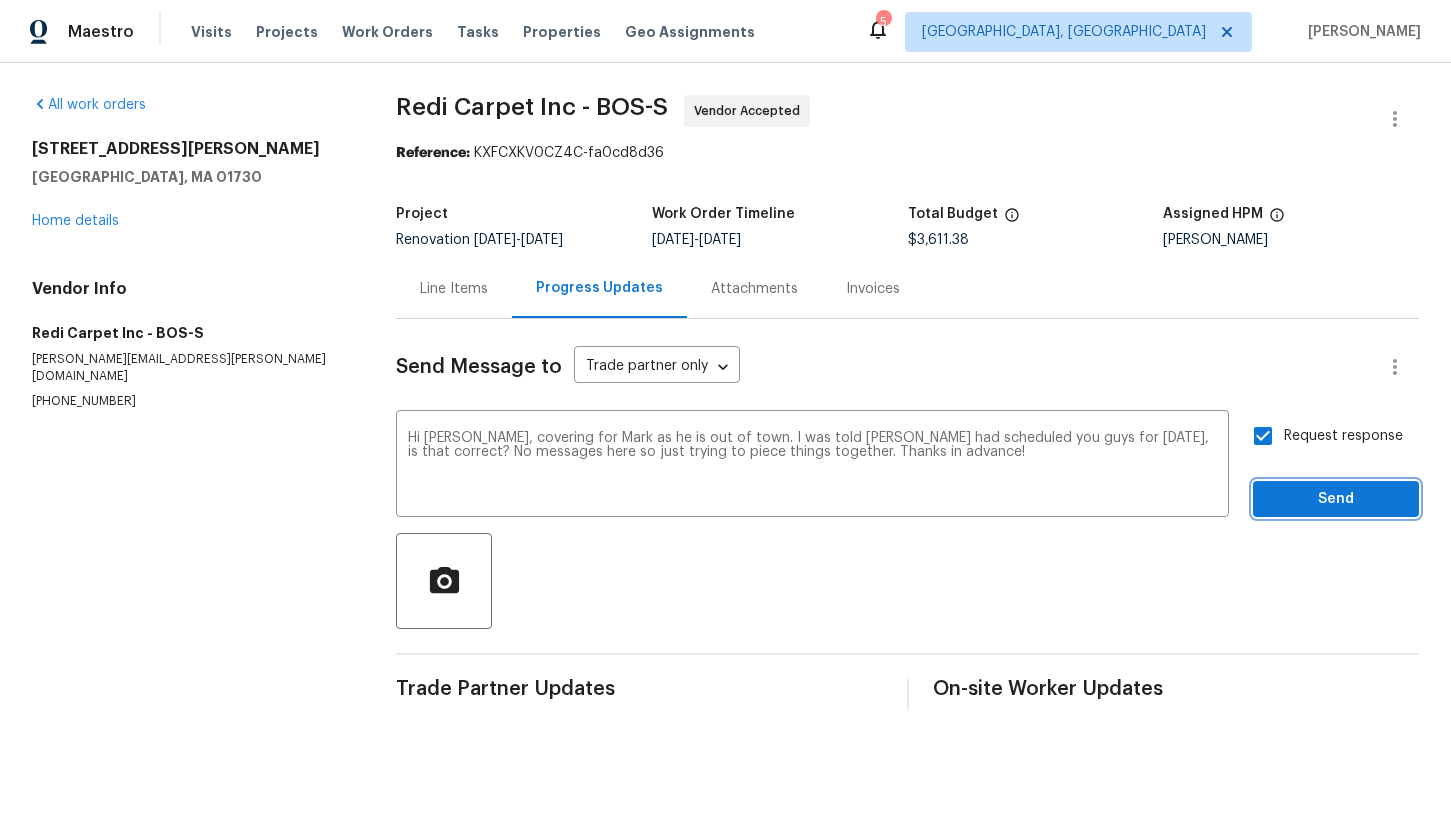 click on "Send" at bounding box center (1336, 499) 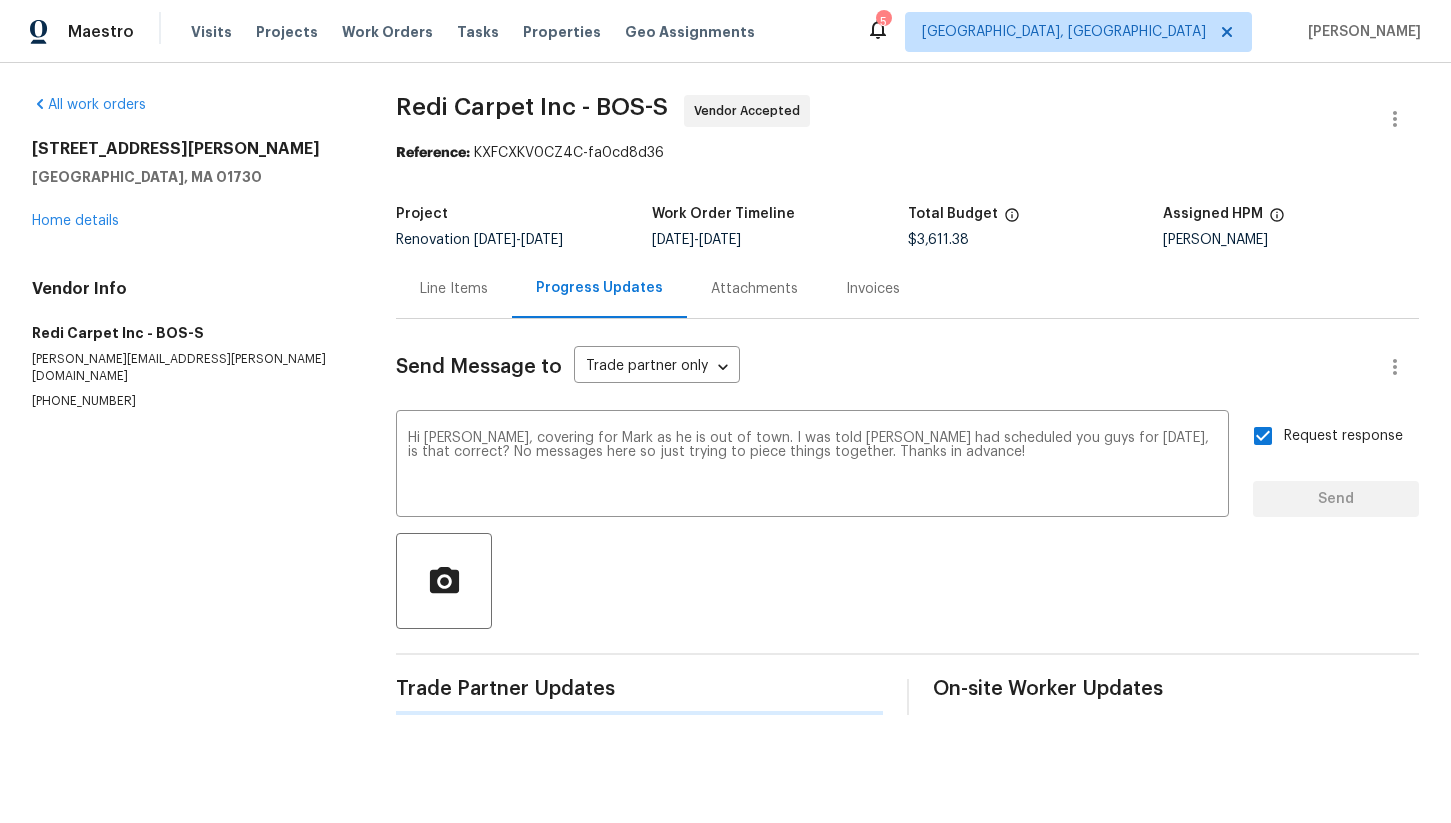 type 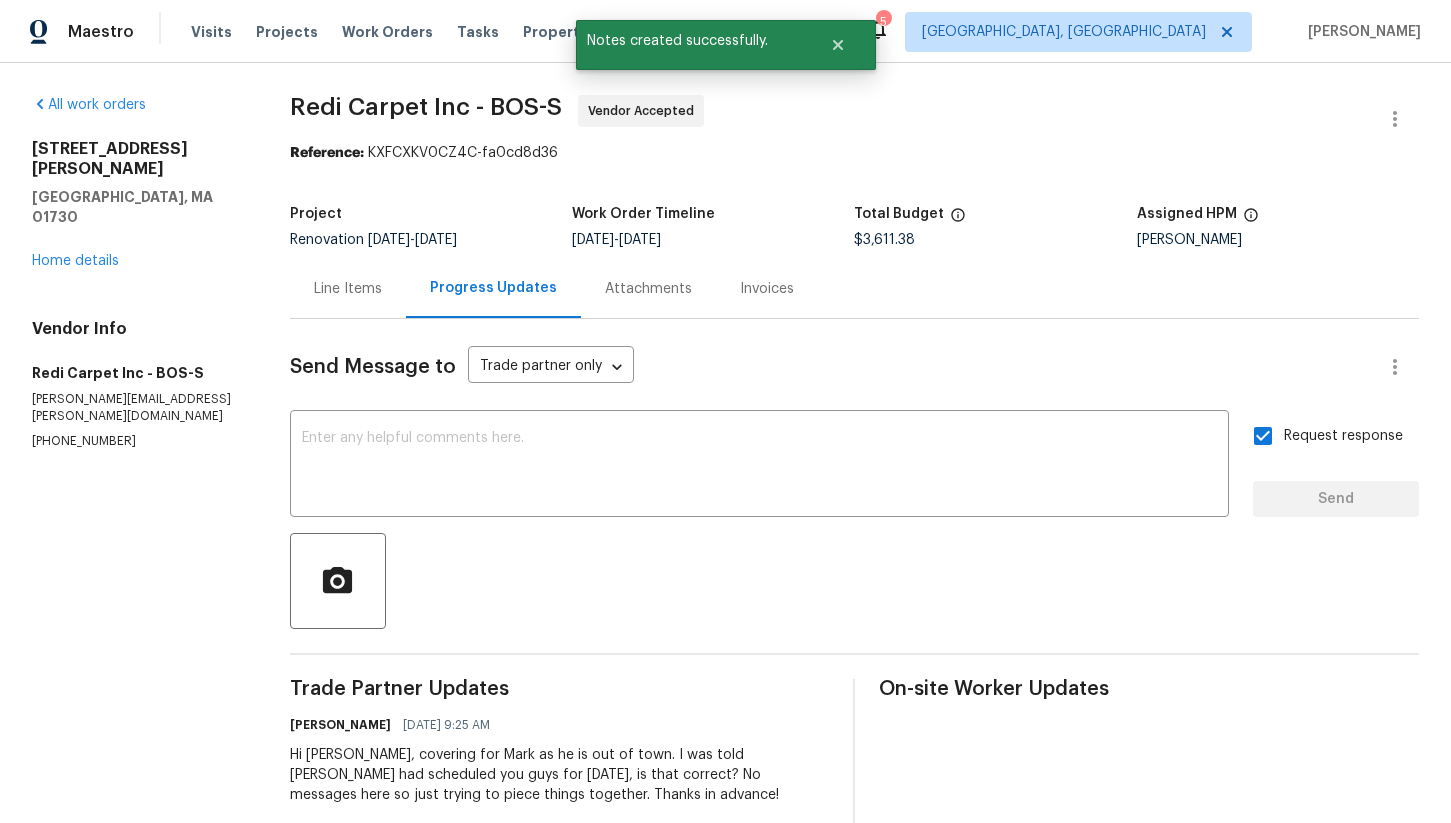 scroll, scrollTop: 38, scrollLeft: 0, axis: vertical 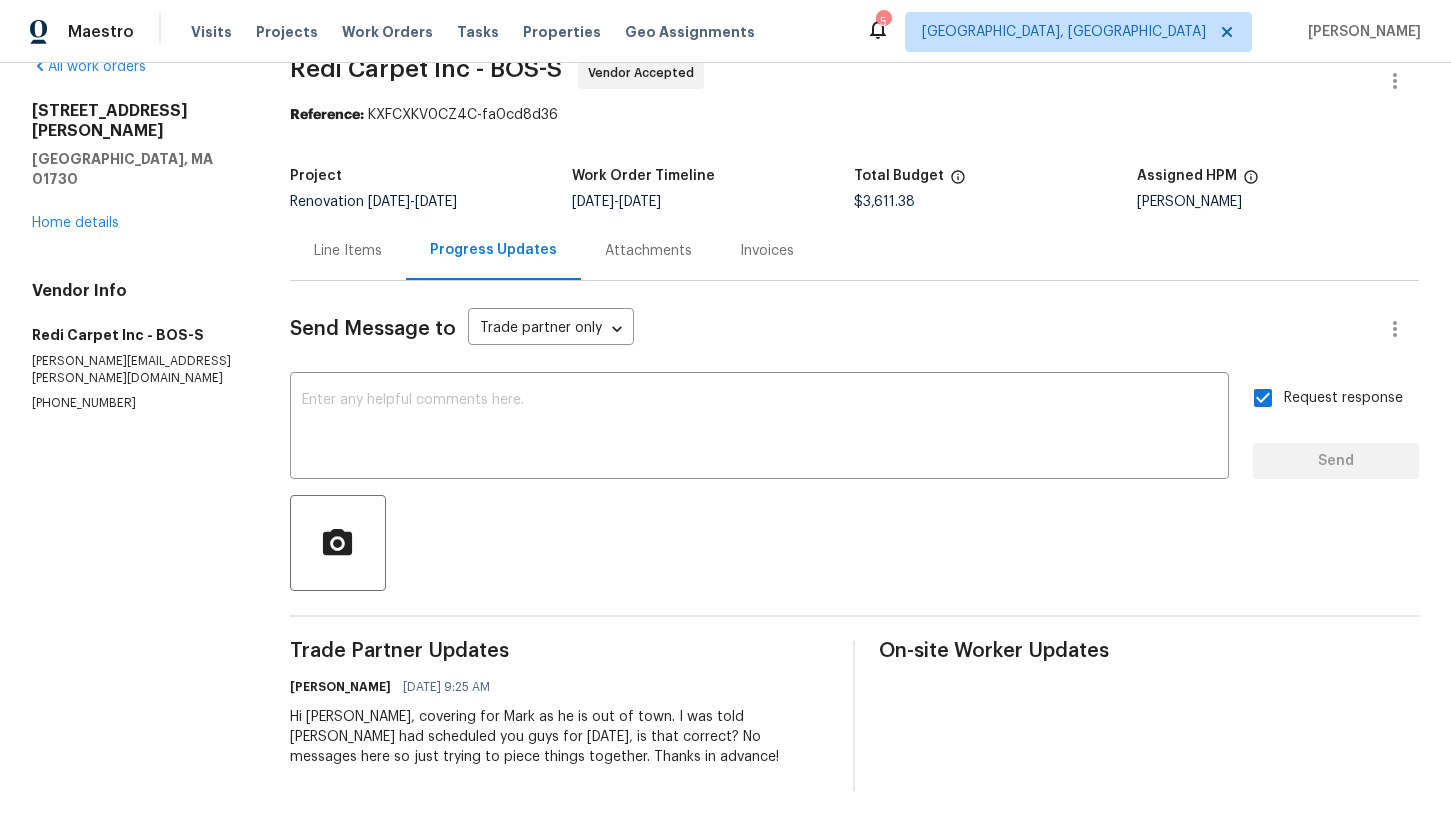 click on "Line Items" at bounding box center [348, 251] 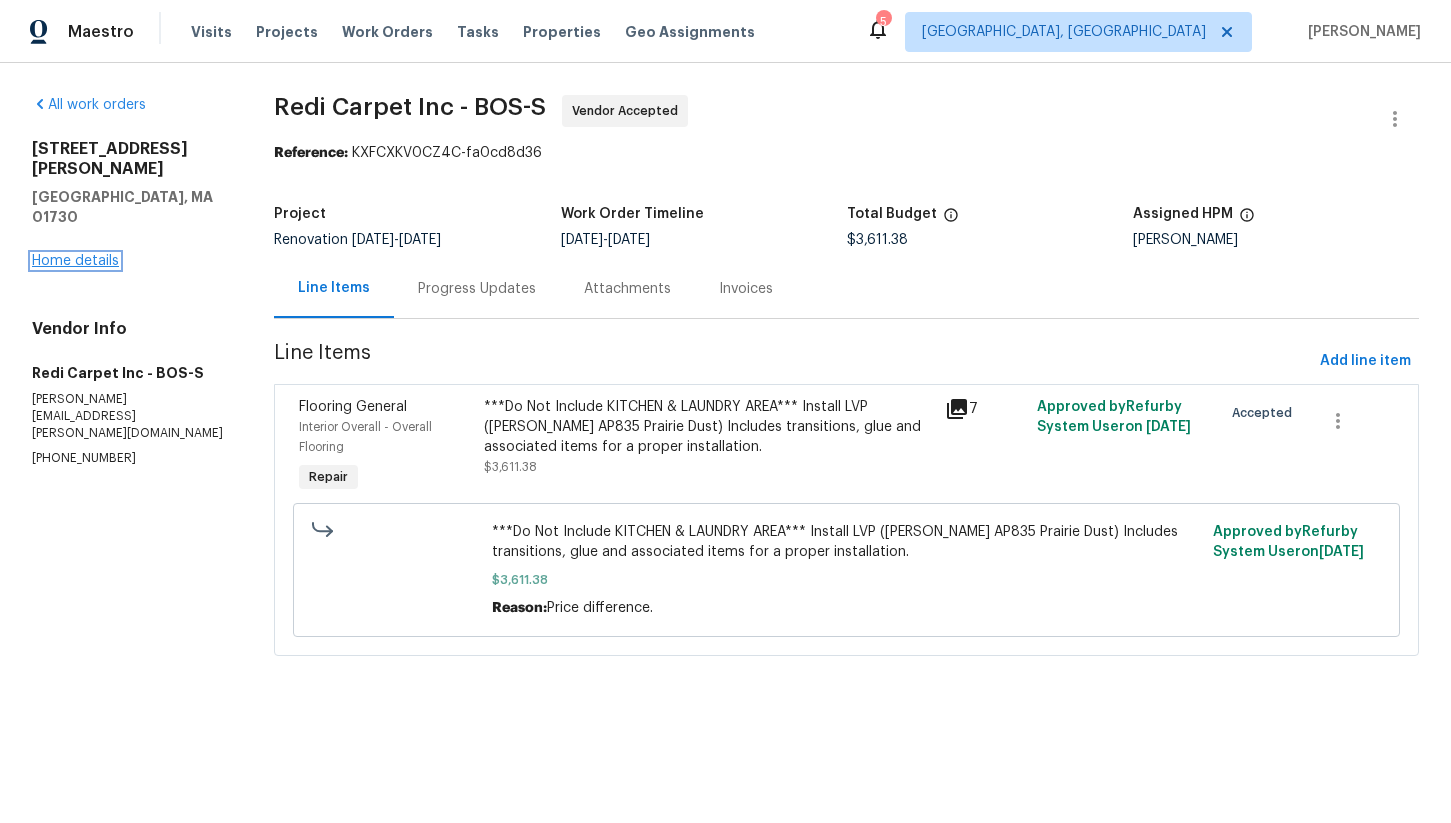 click on "Home details" at bounding box center (75, 261) 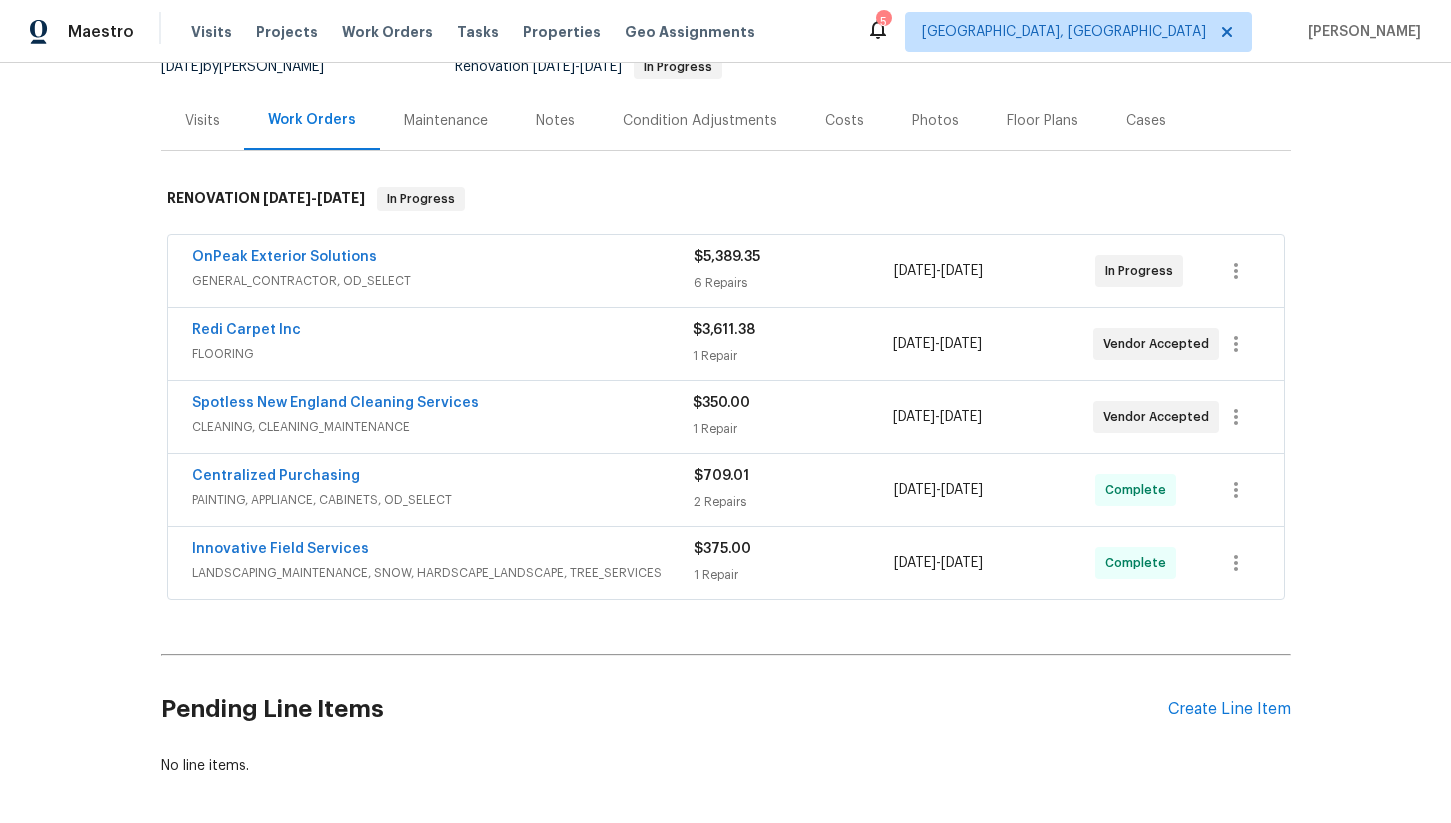 scroll, scrollTop: 236, scrollLeft: 0, axis: vertical 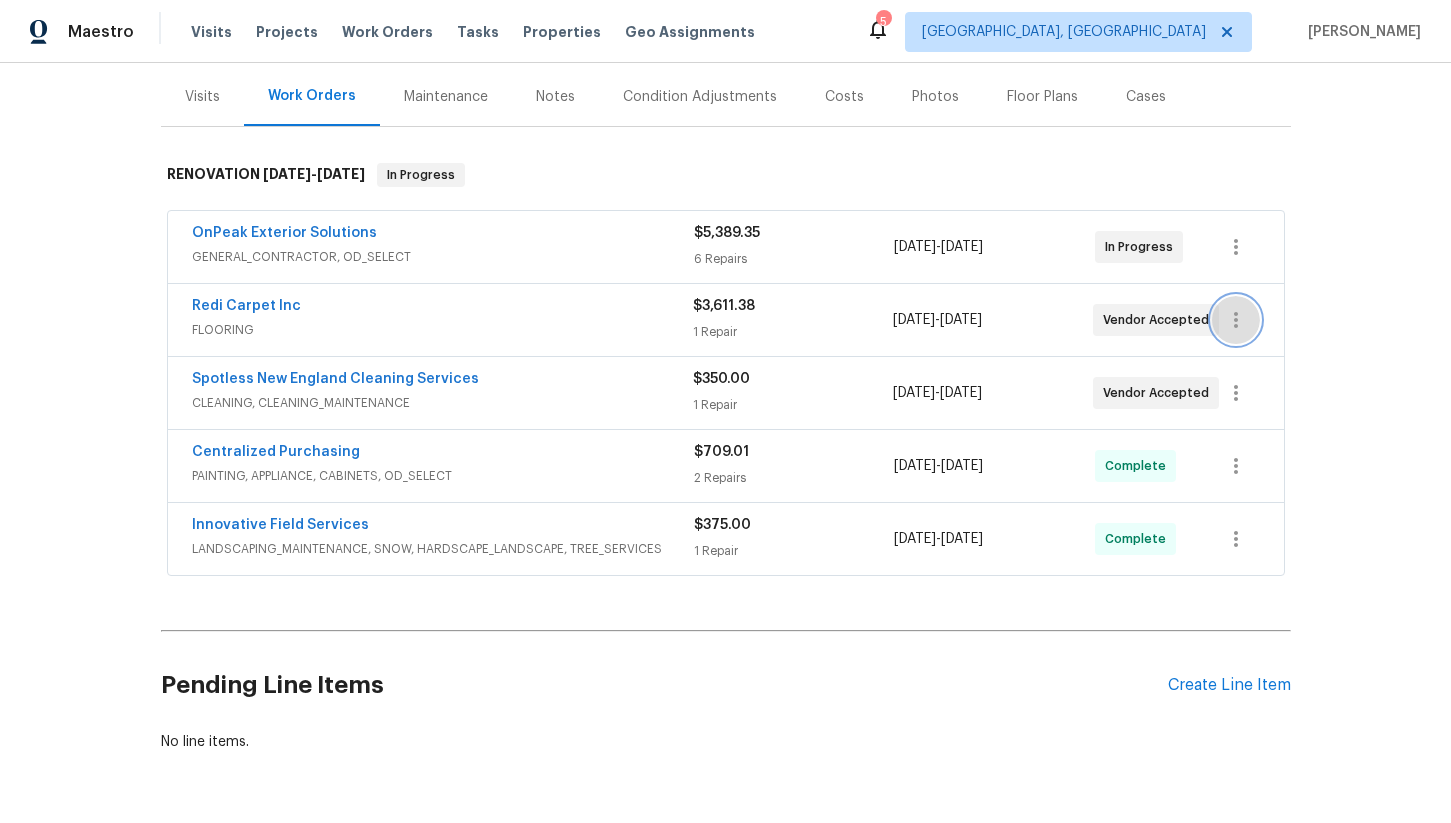 click 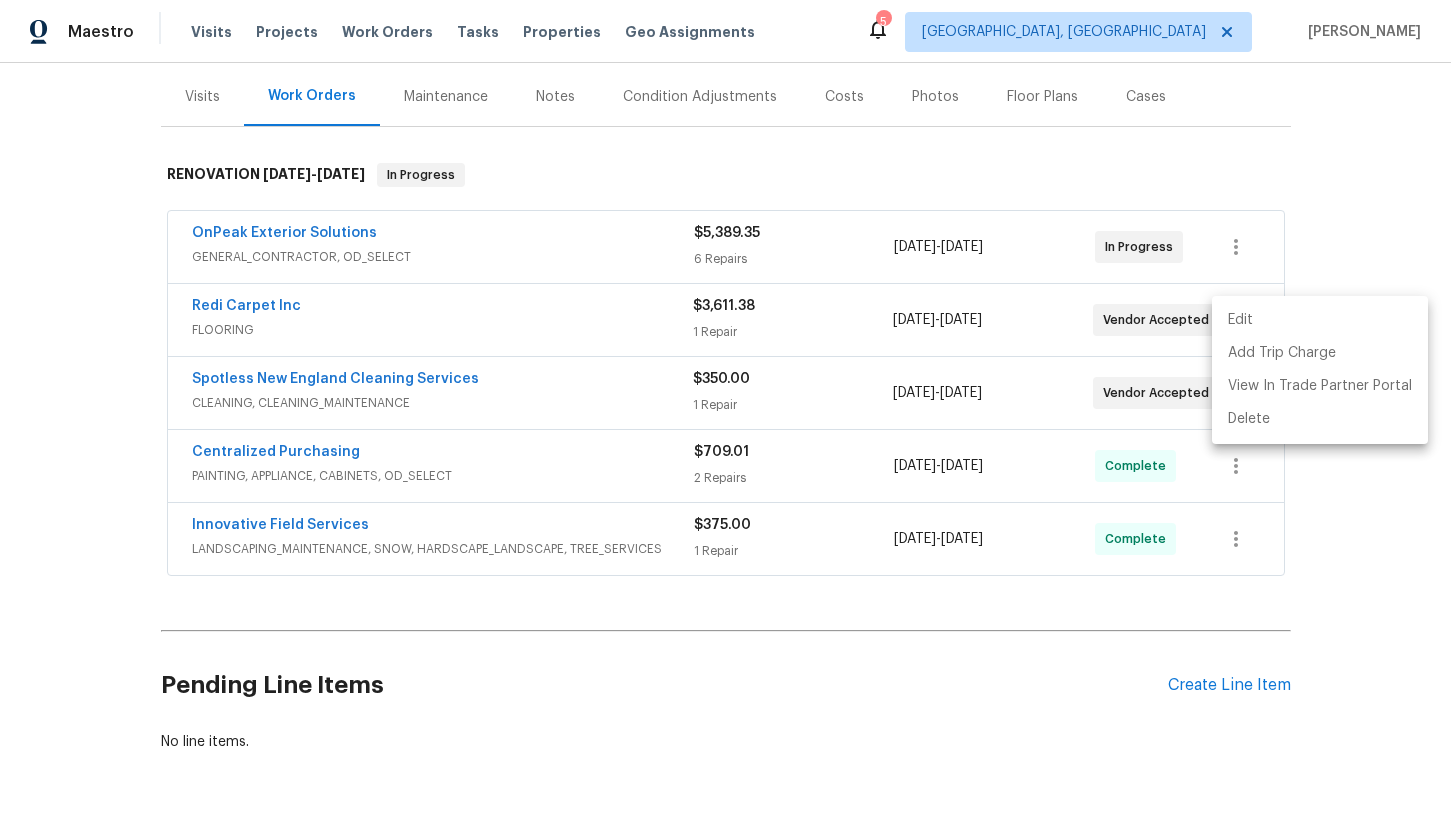 click on "Edit" at bounding box center (1320, 320) 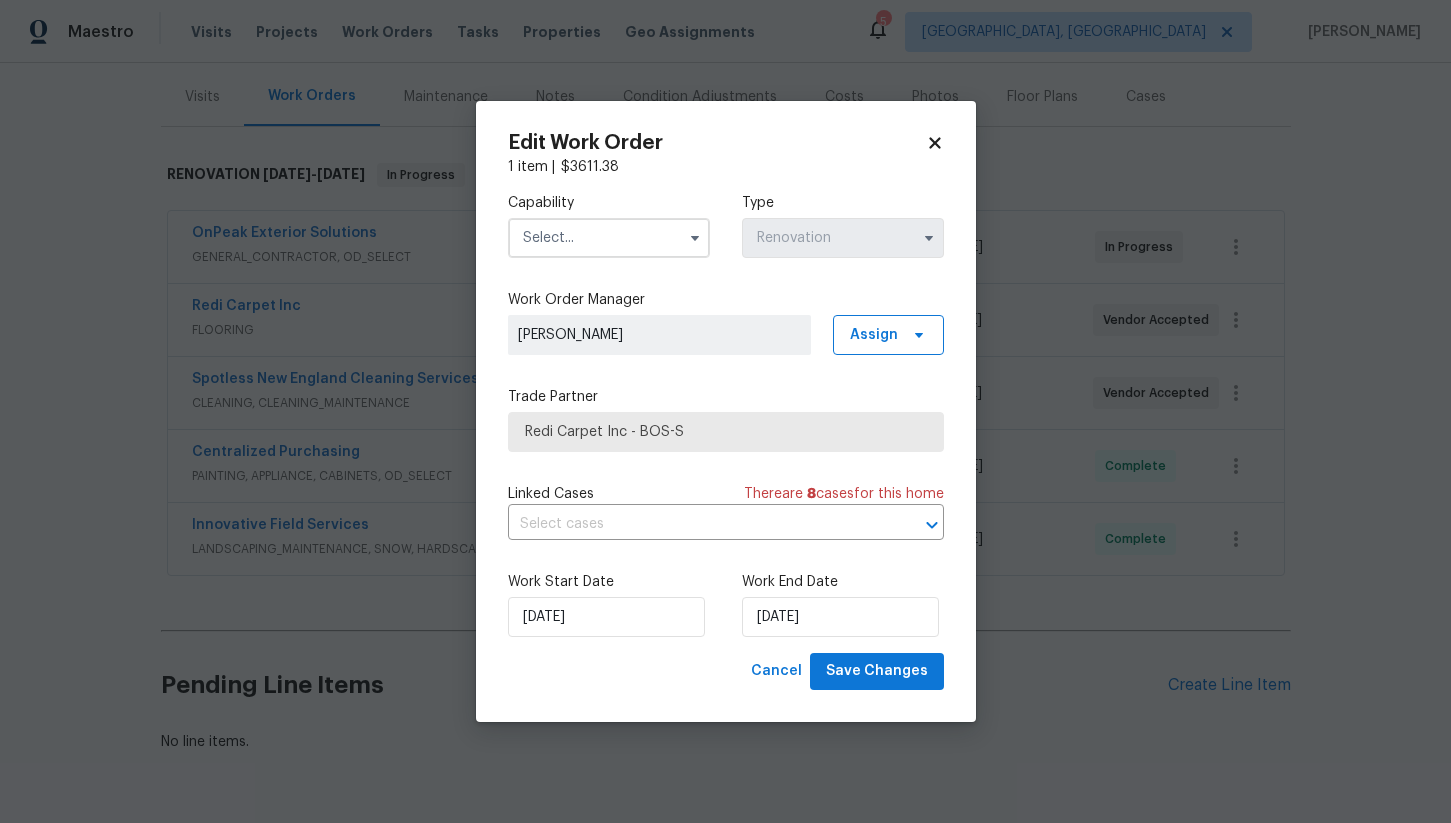 click at bounding box center [609, 238] 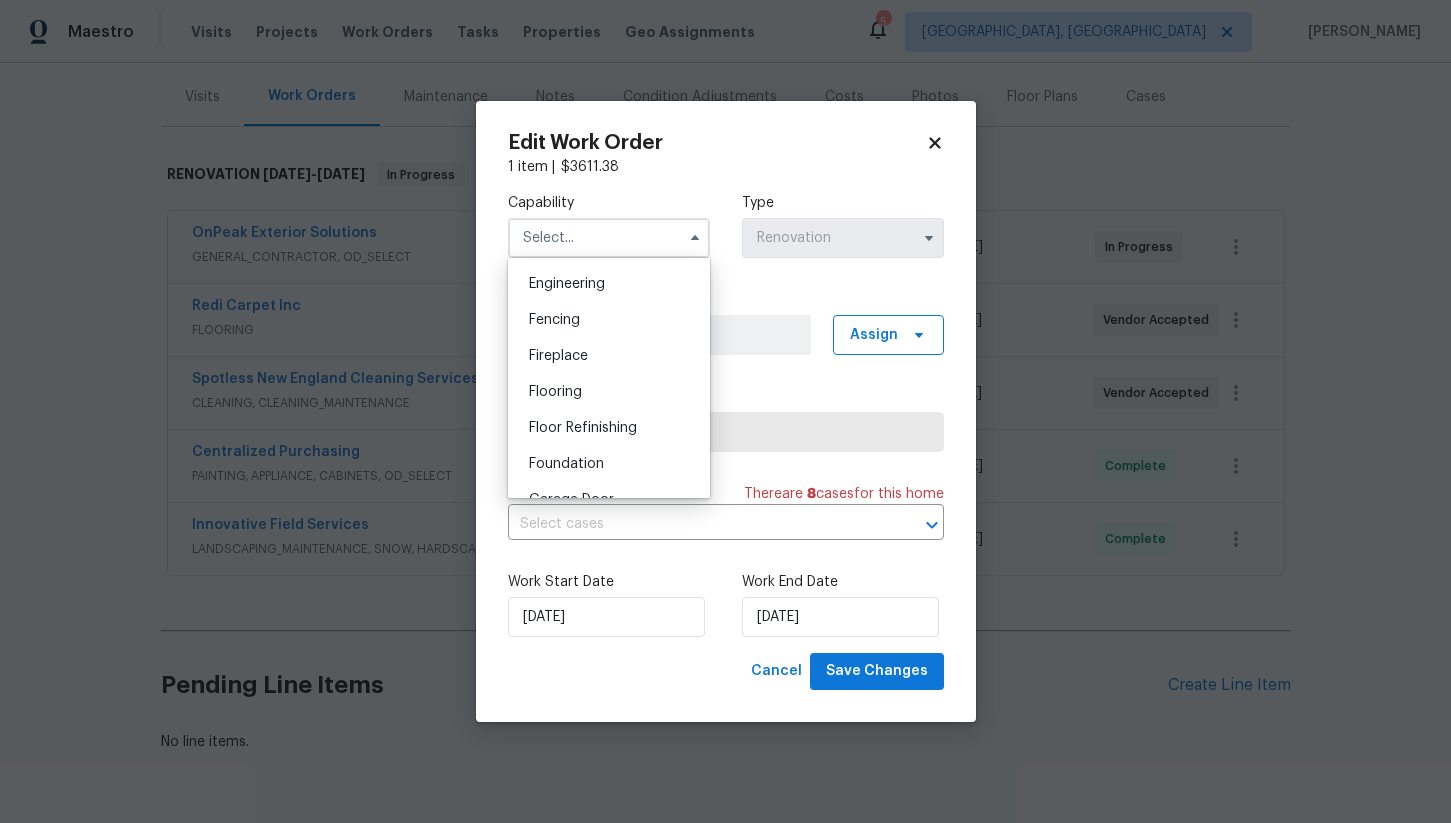 scroll, scrollTop: 660, scrollLeft: 0, axis: vertical 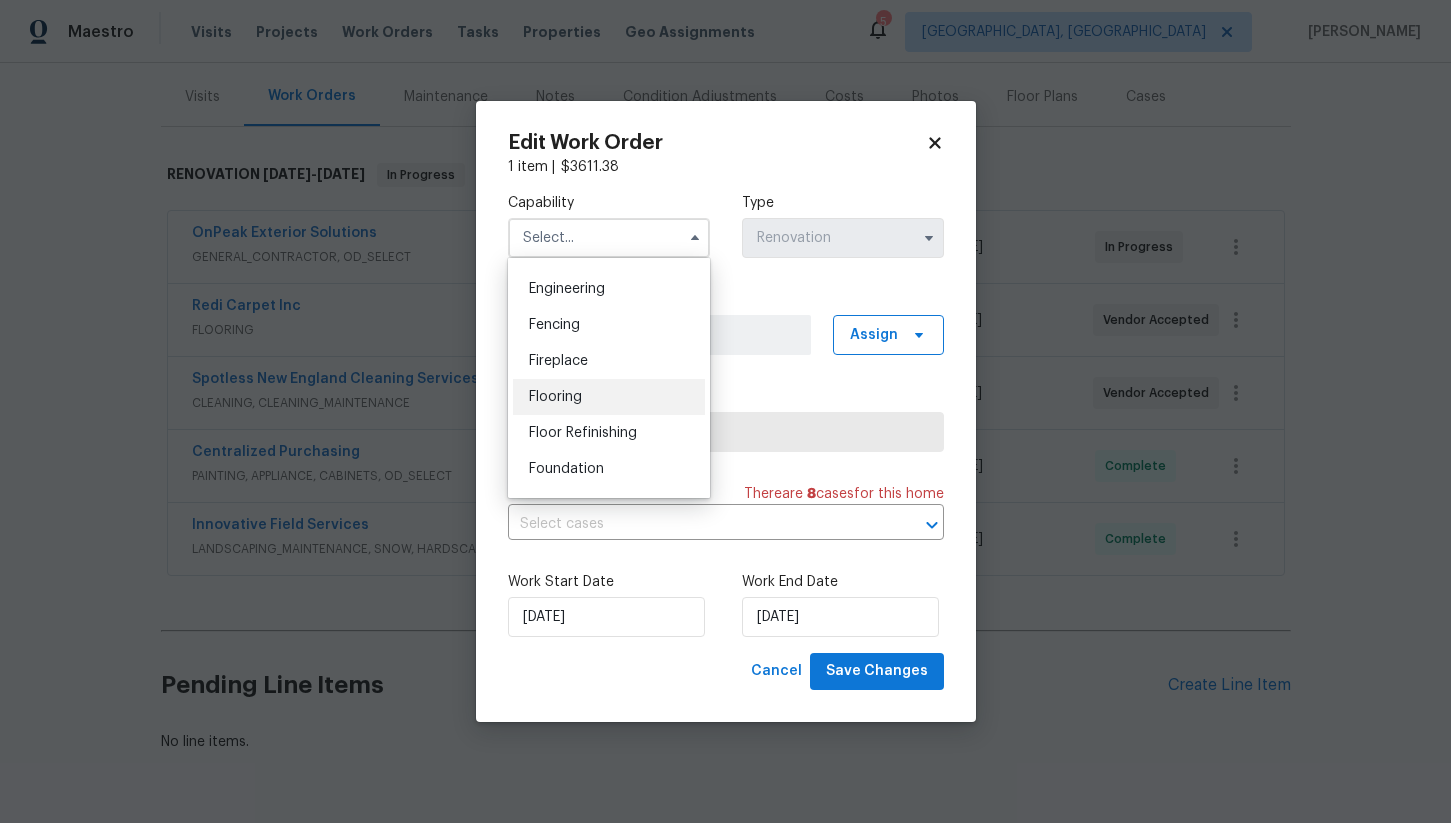click on "Flooring" at bounding box center [609, 397] 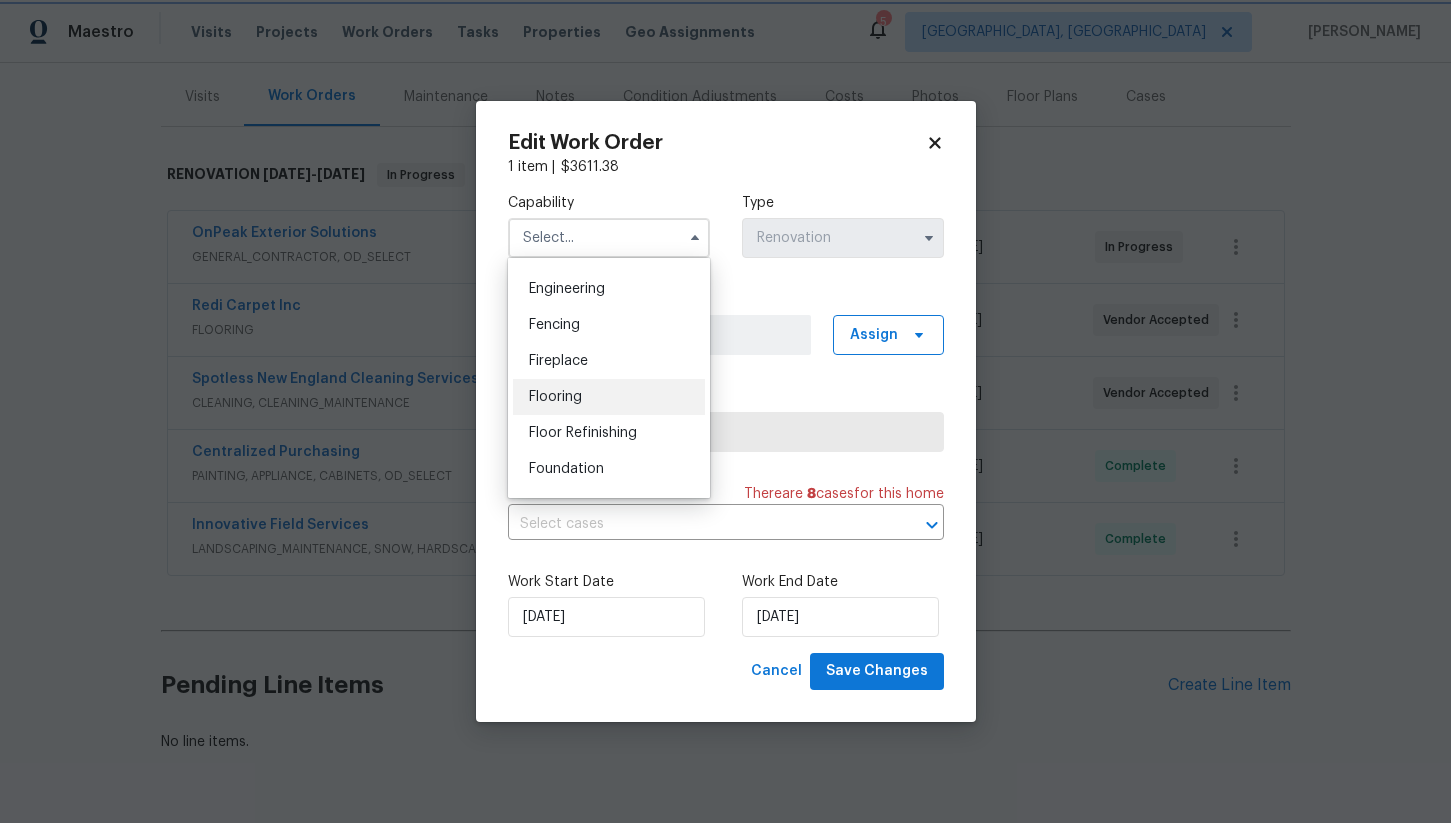 type on "Flooring" 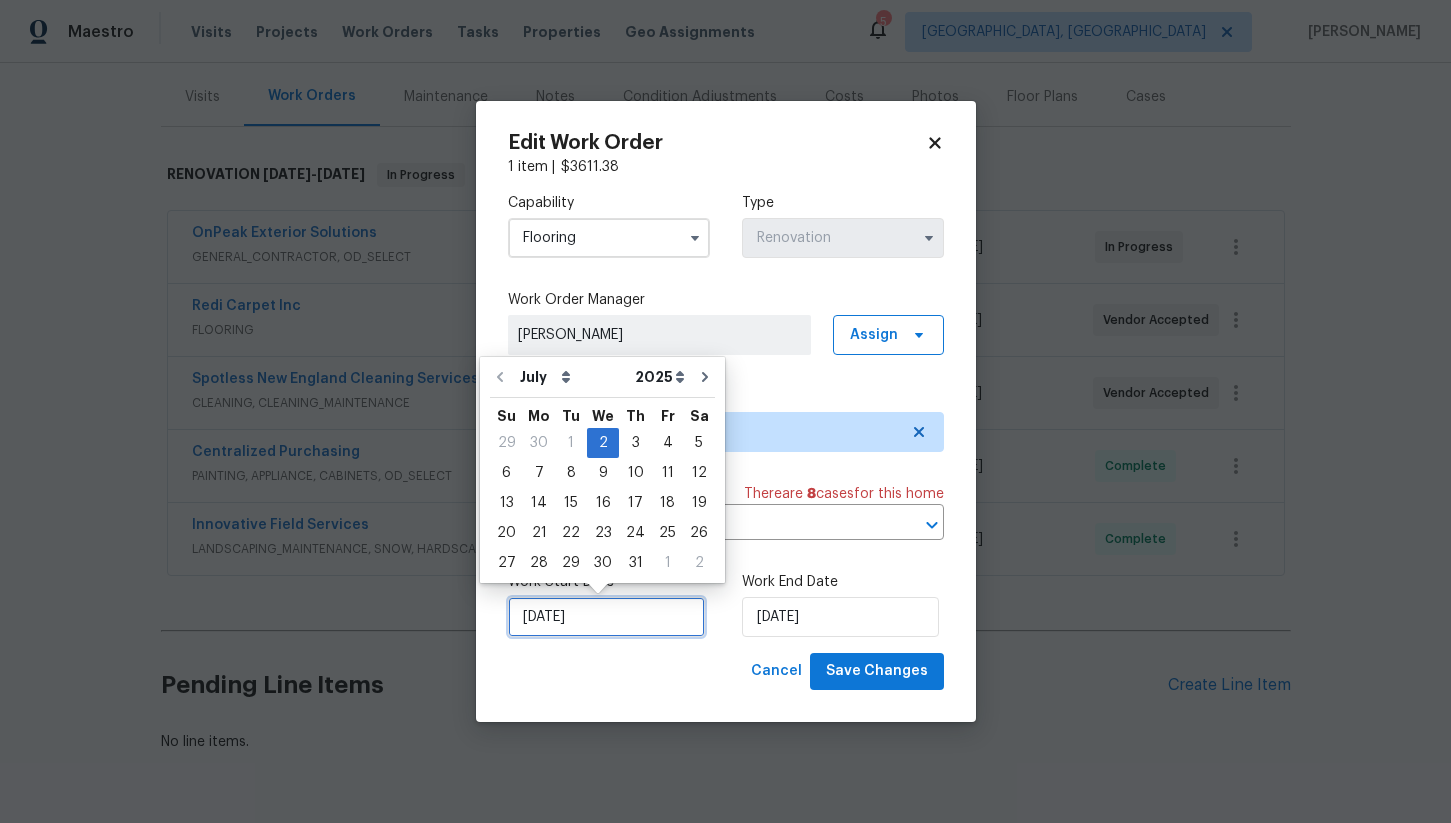 click on "[DATE]" at bounding box center (606, 617) 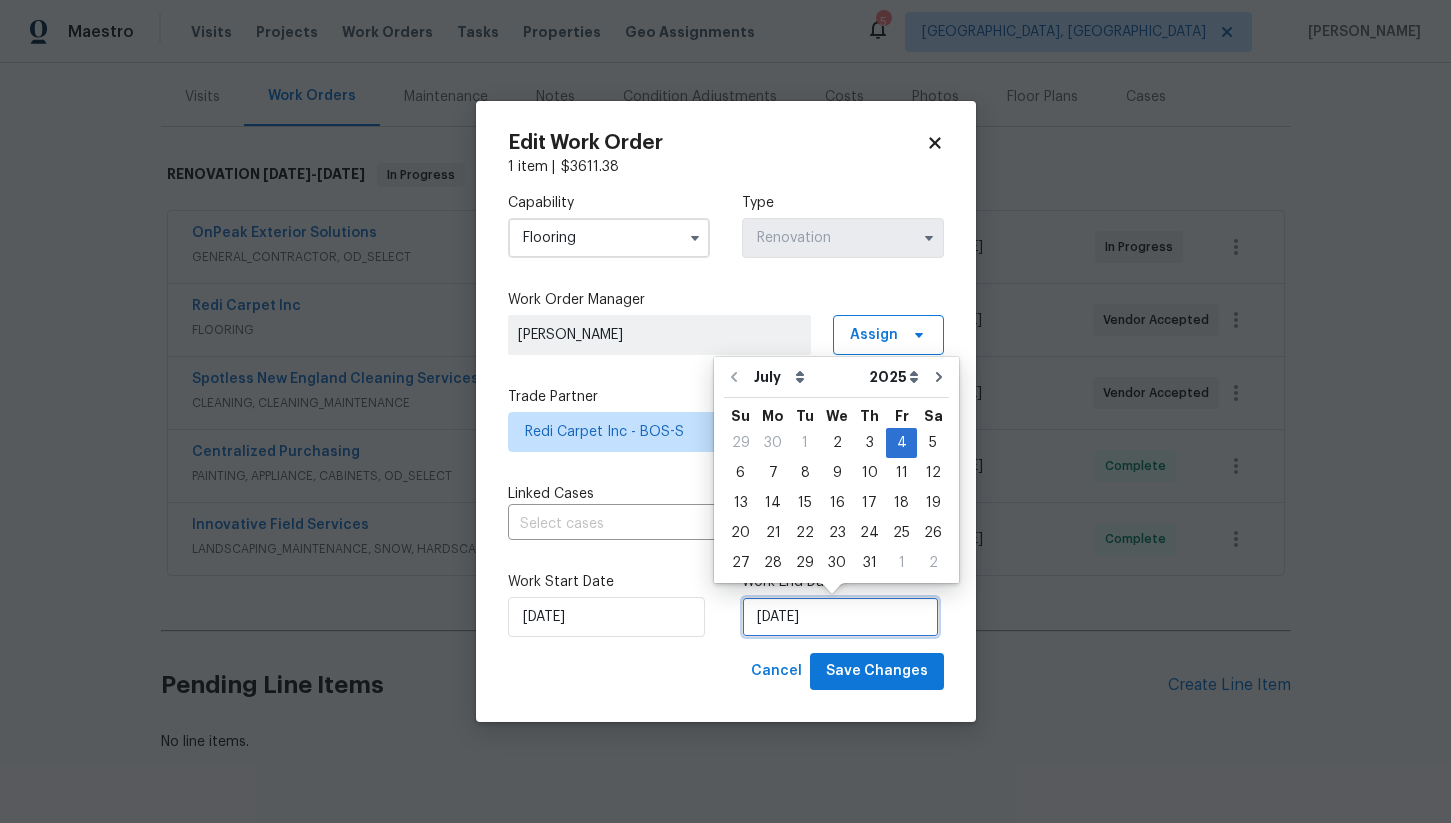 click on "7/4/2025" at bounding box center (840, 617) 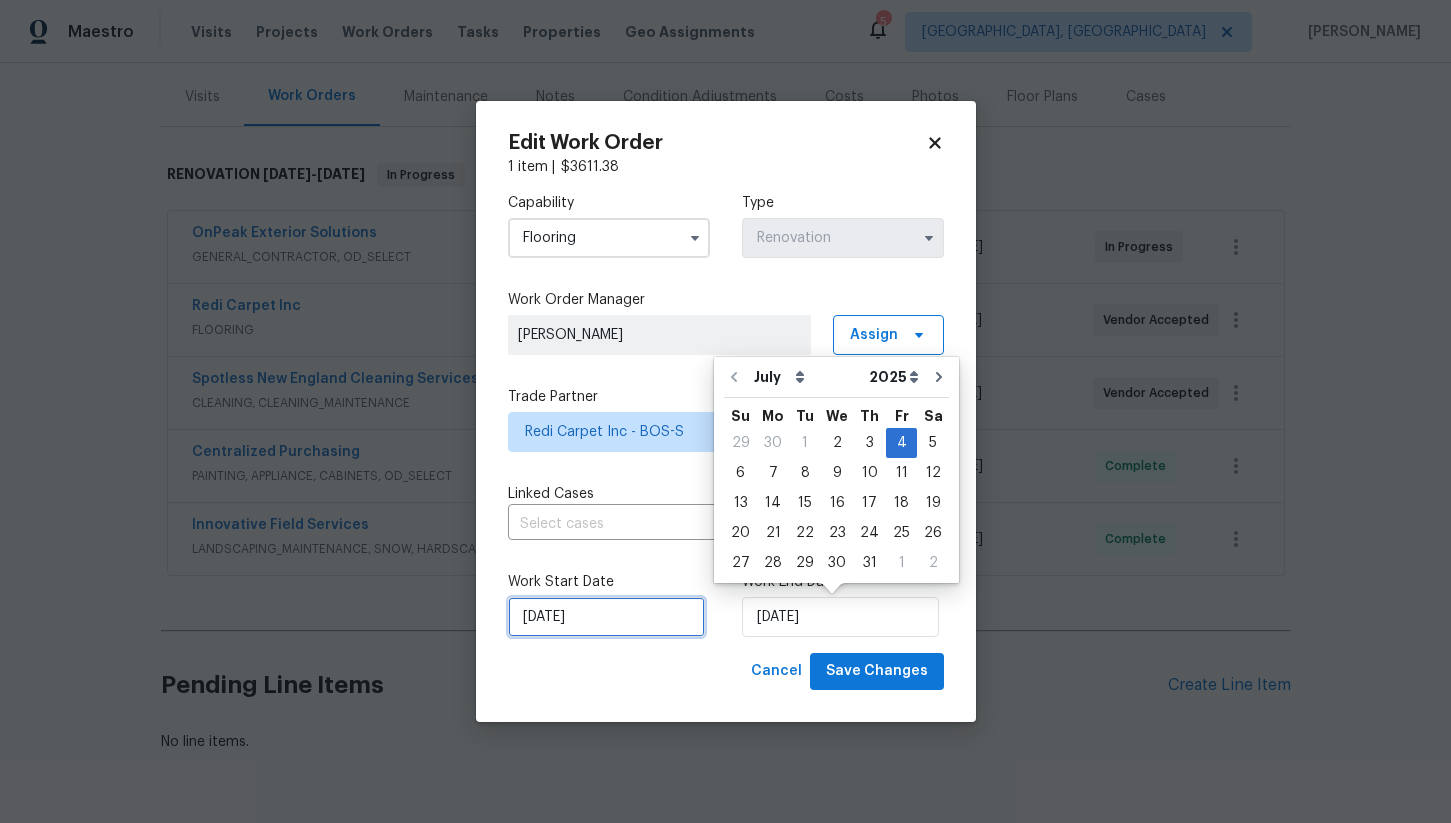 click on "[DATE]" at bounding box center [606, 617] 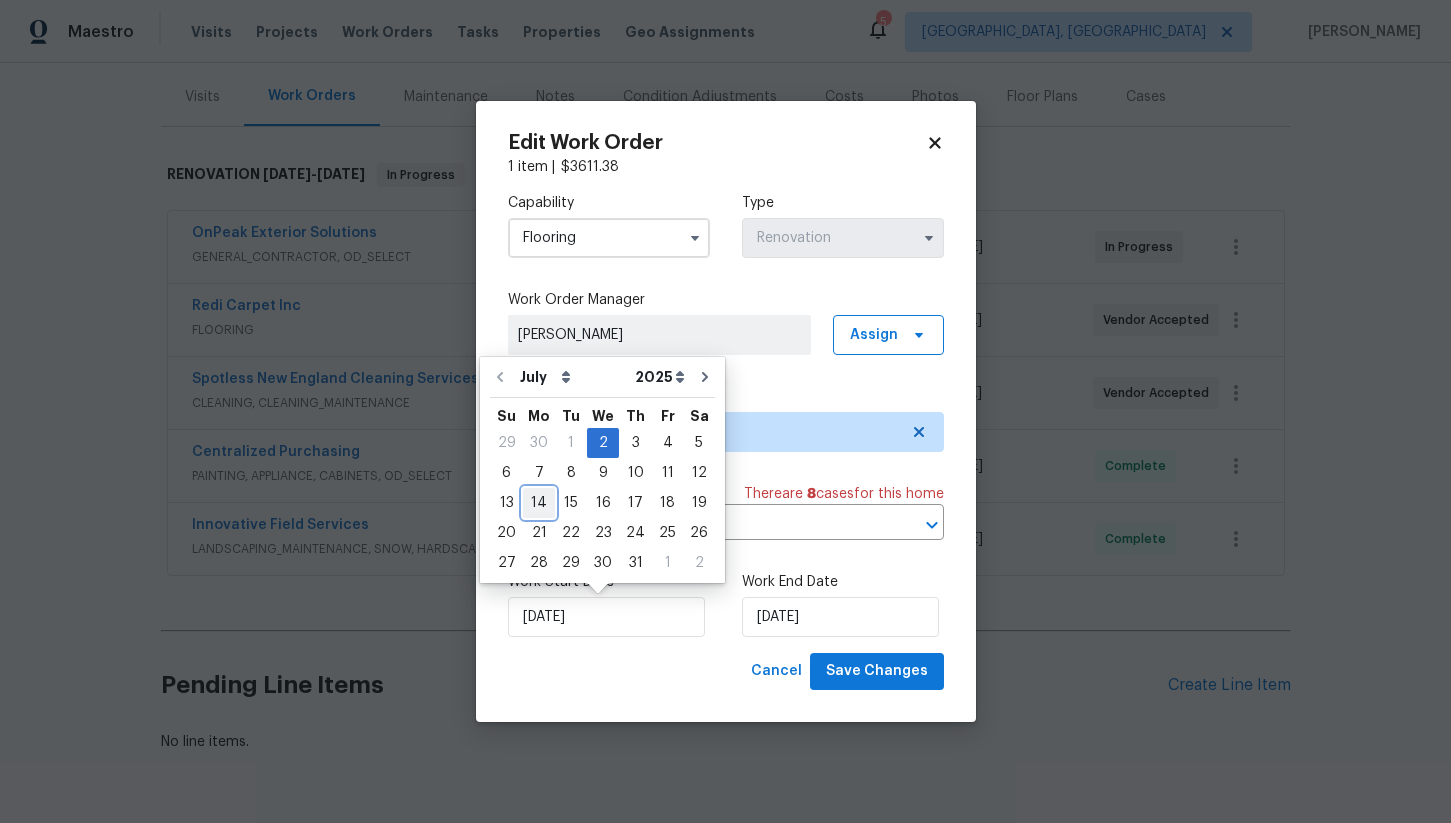click on "14" at bounding box center (539, 503) 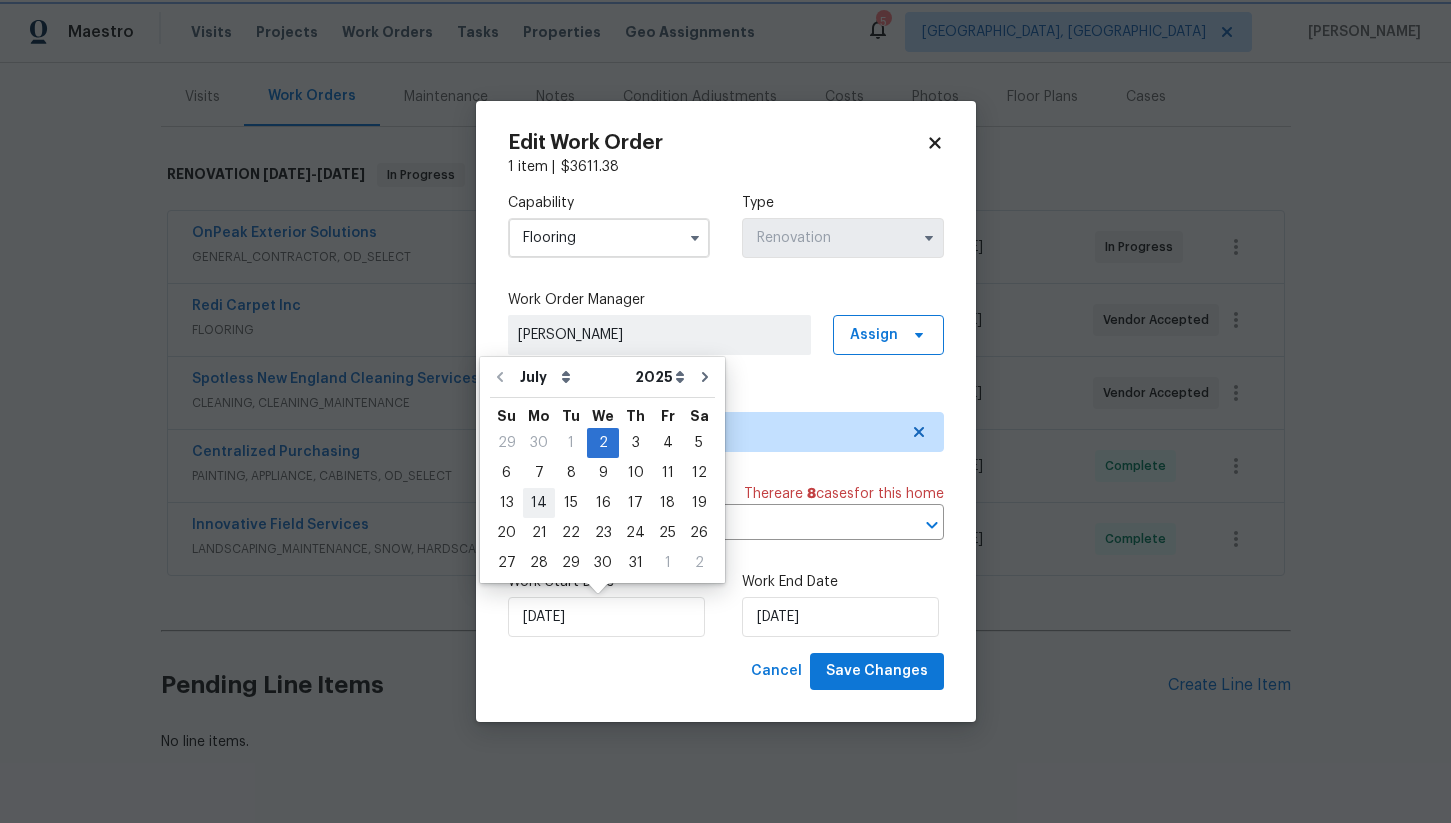 type on "[DATE]" 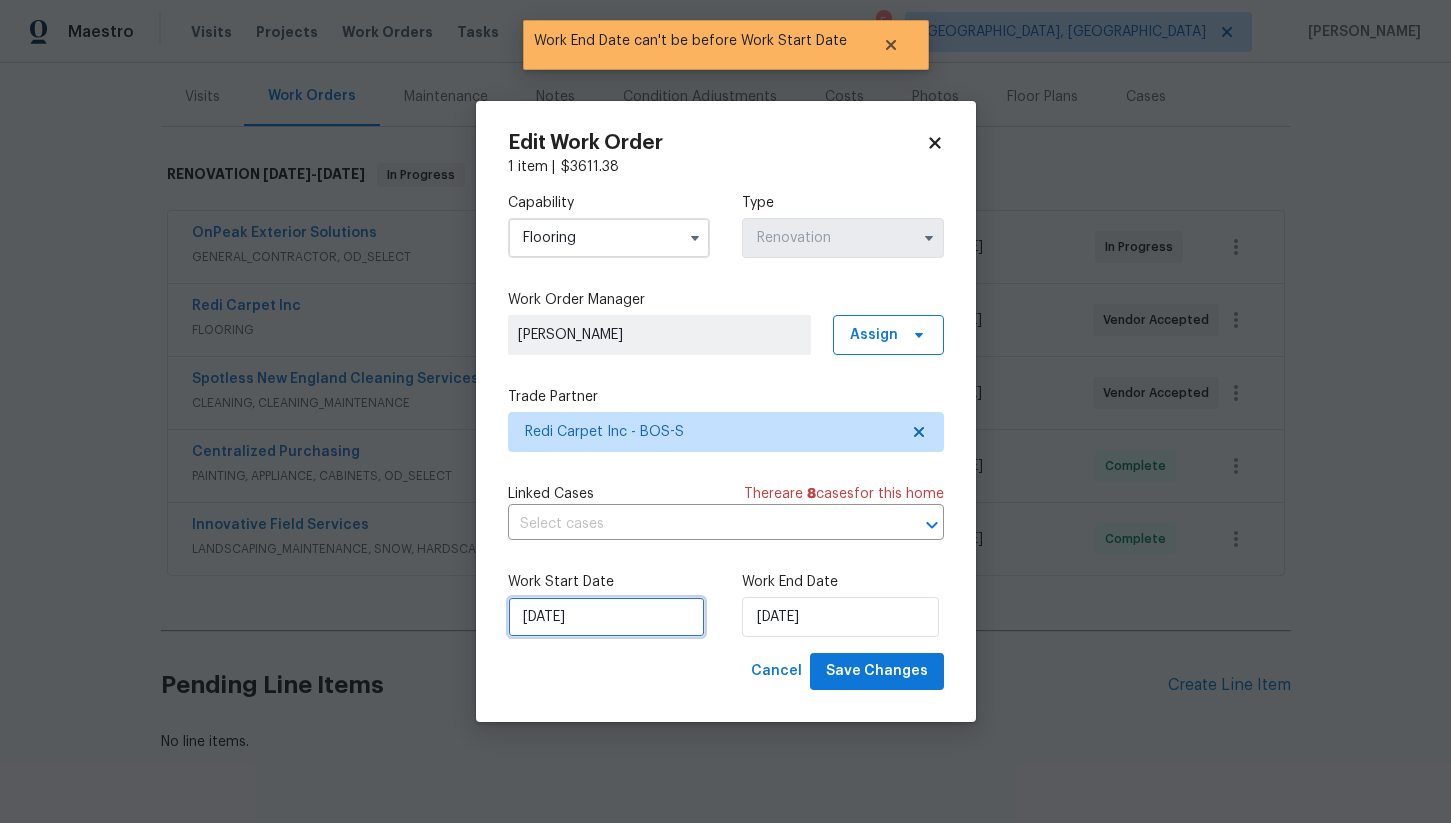 click on "[DATE]" at bounding box center [606, 617] 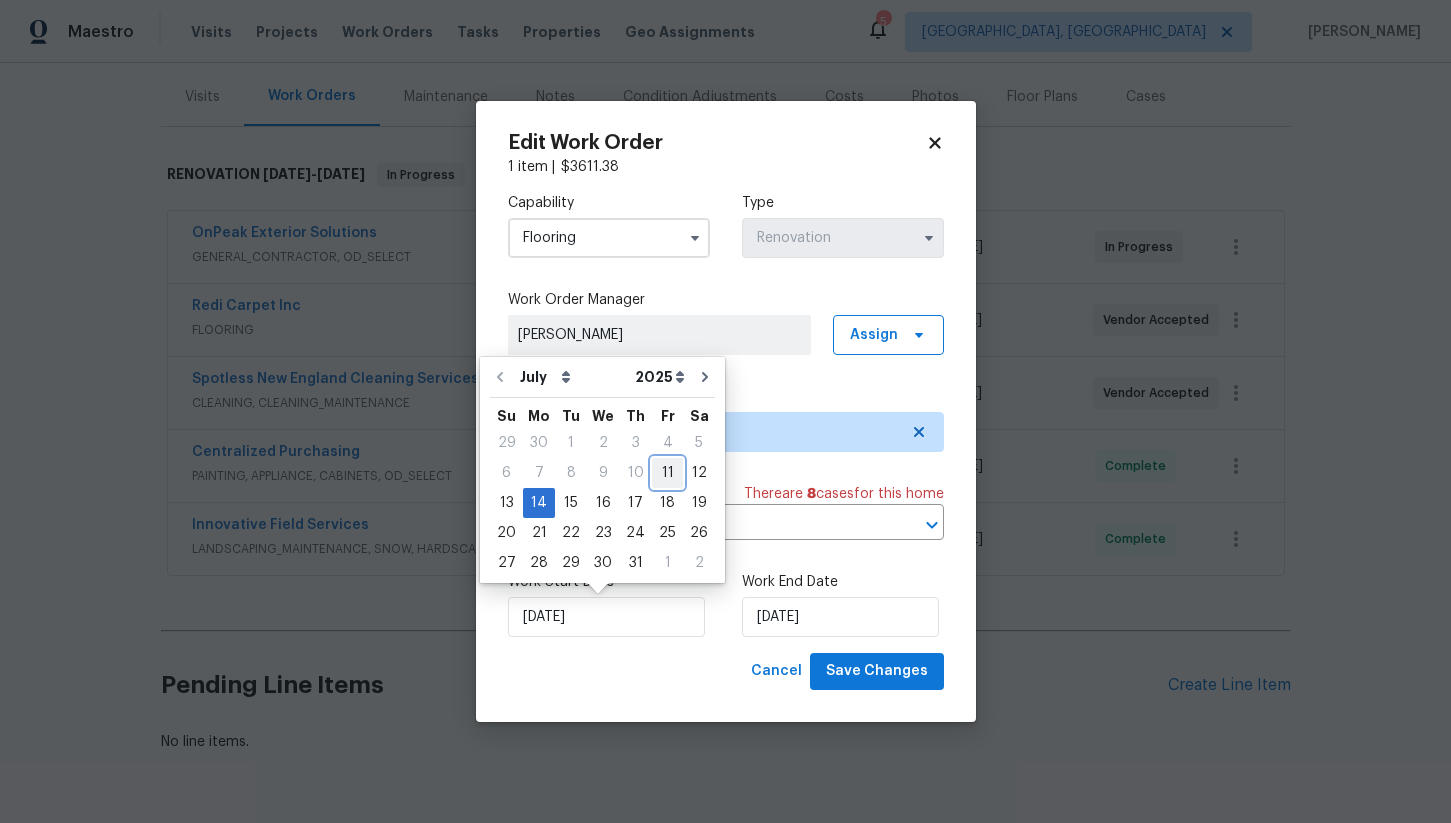 click on "11" at bounding box center [667, 473] 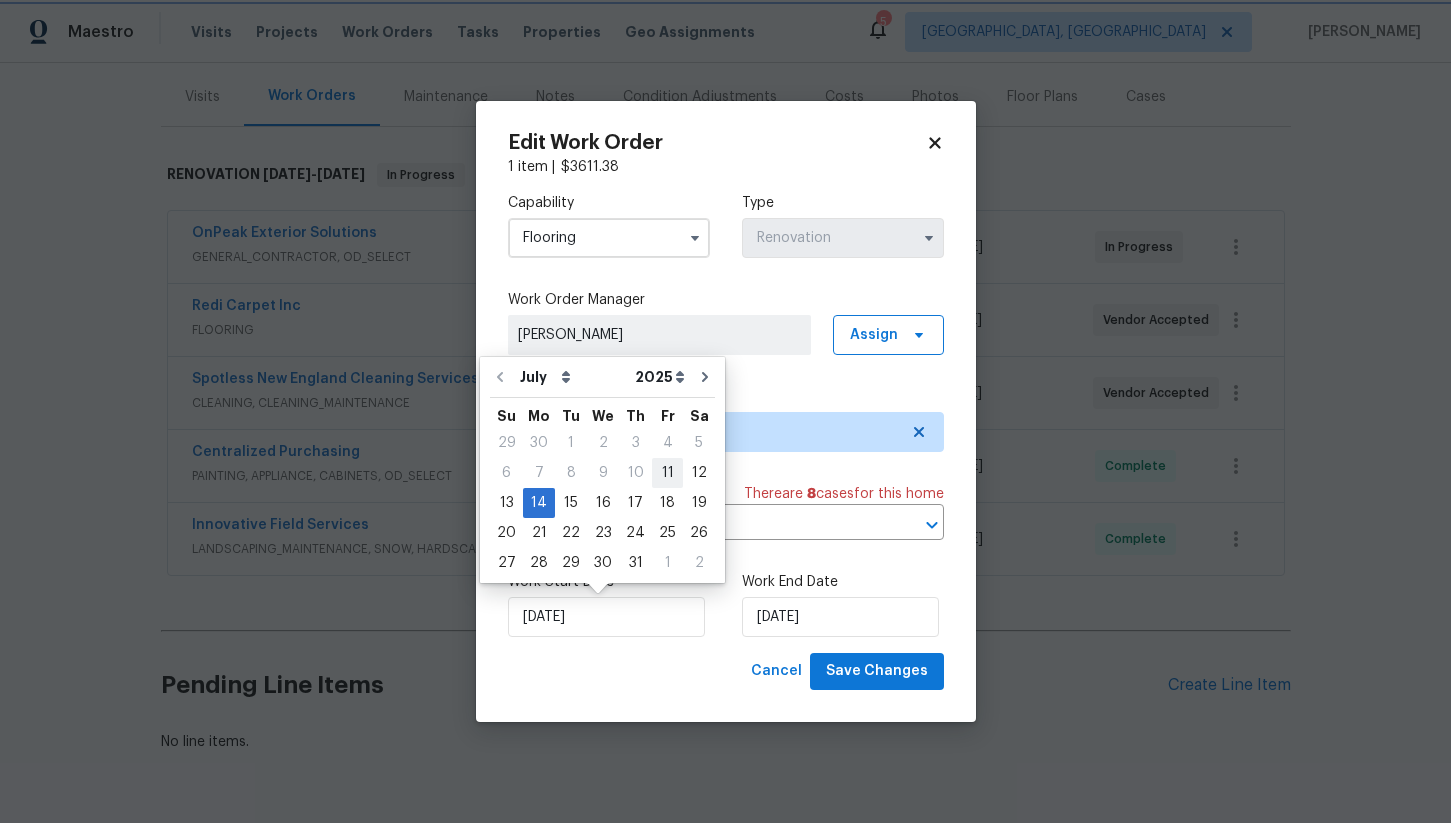 type on "[DATE]" 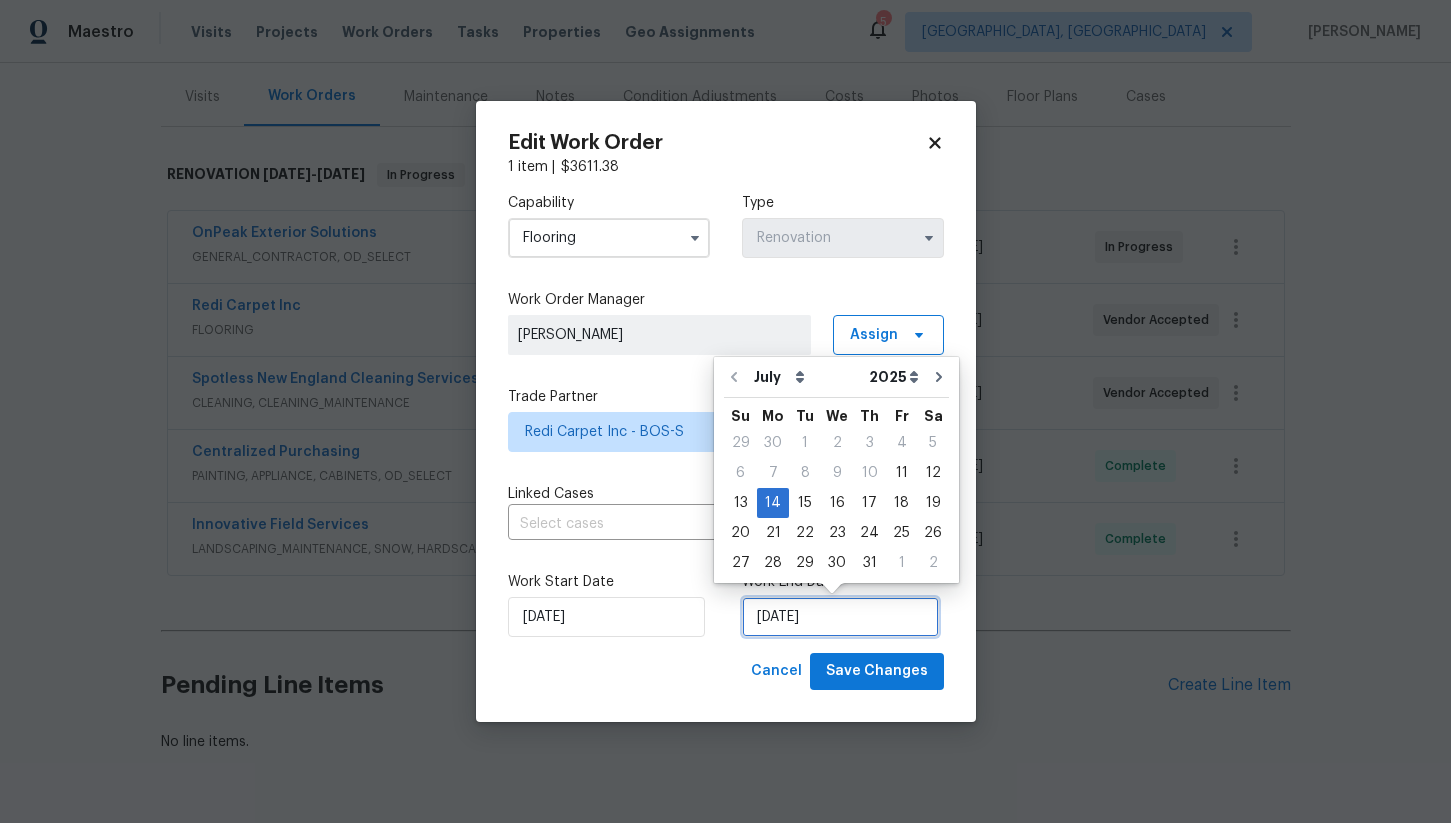 click on "7/14/2025" at bounding box center [840, 617] 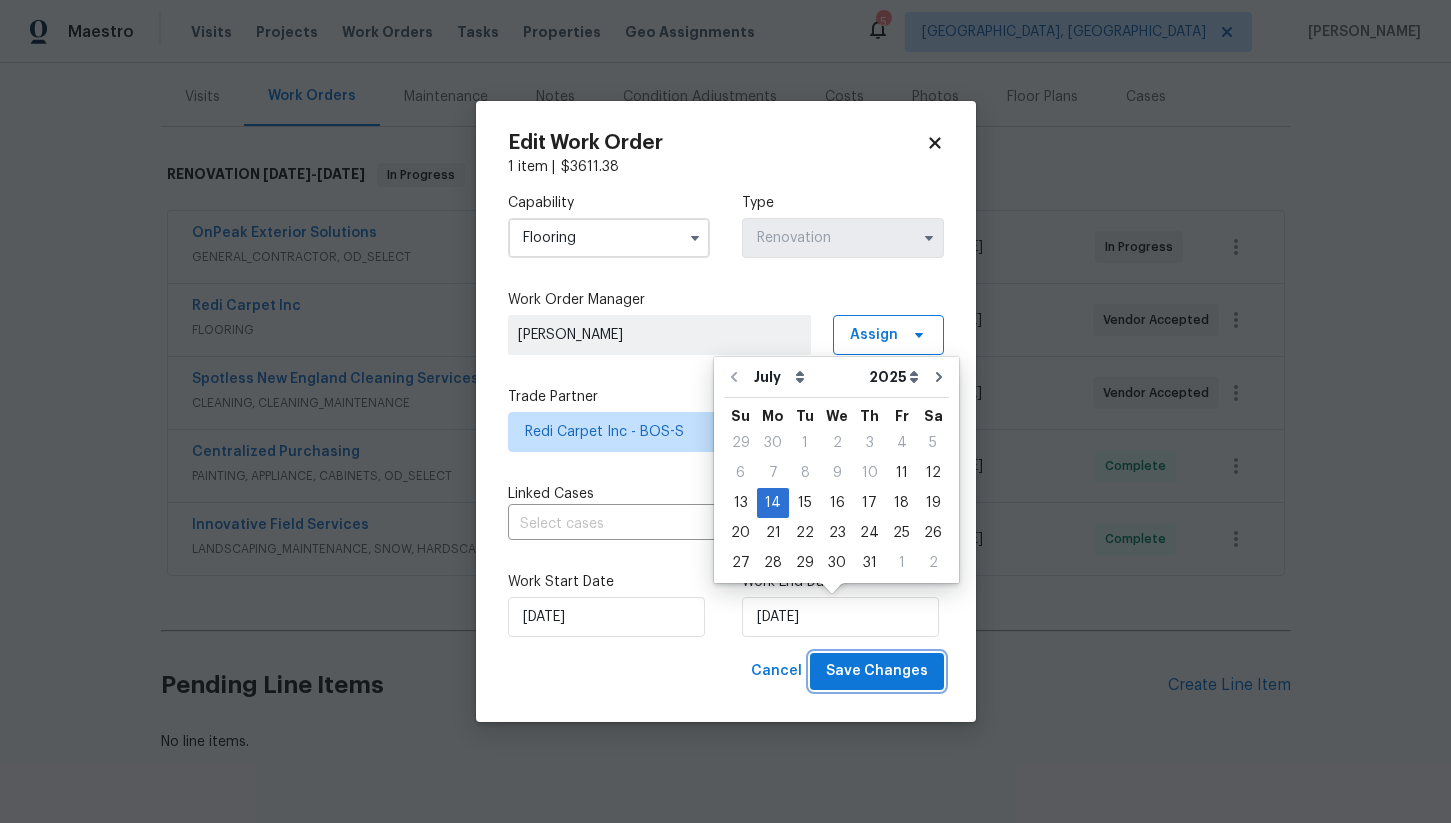 click on "Save Changes" at bounding box center [877, 671] 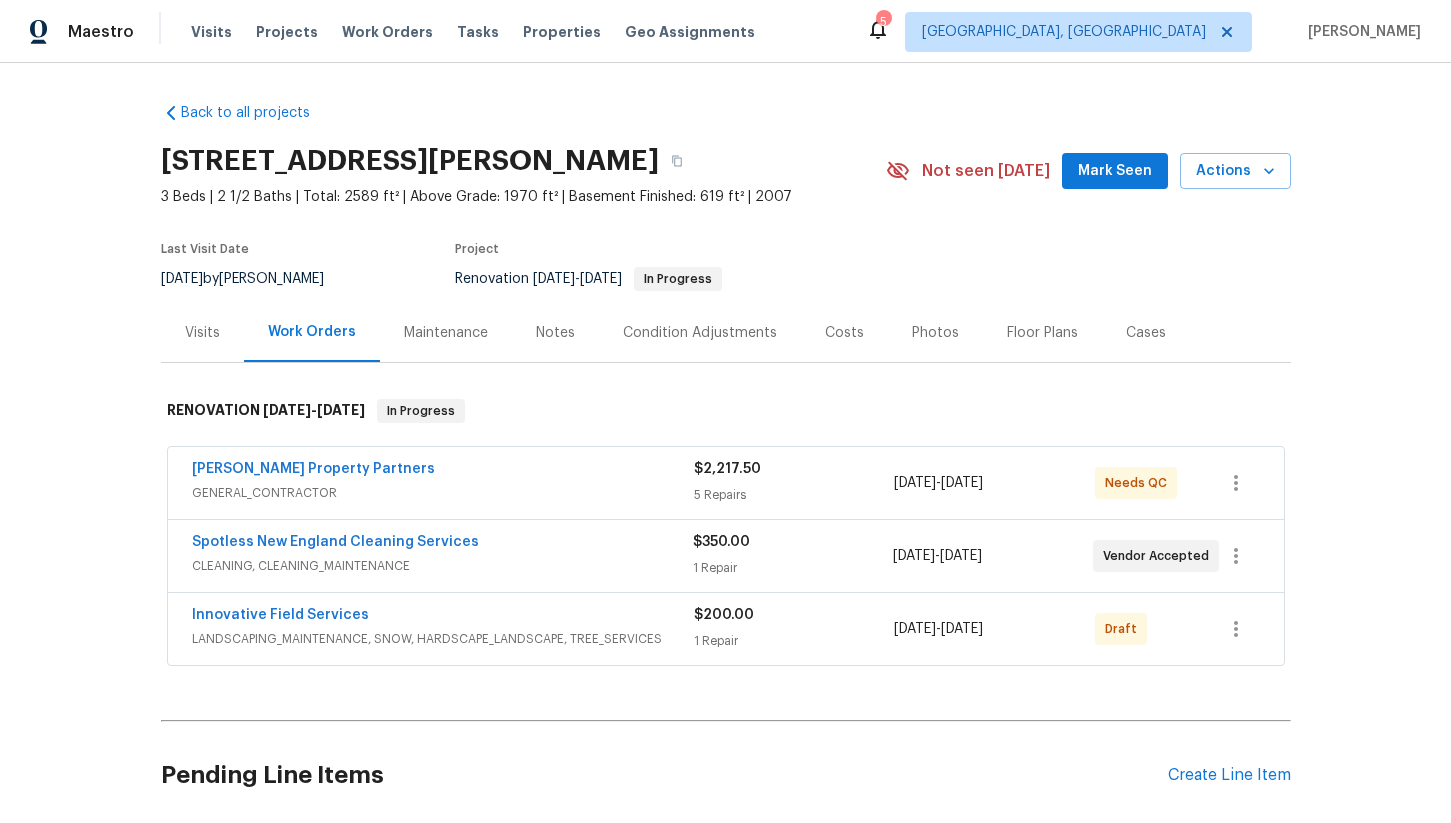 scroll, scrollTop: 0, scrollLeft: 0, axis: both 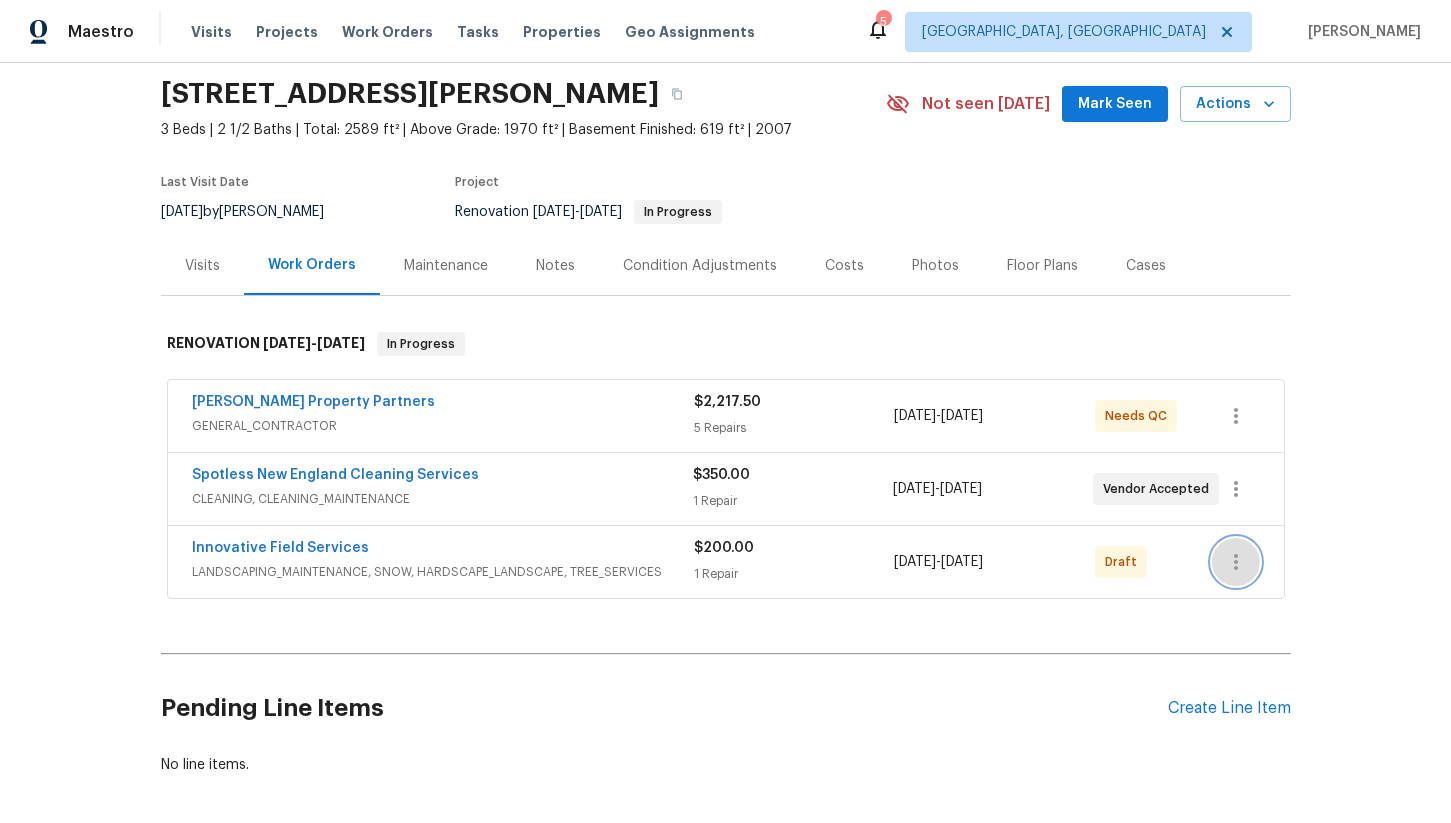 click 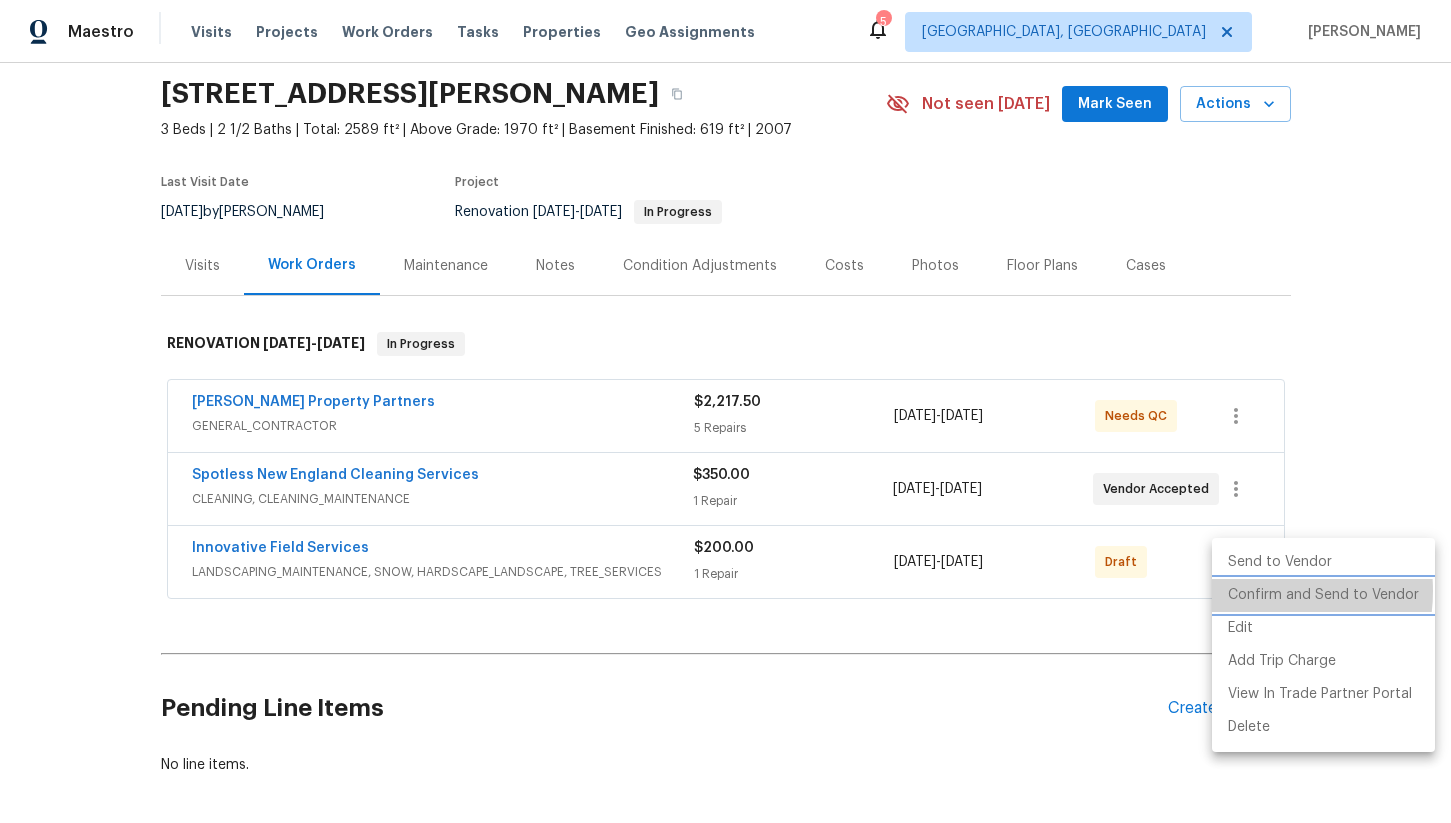 click on "Confirm and Send to Vendor" at bounding box center [1323, 595] 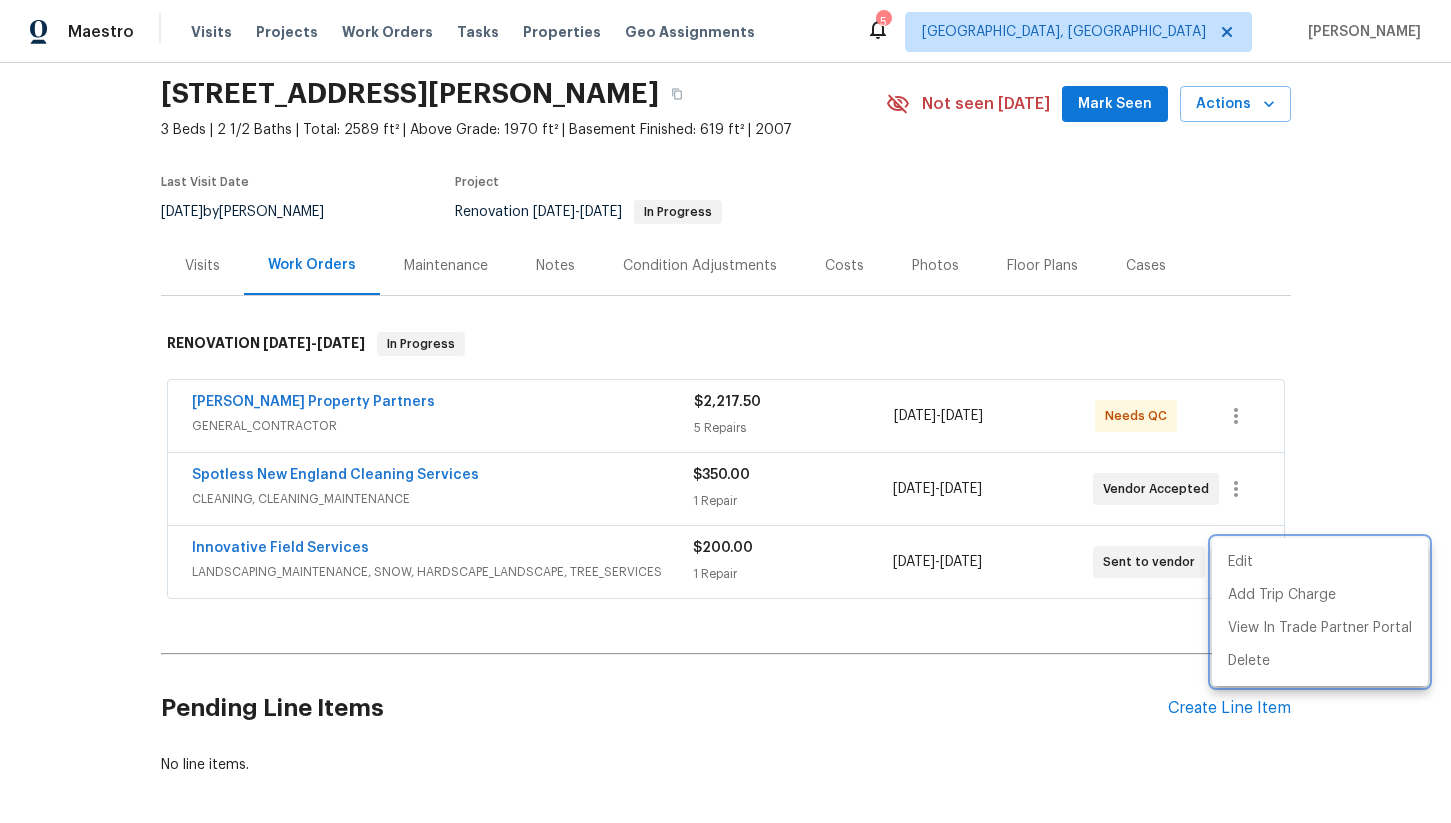 click at bounding box center [725, 411] 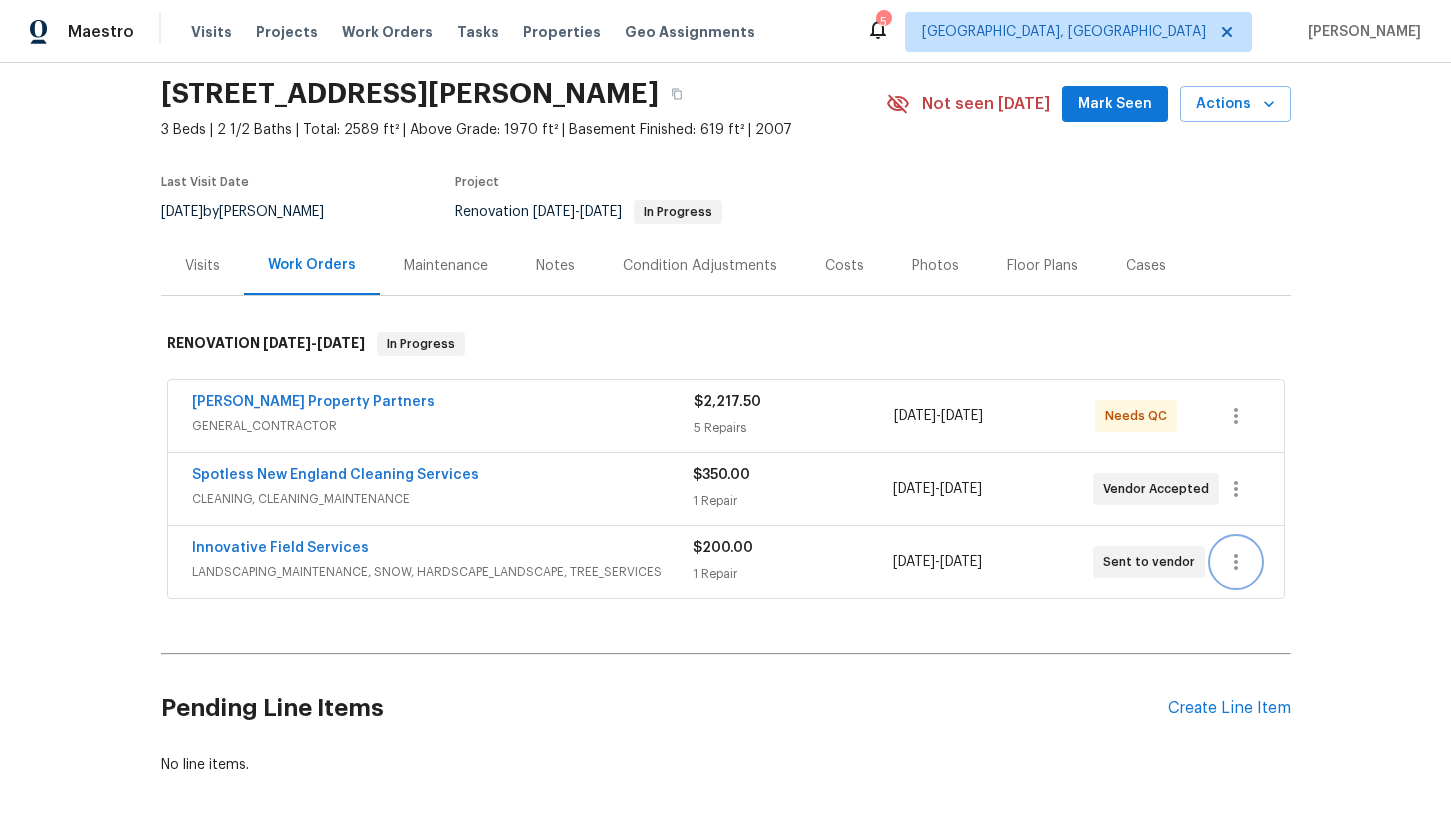 click 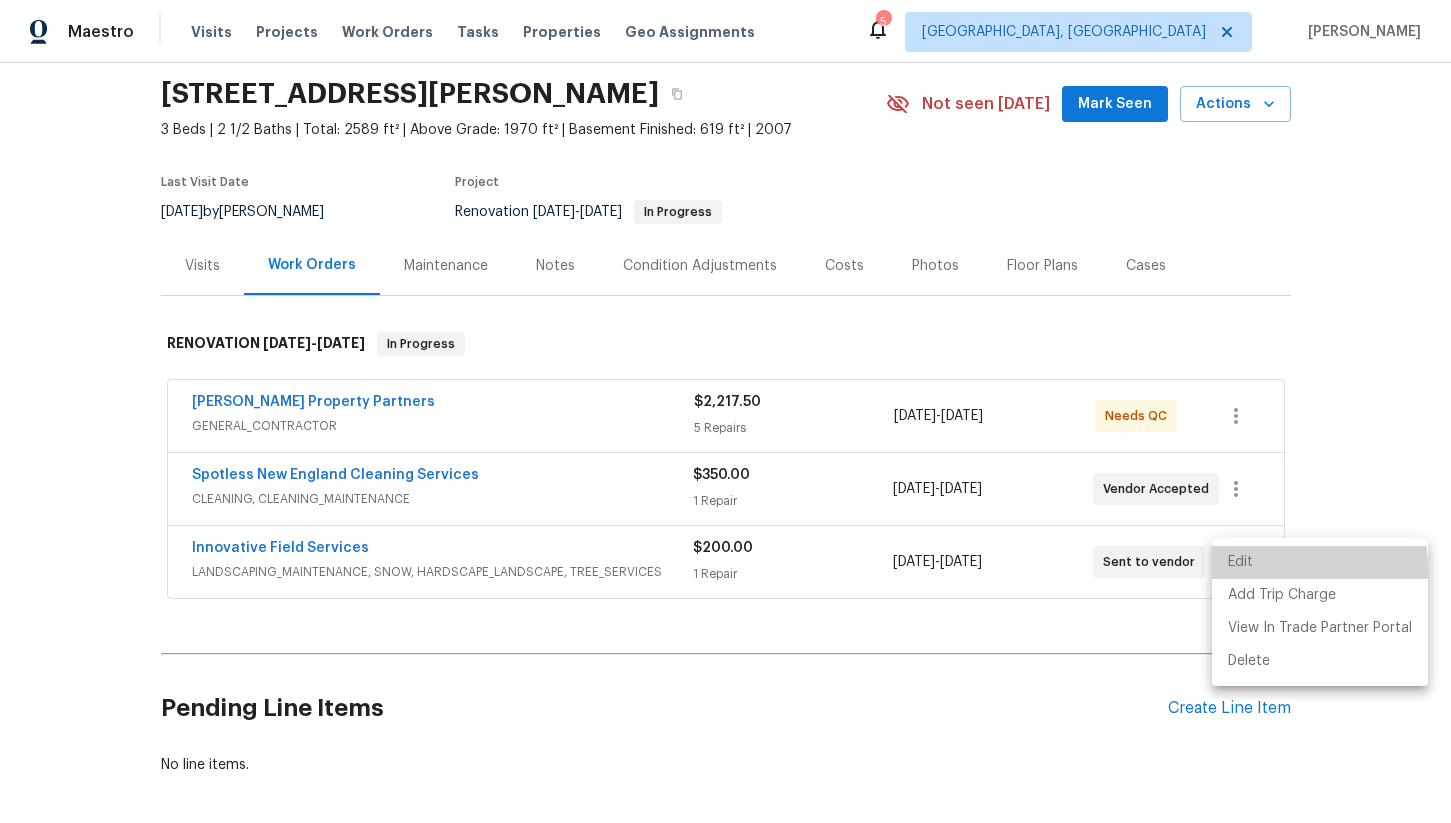click on "Edit" at bounding box center (1320, 562) 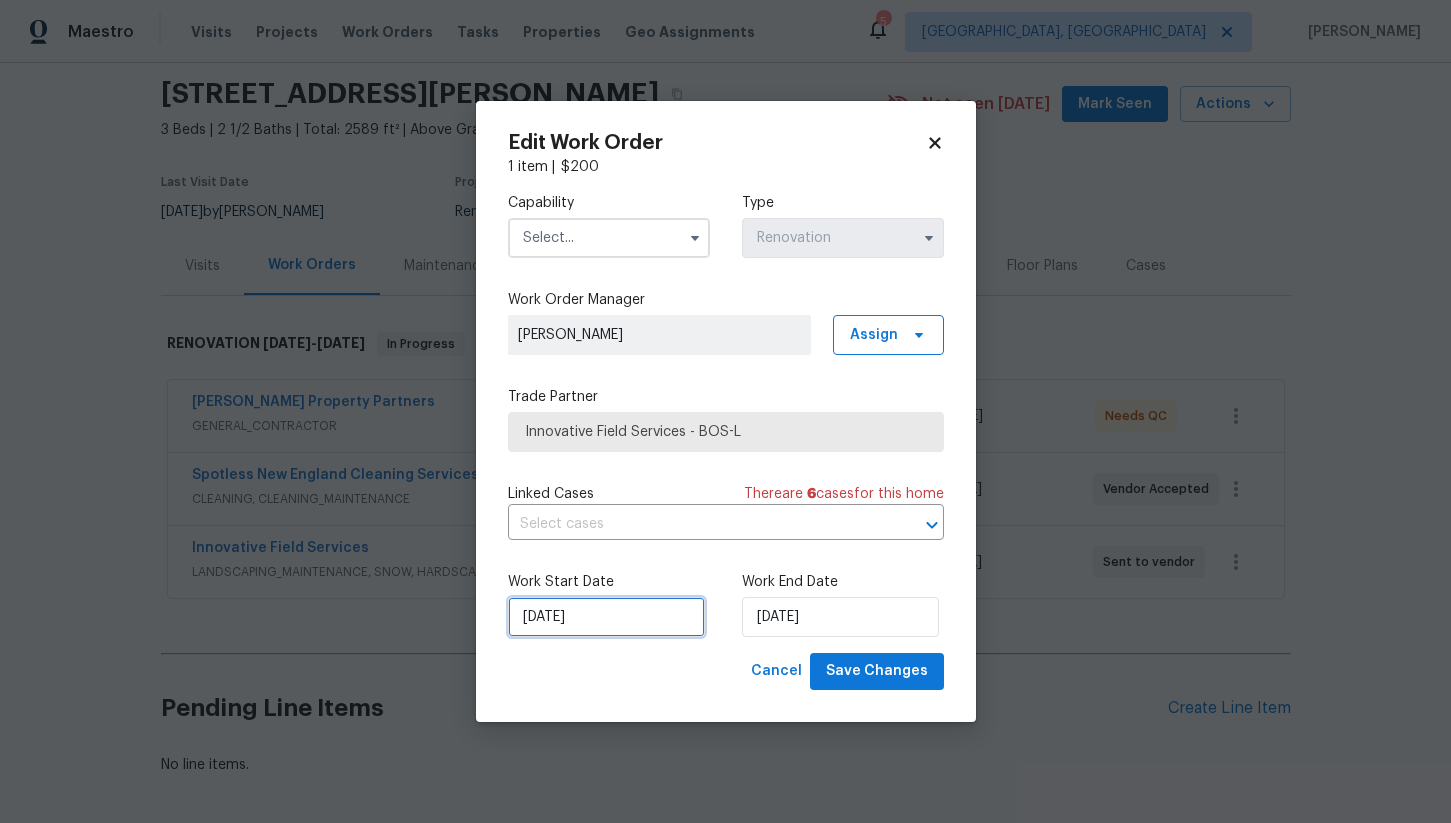 click on "[DATE]" at bounding box center (606, 617) 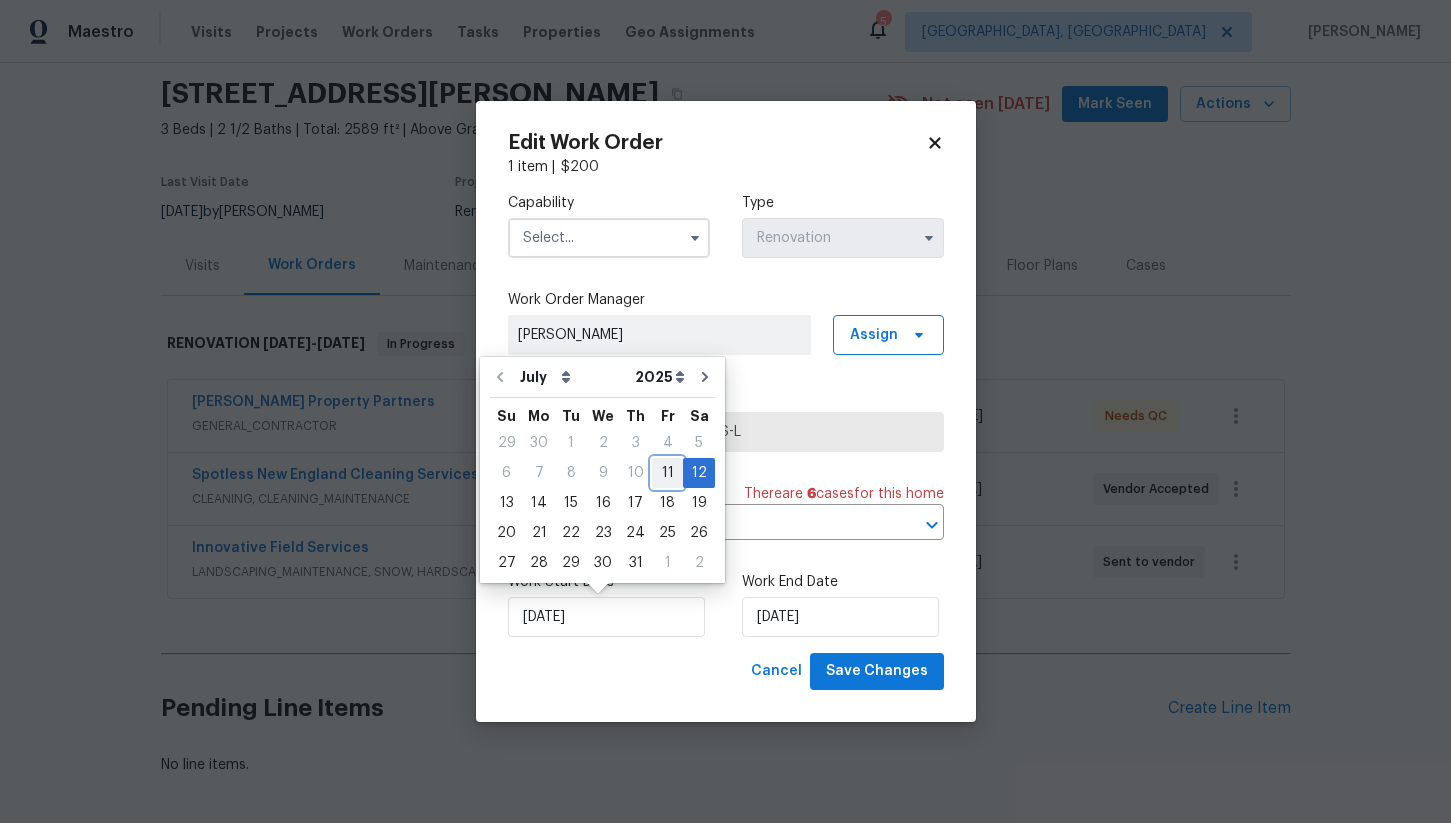 click on "11" at bounding box center (667, 473) 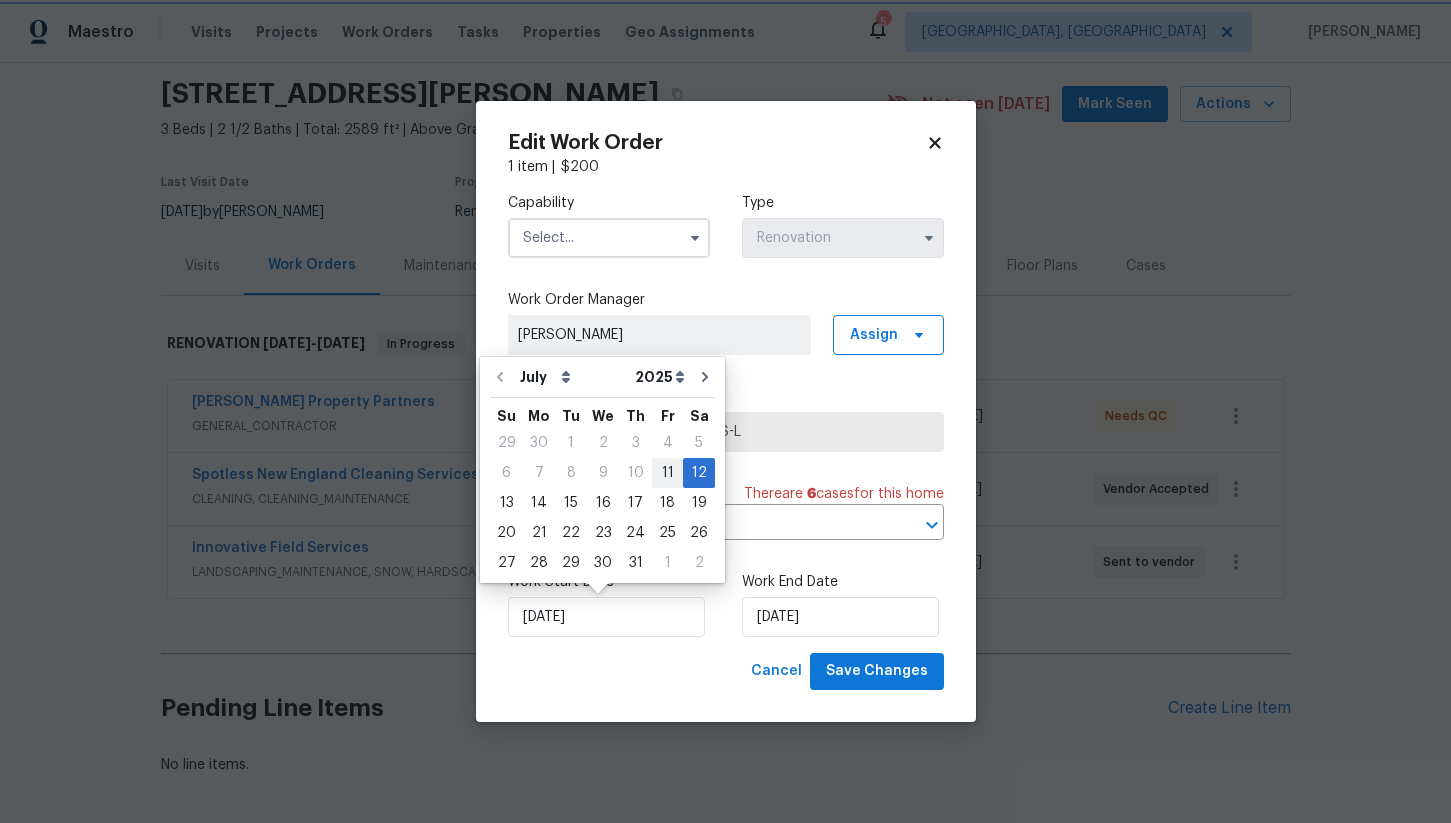 type on "[DATE]" 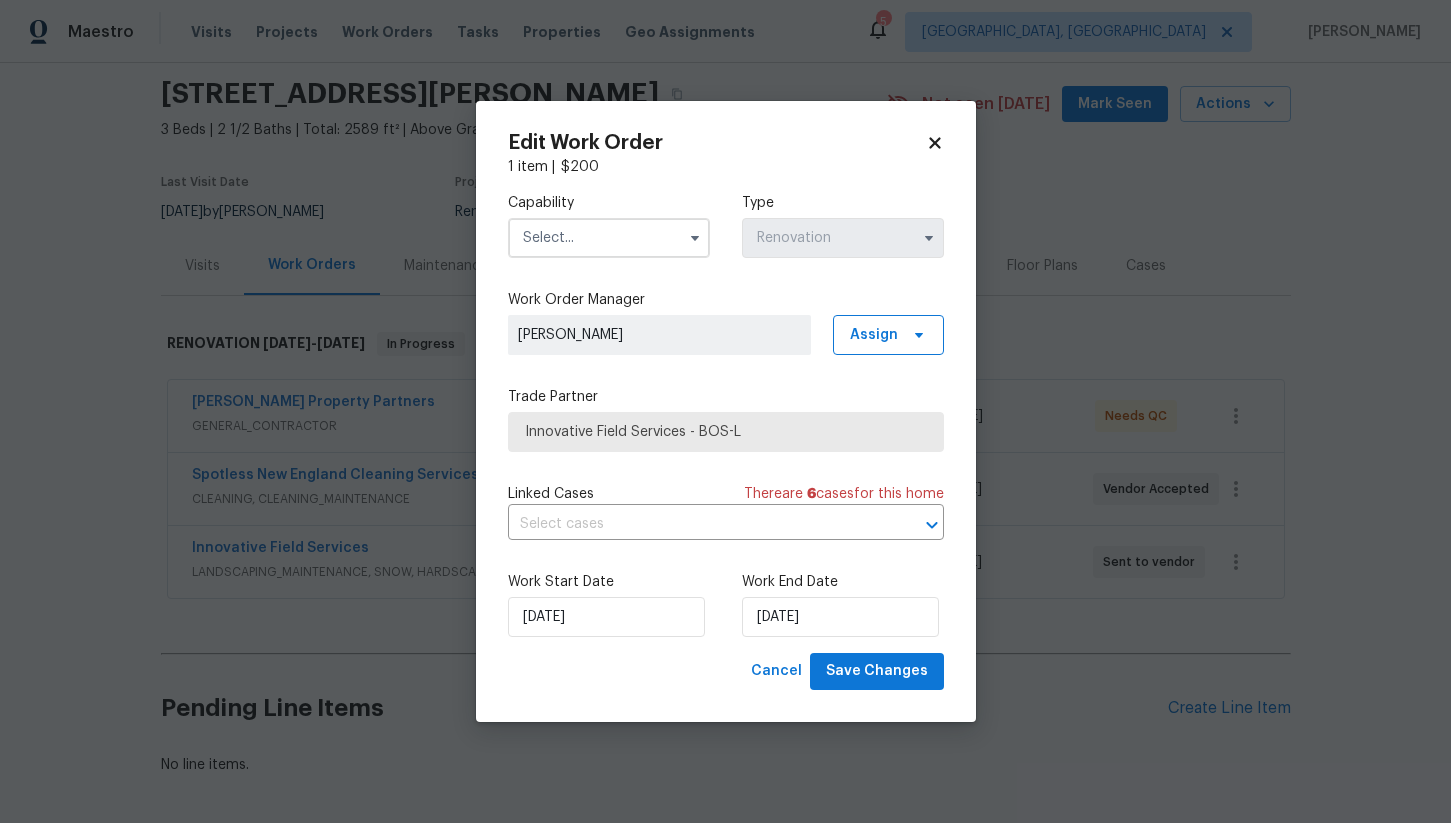 click at bounding box center (609, 238) 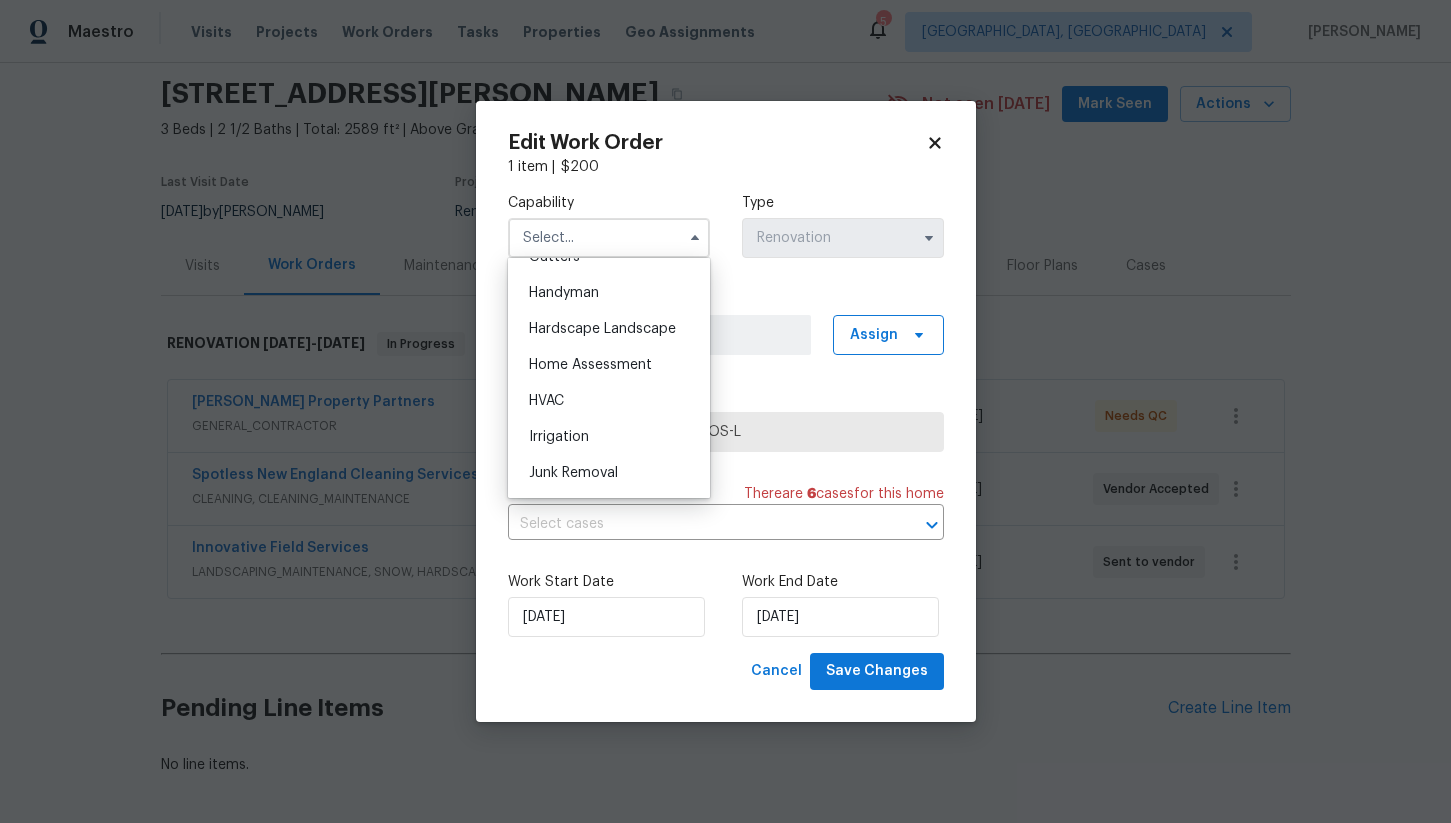 scroll, scrollTop: 1103, scrollLeft: 0, axis: vertical 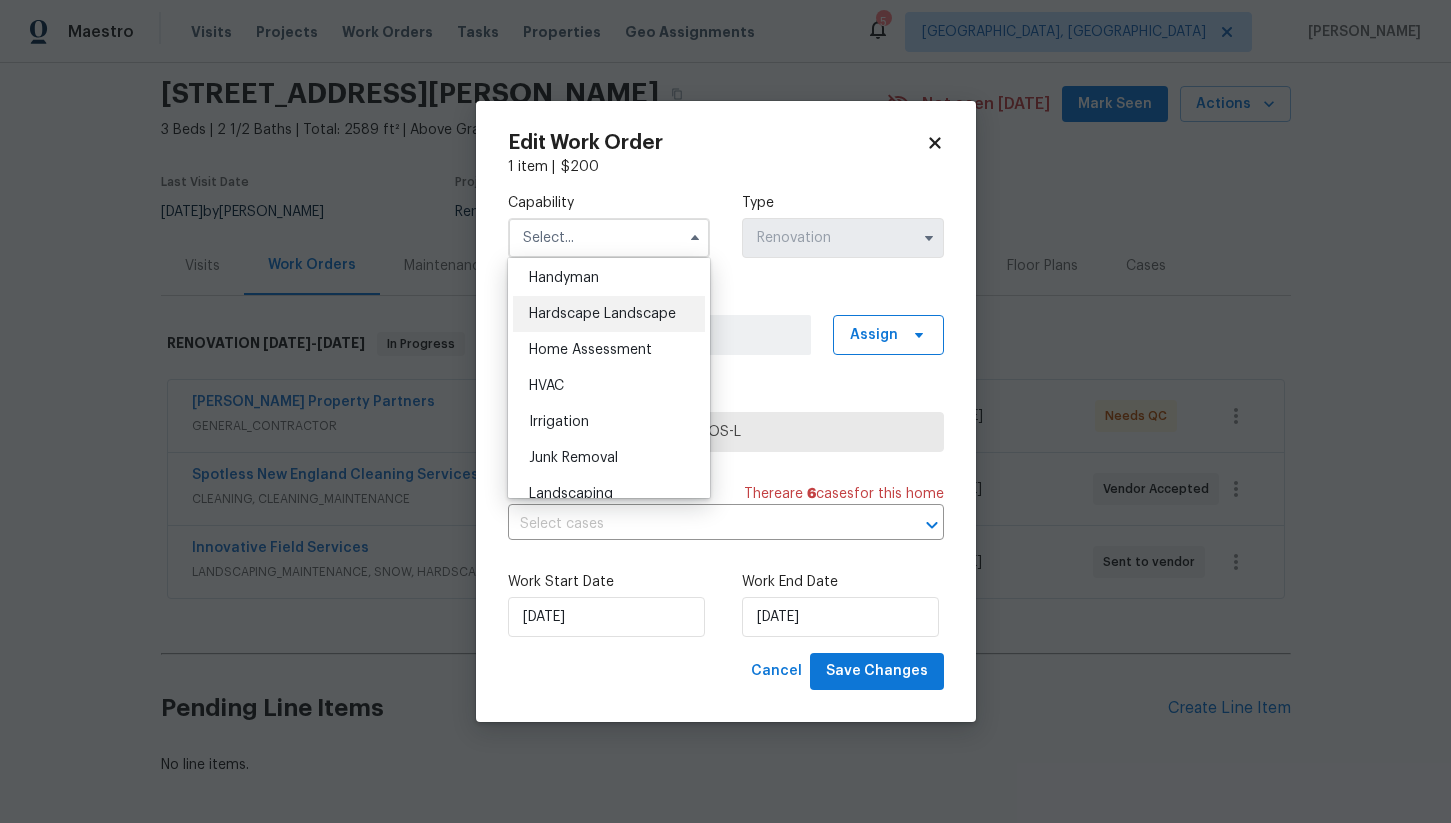 click on "Hardscape Landscape" at bounding box center [602, 314] 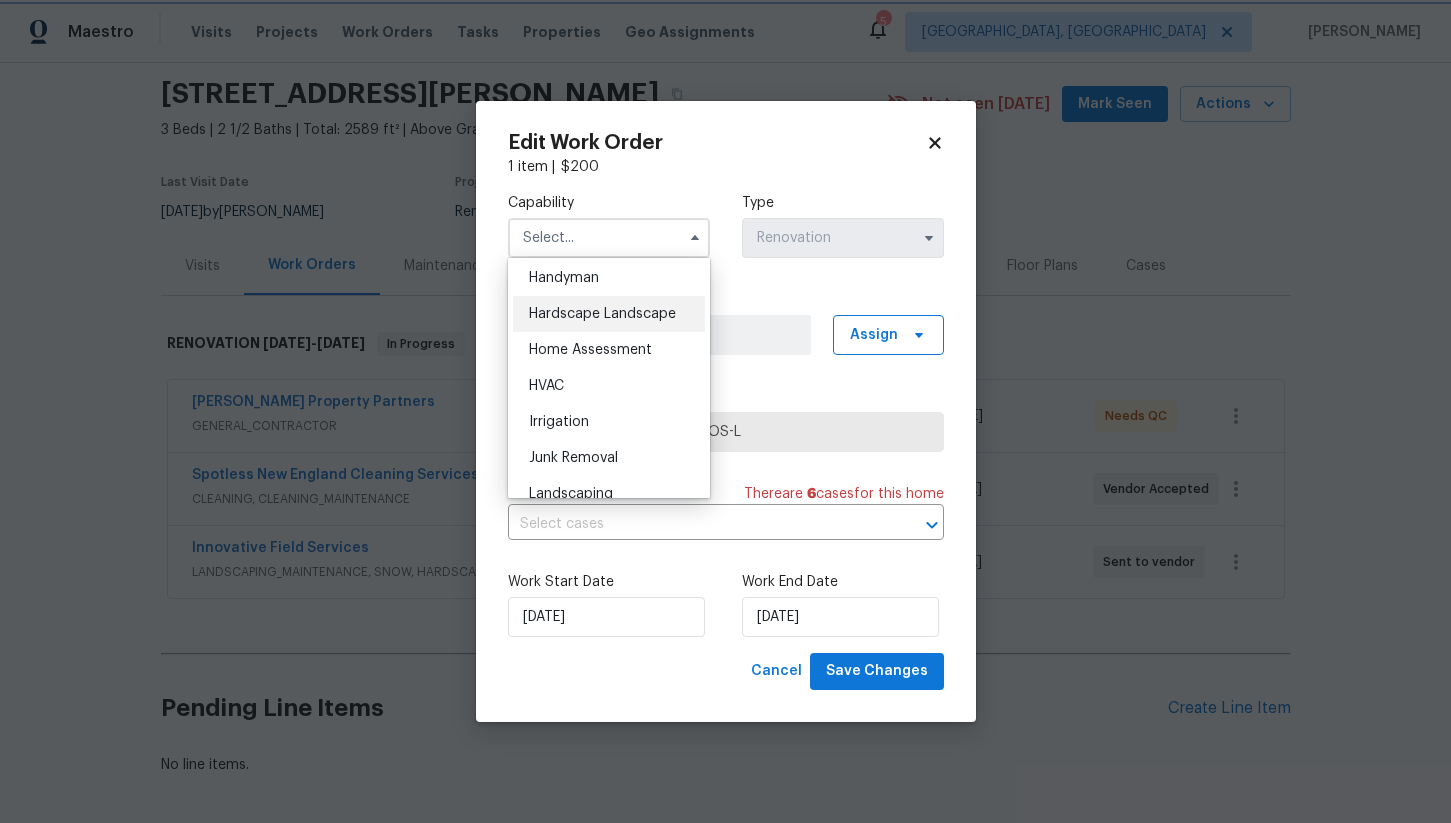 type on "Hardscape Landscape" 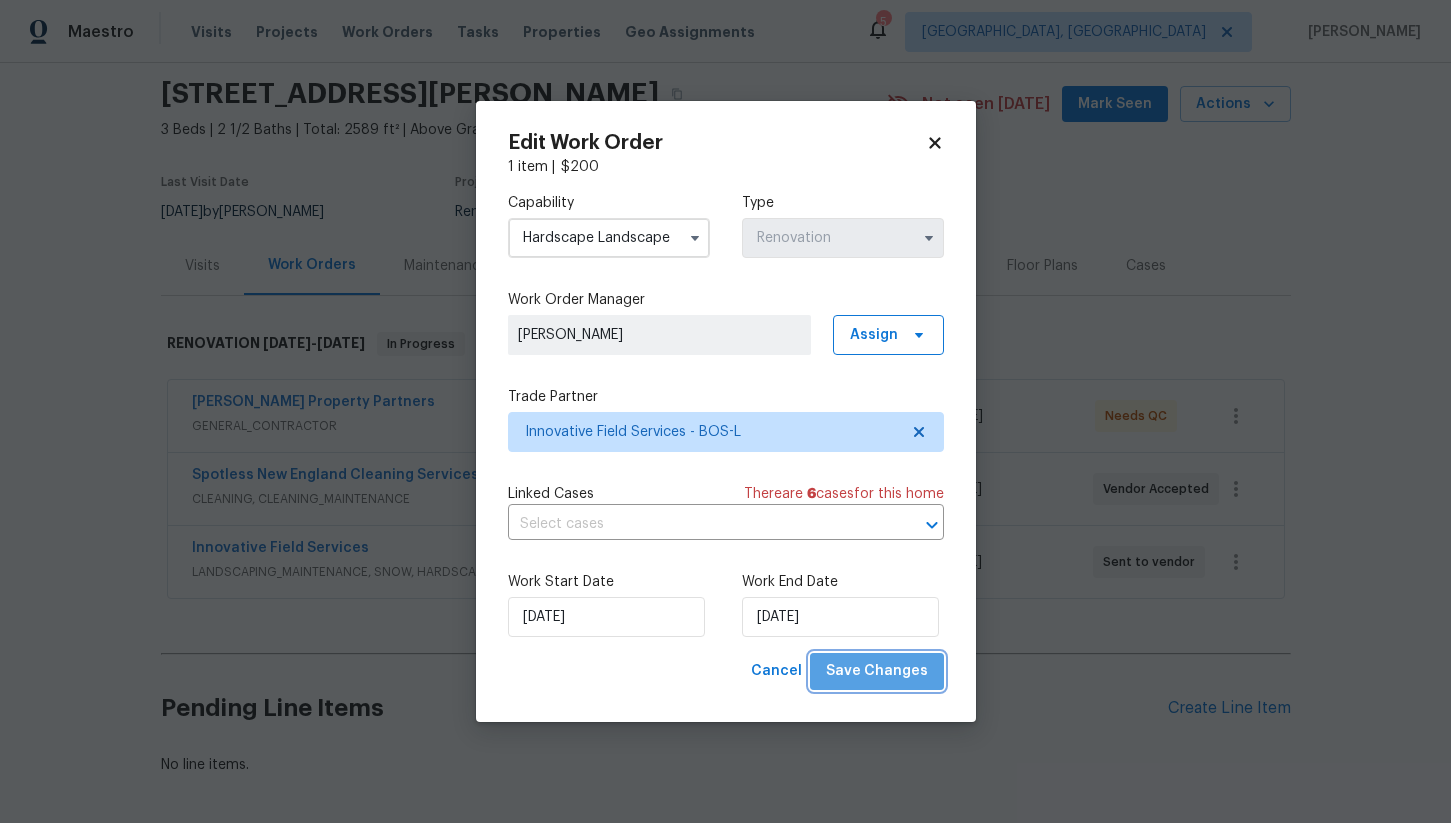 click on "Save Changes" at bounding box center (877, 671) 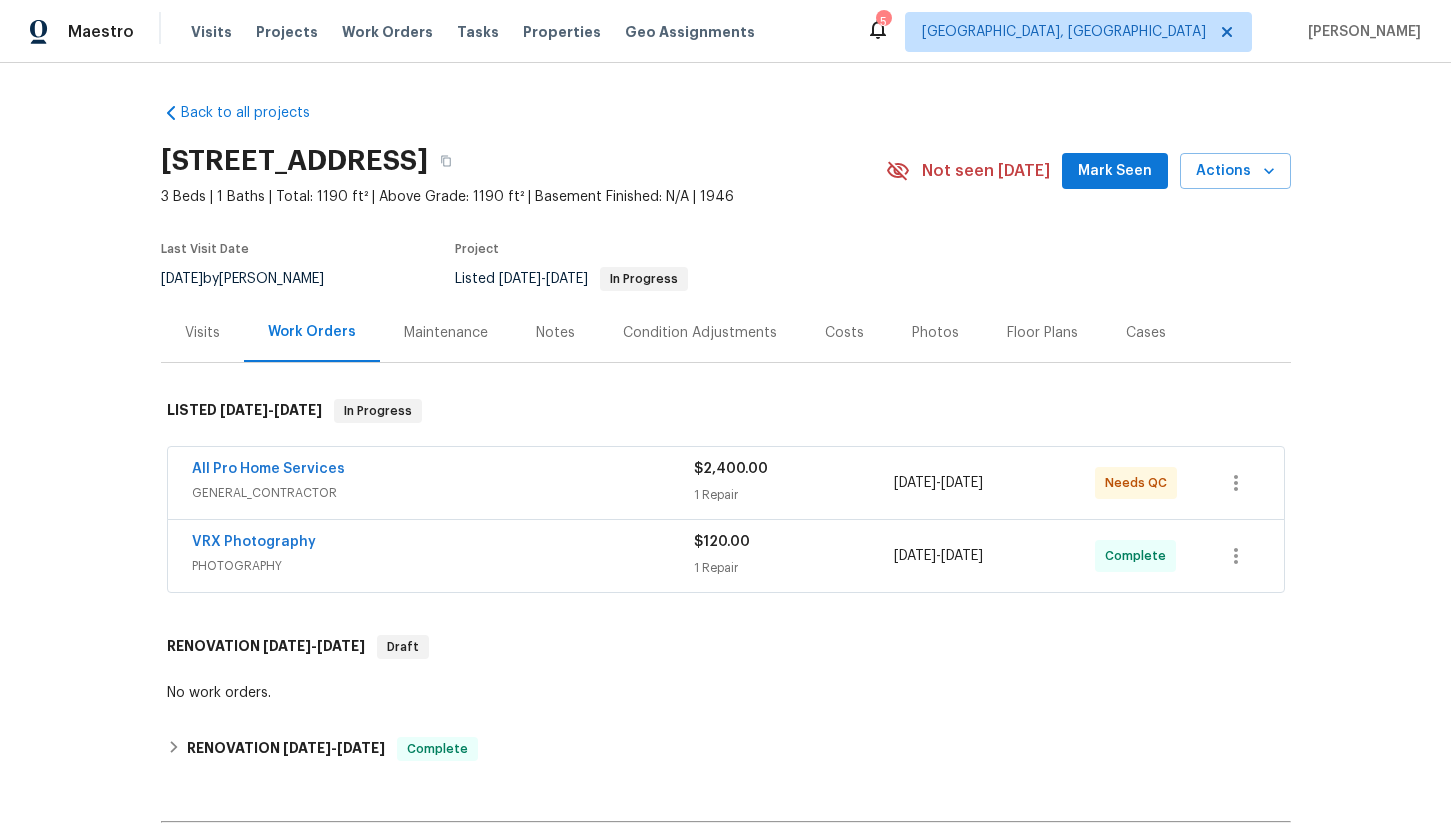 scroll, scrollTop: 0, scrollLeft: 0, axis: both 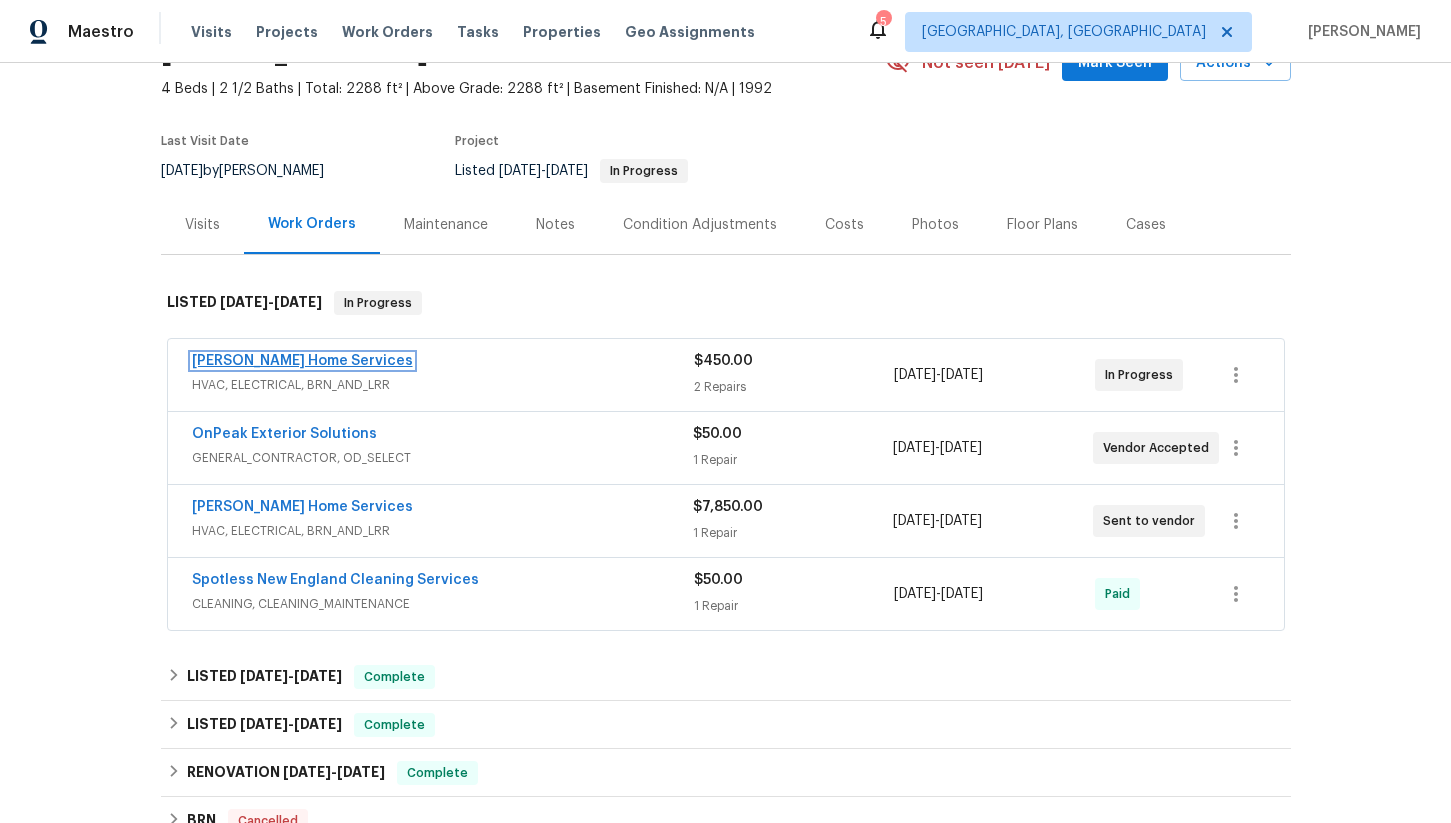 click on "[PERSON_NAME] Home Services" at bounding box center [302, 361] 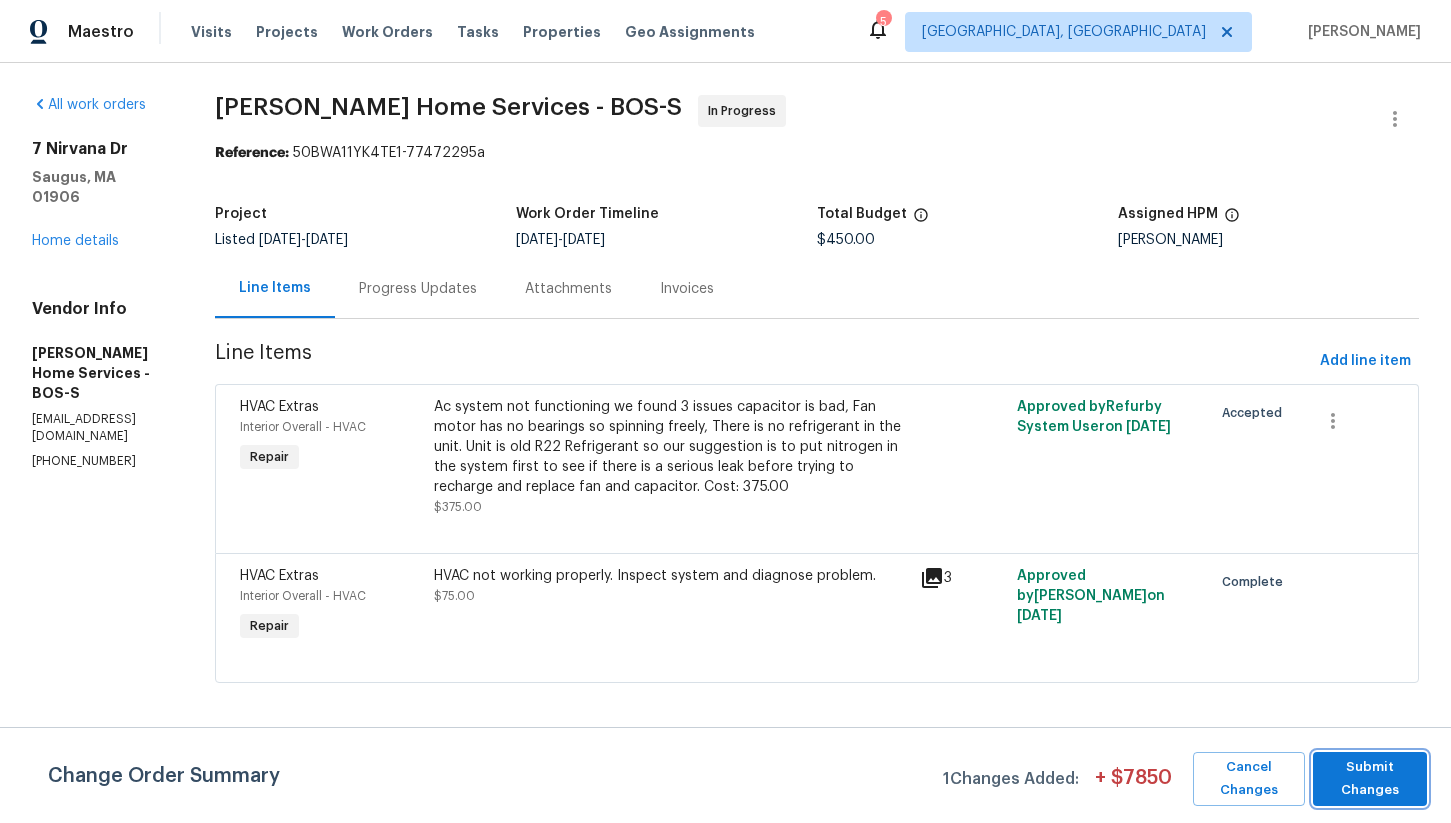 click on "Submit Changes" at bounding box center [1370, 779] 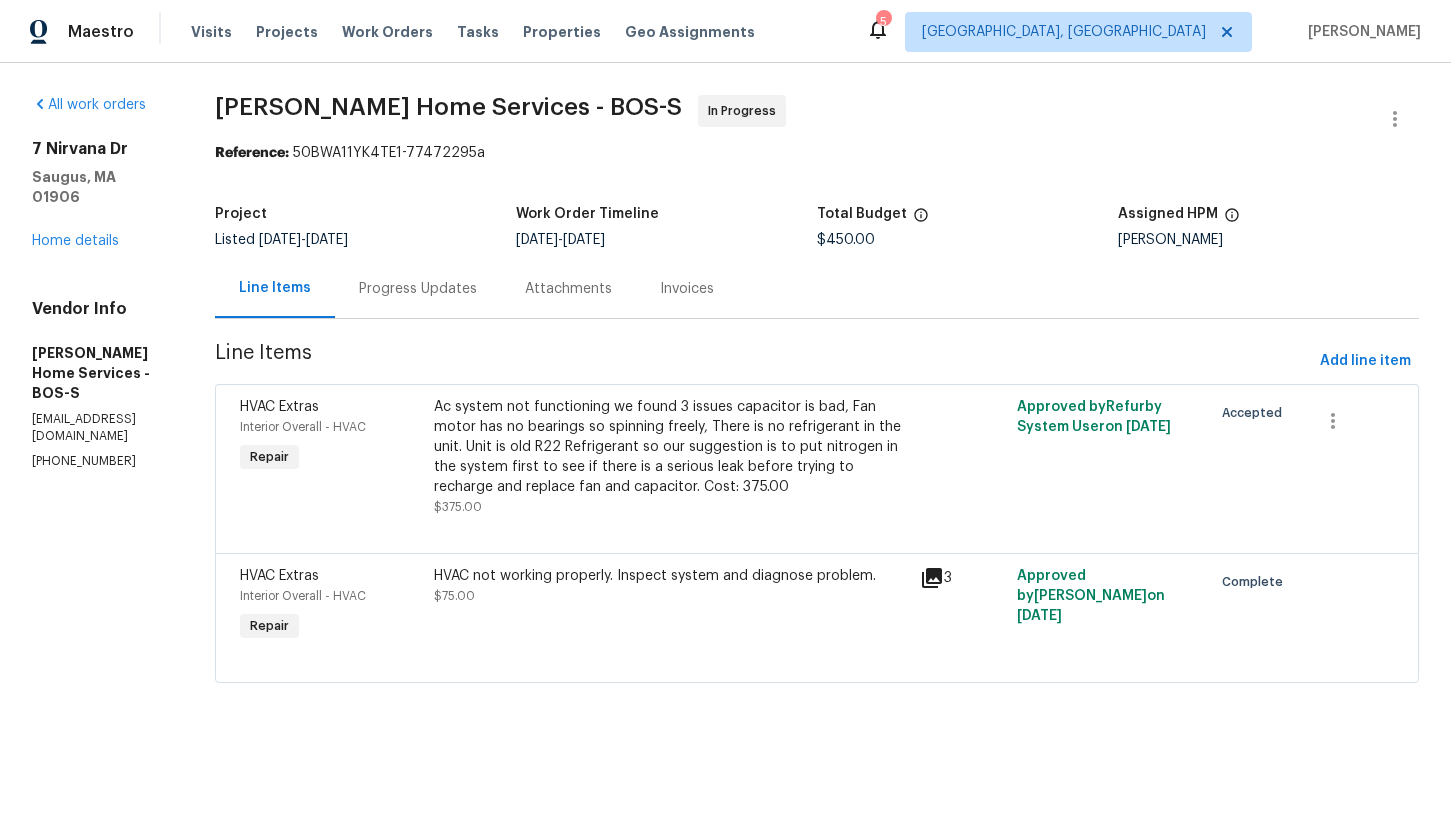 click on "Progress Updates" at bounding box center [418, 289] 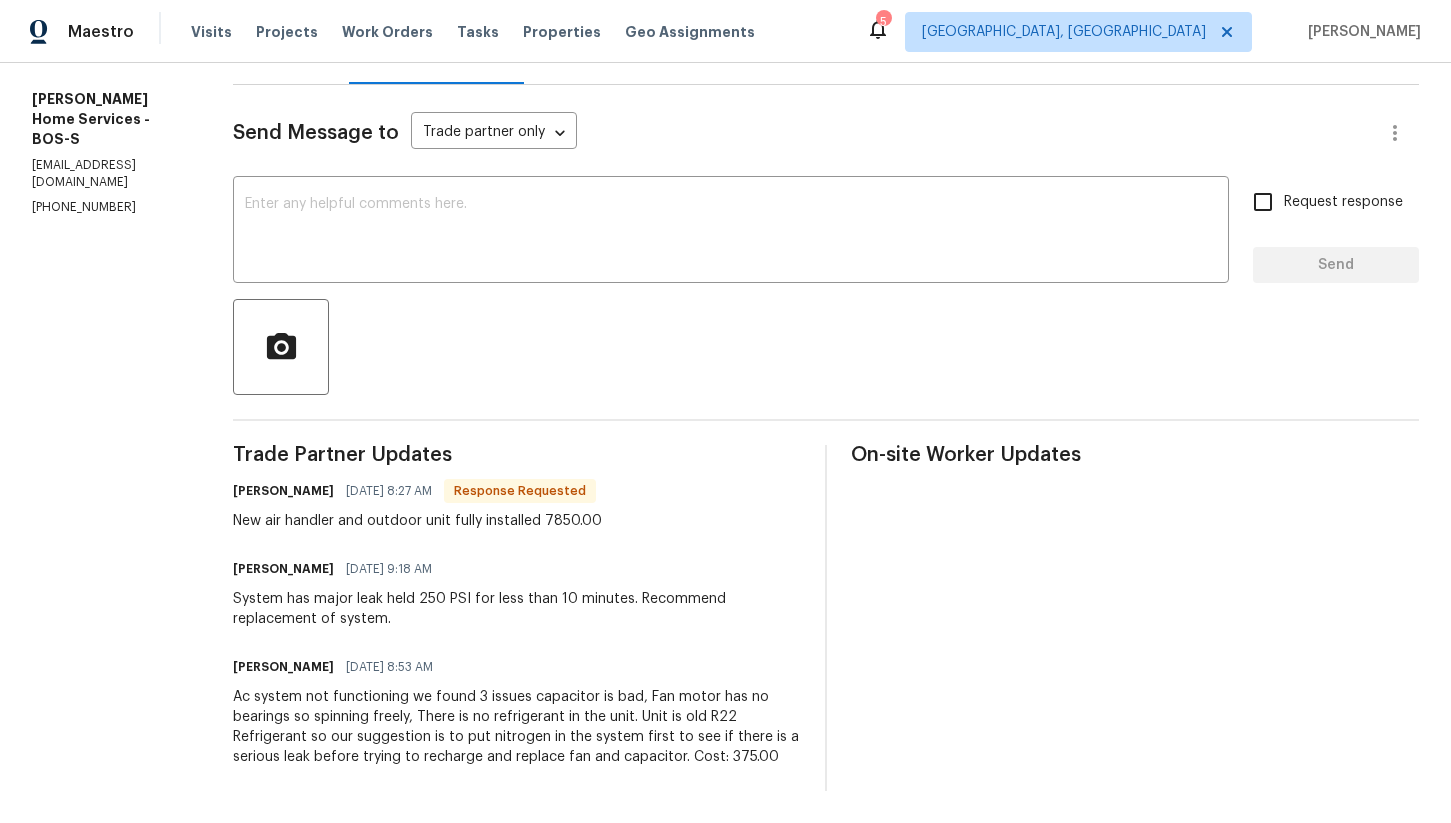 scroll, scrollTop: 0, scrollLeft: 0, axis: both 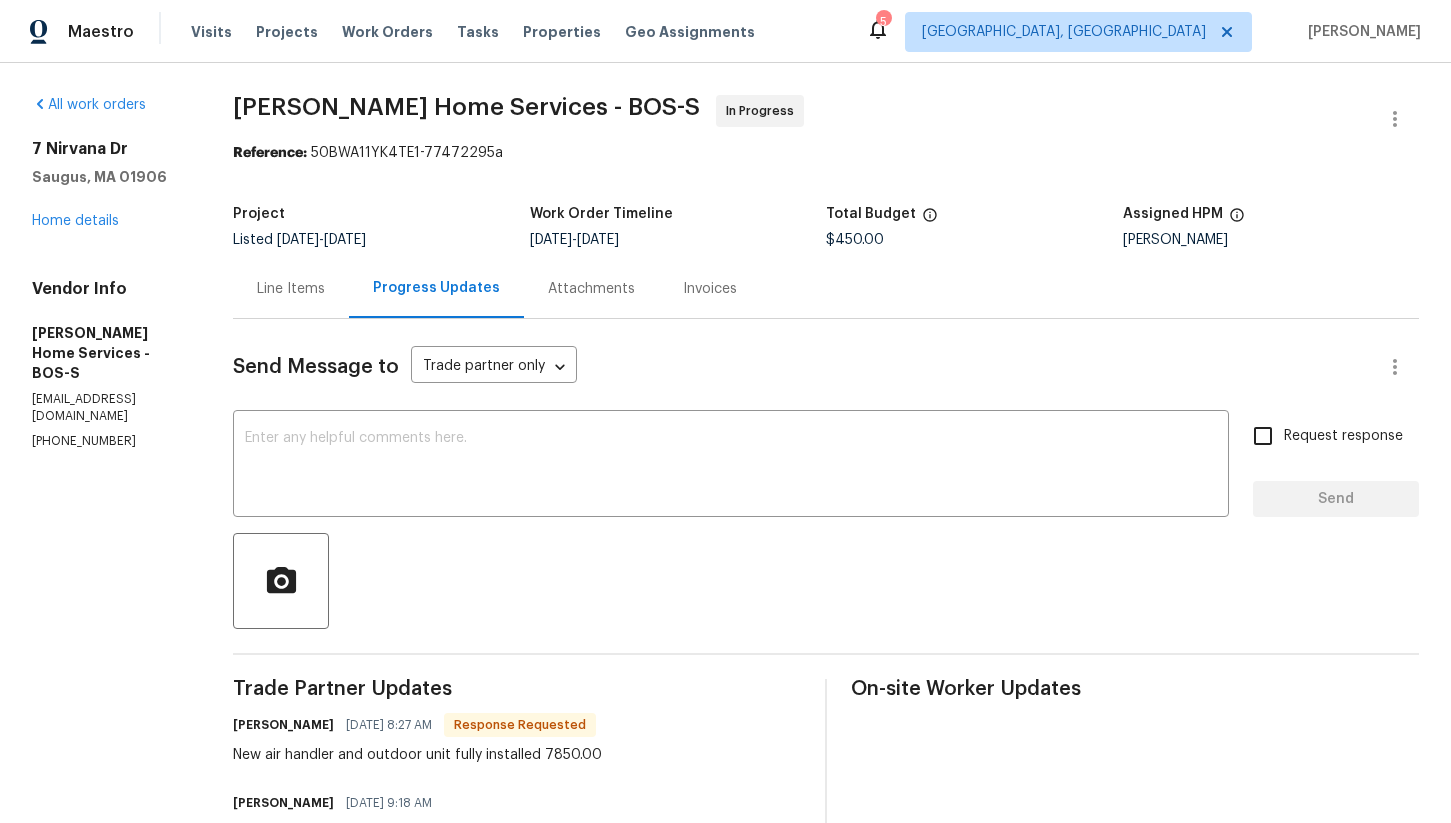 click on "Line Items" at bounding box center (291, 289) 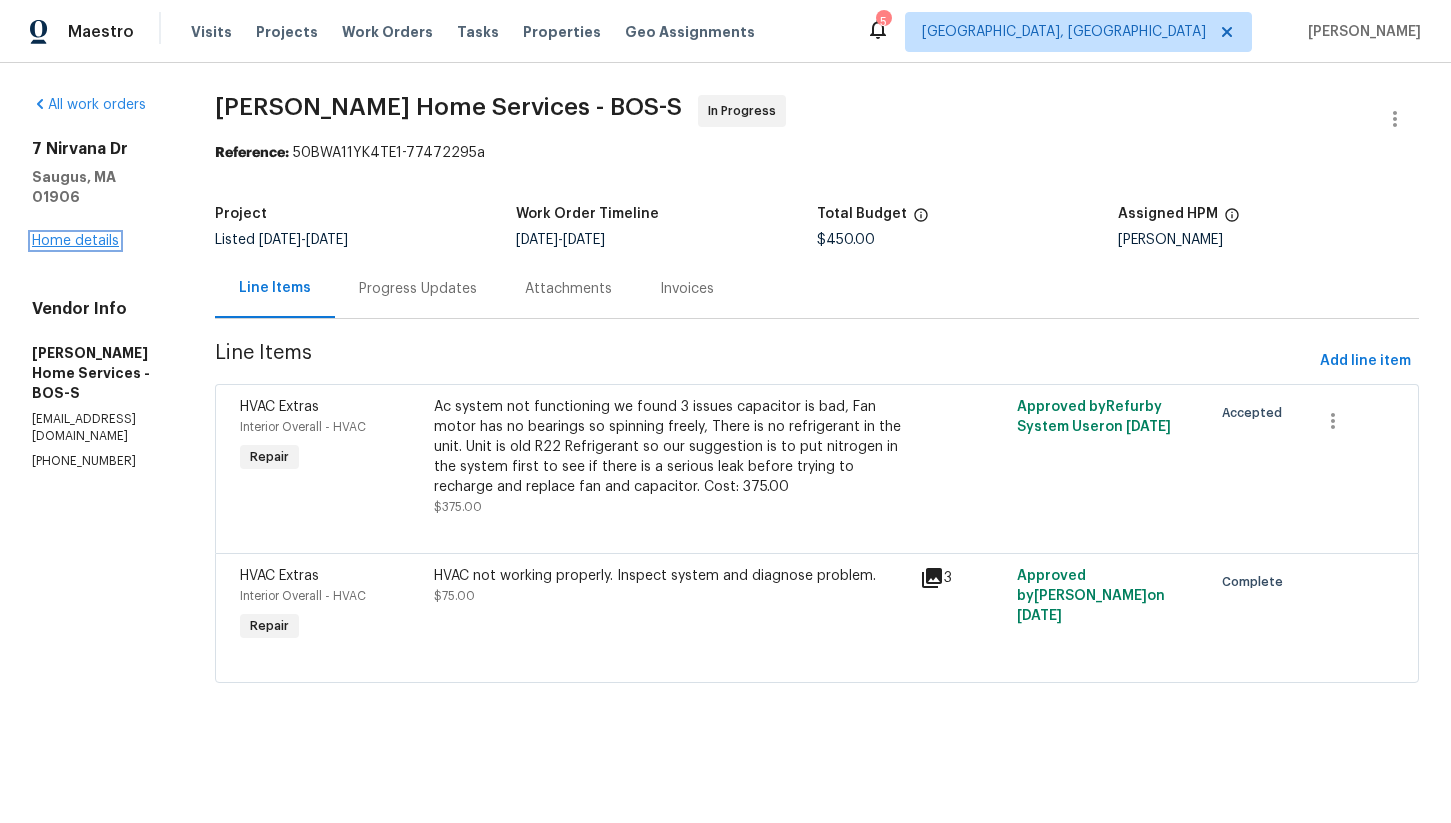 click on "Home details" at bounding box center [75, 241] 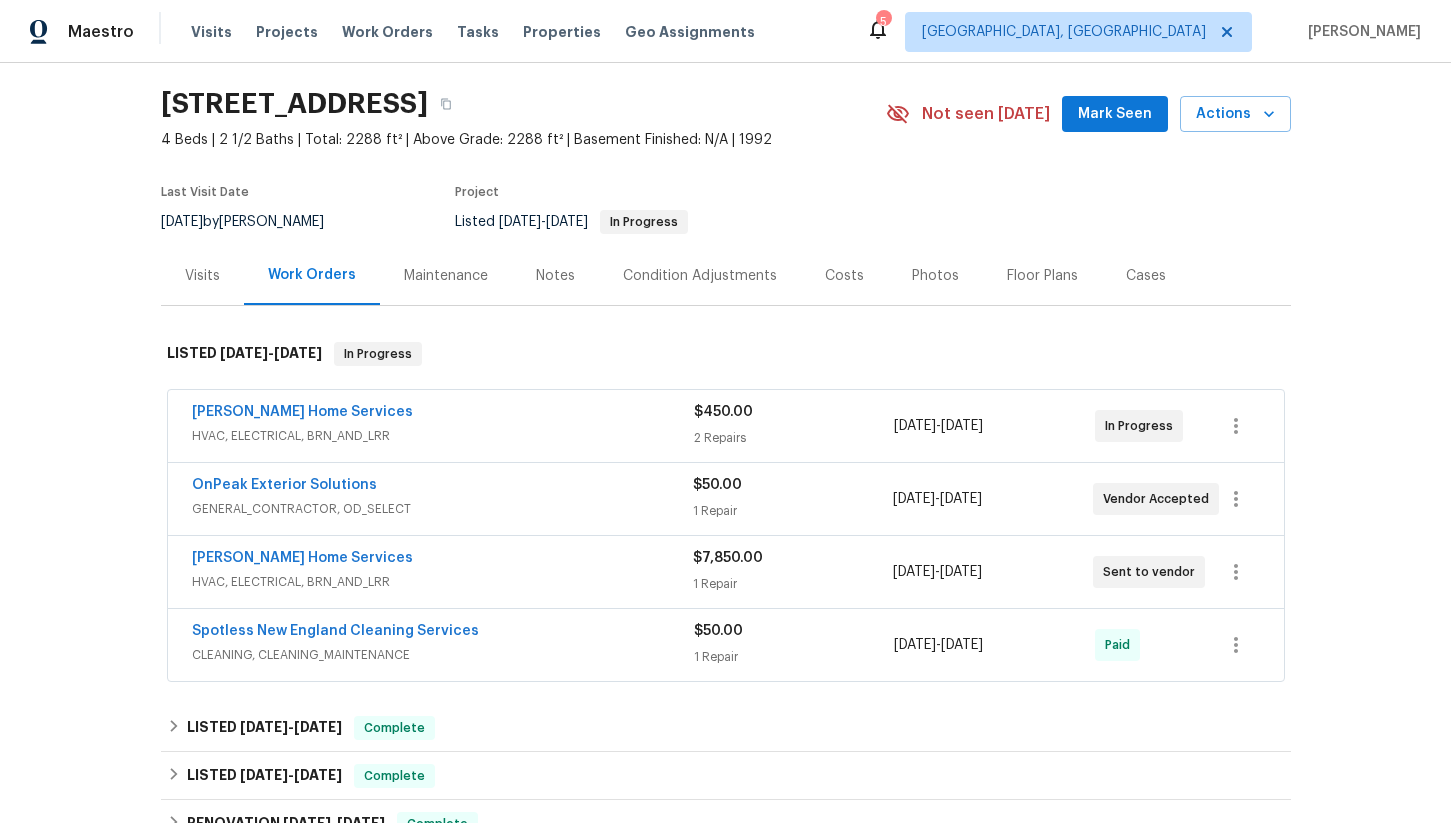 scroll, scrollTop: 62, scrollLeft: 0, axis: vertical 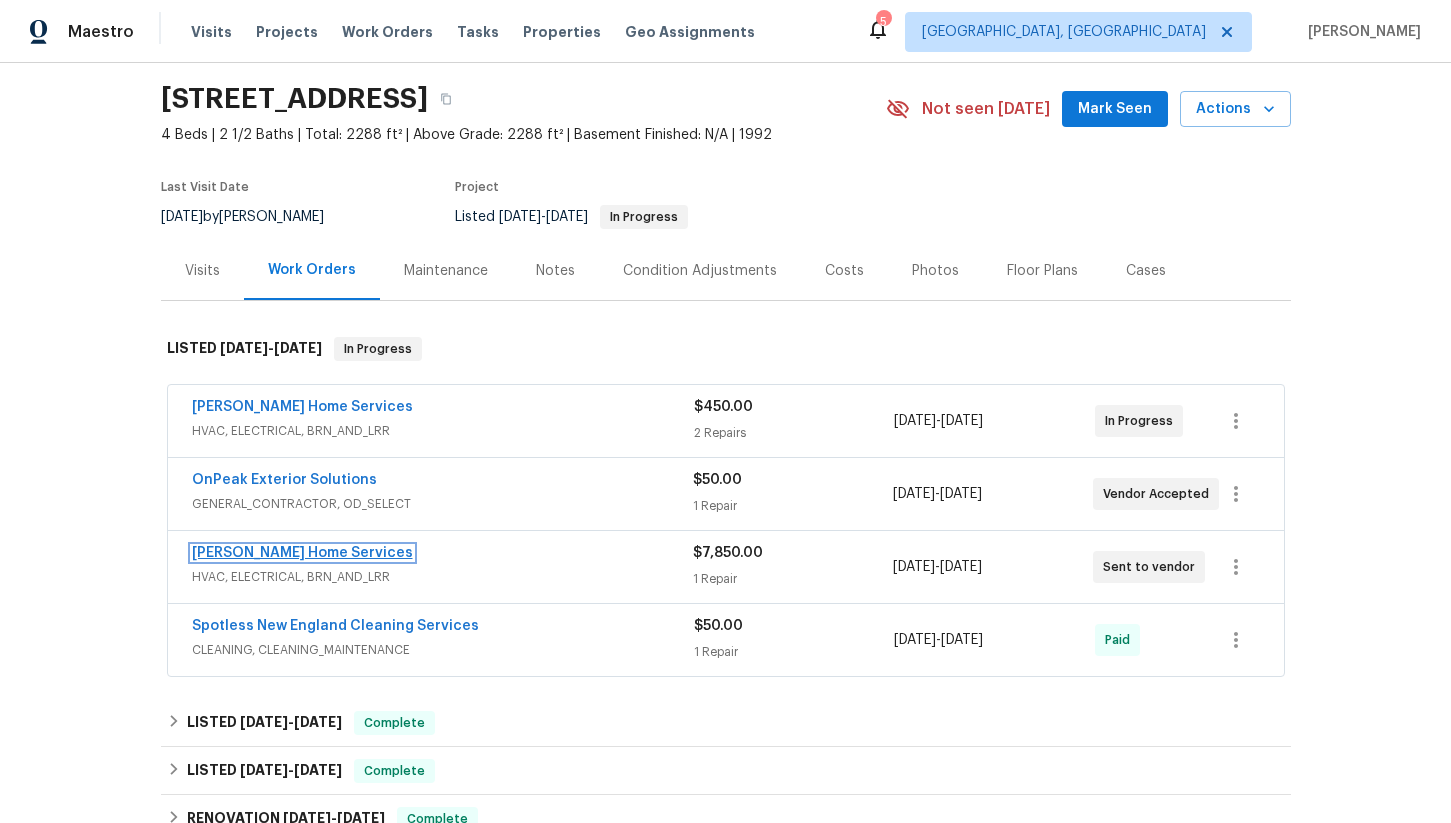 click on "Tingley Home Services" at bounding box center [302, 553] 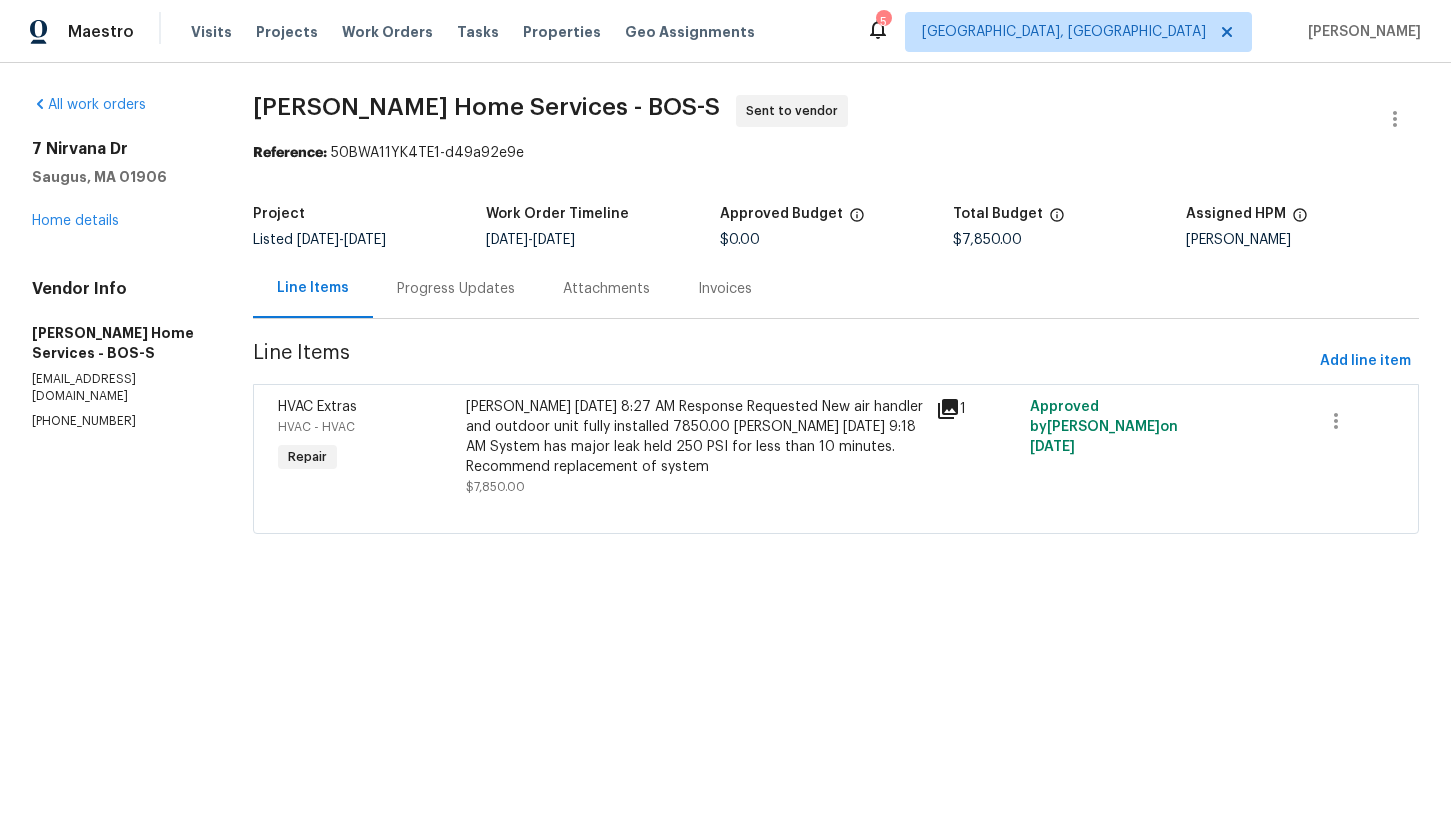 click on "Progress Updates" at bounding box center (456, 289) 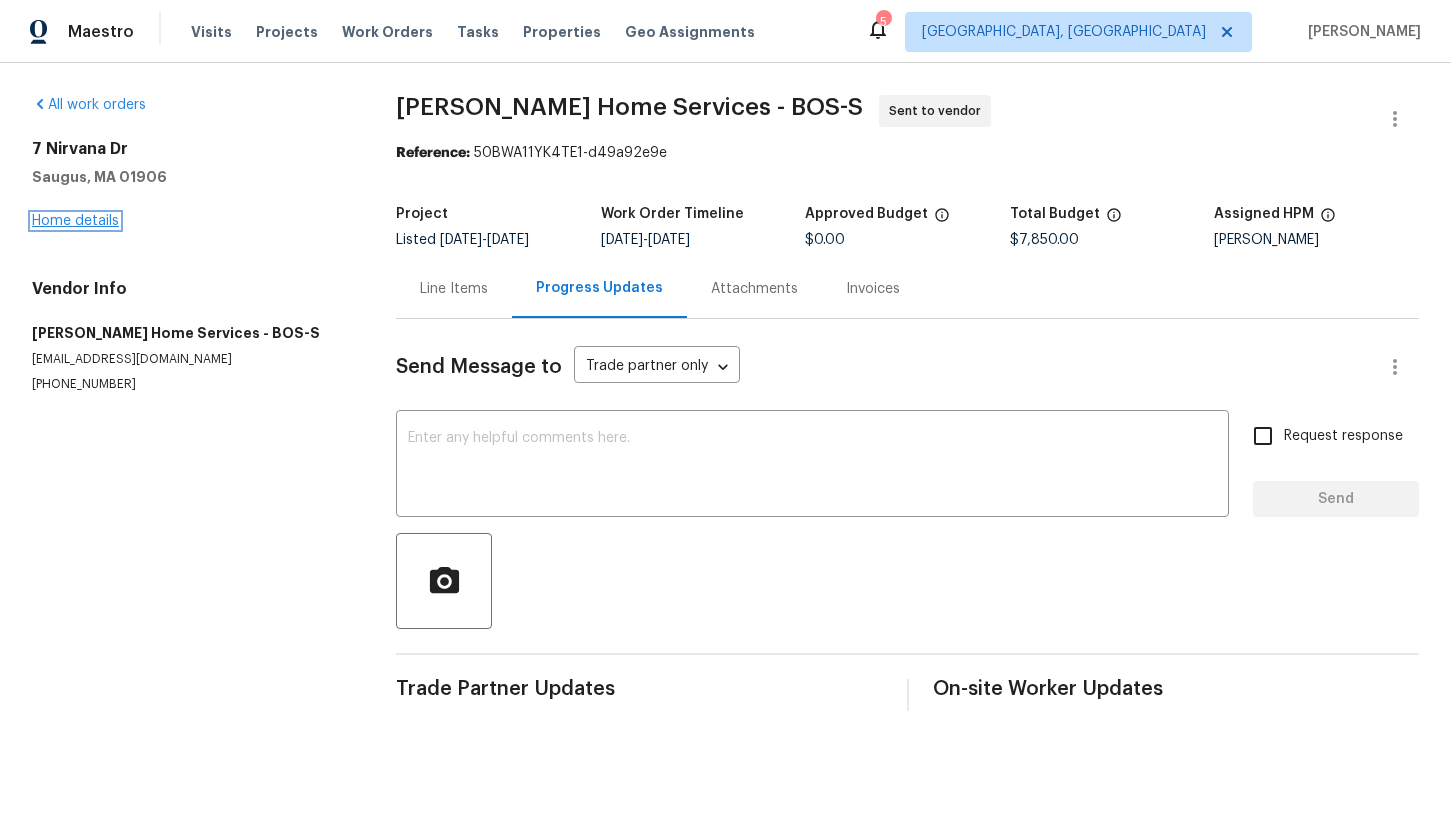click on "Home details" at bounding box center (75, 221) 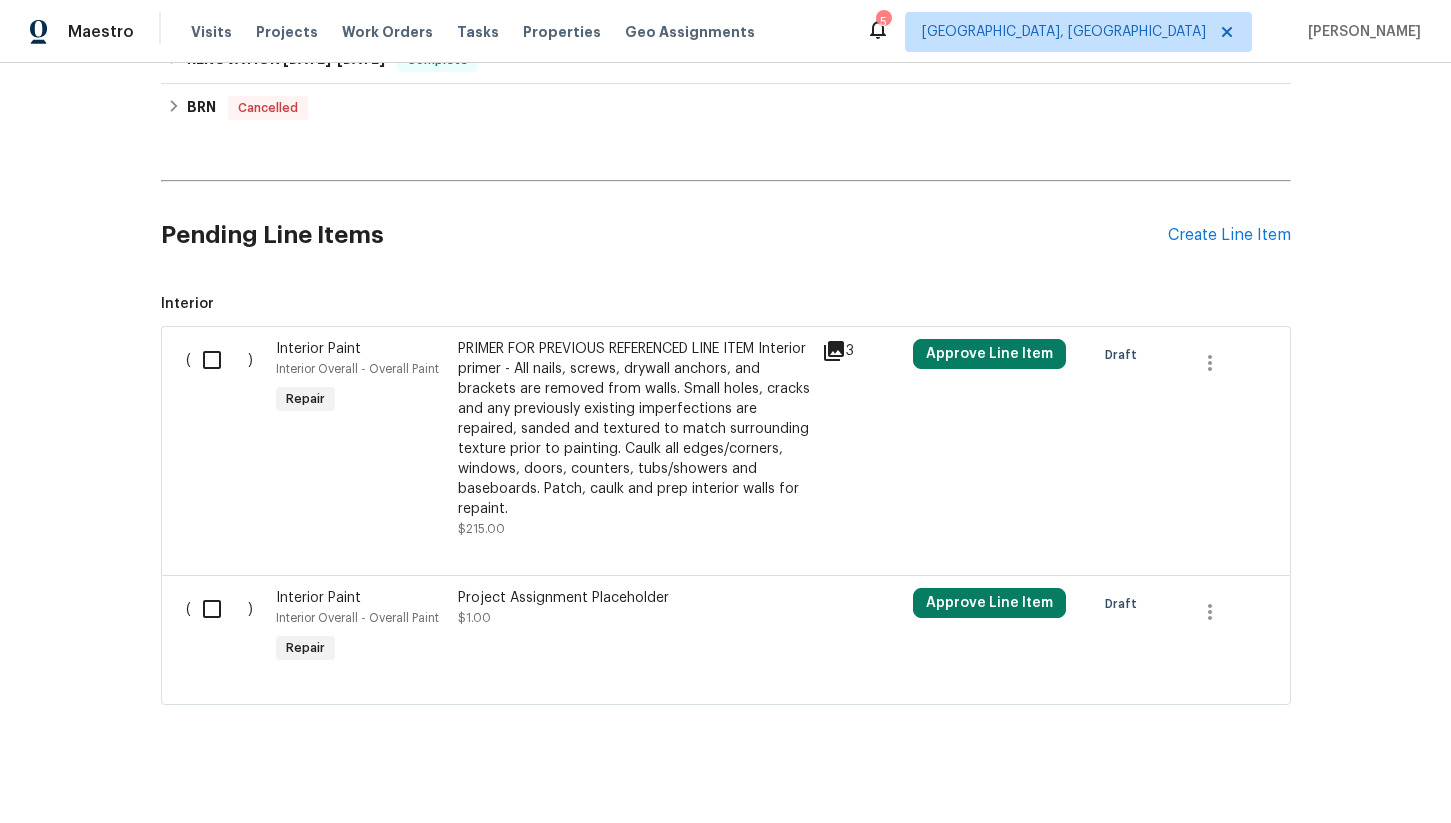 scroll, scrollTop: 840, scrollLeft: 0, axis: vertical 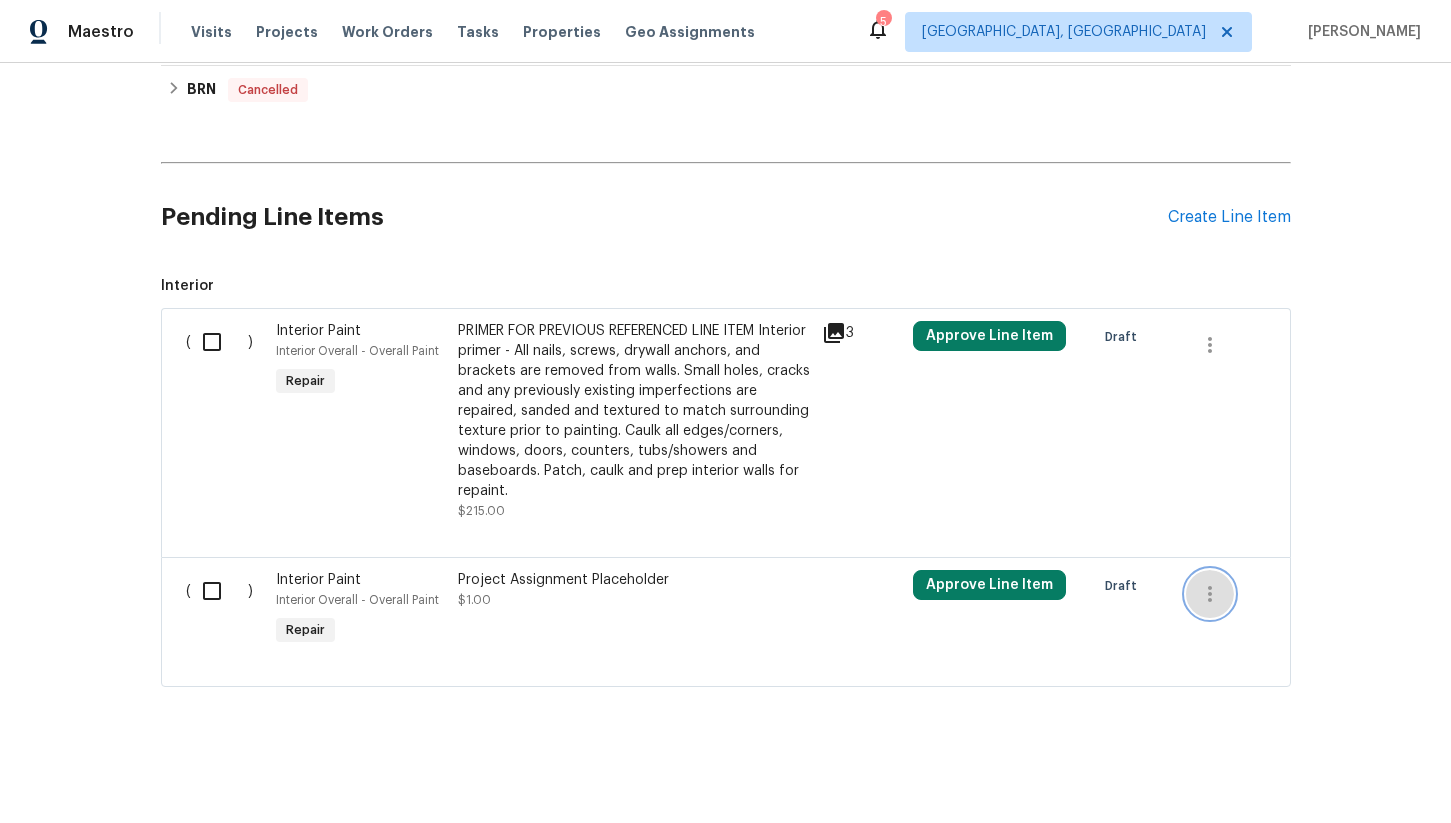 click 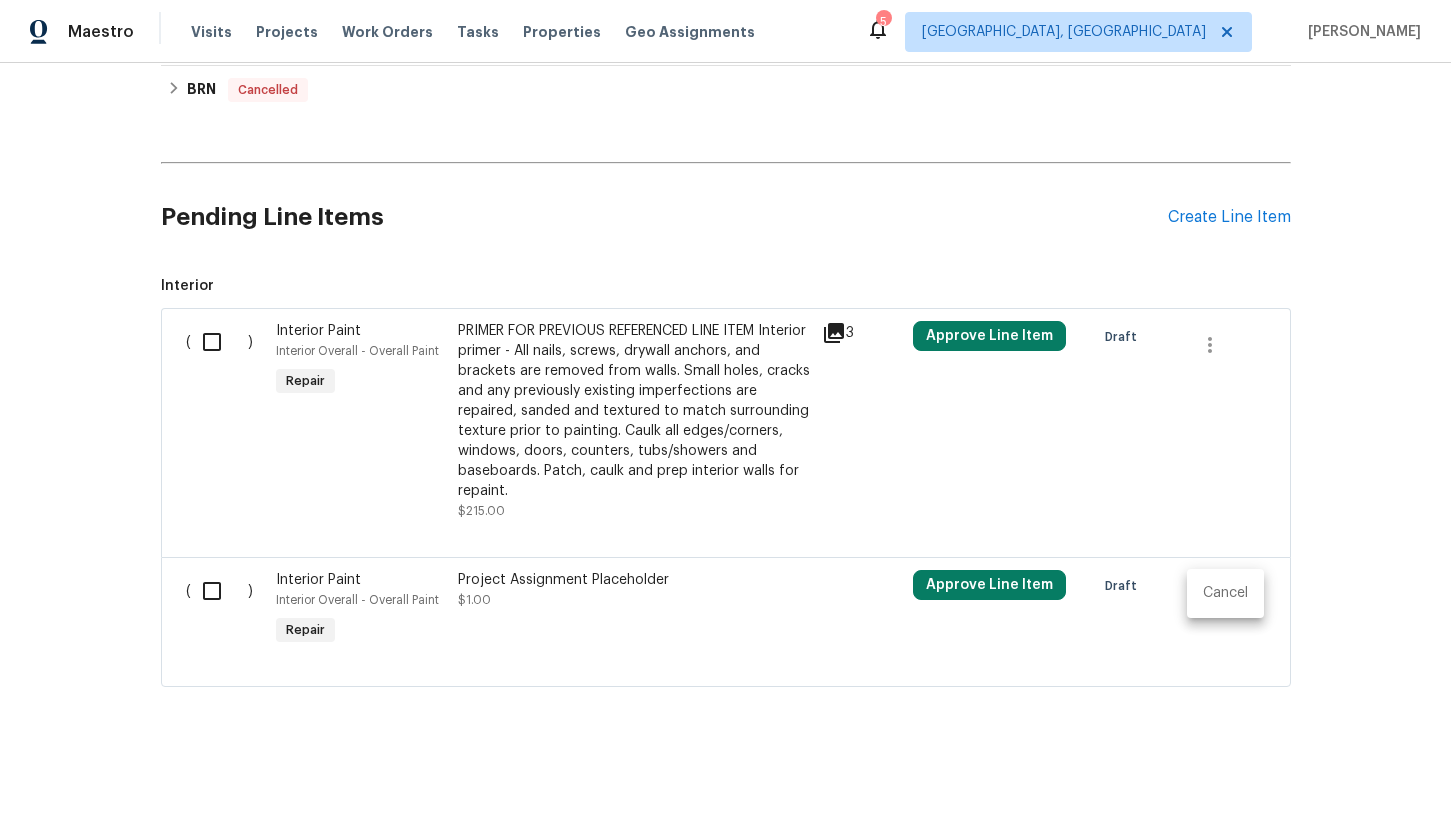 click on "Cancel" at bounding box center (1225, 593) 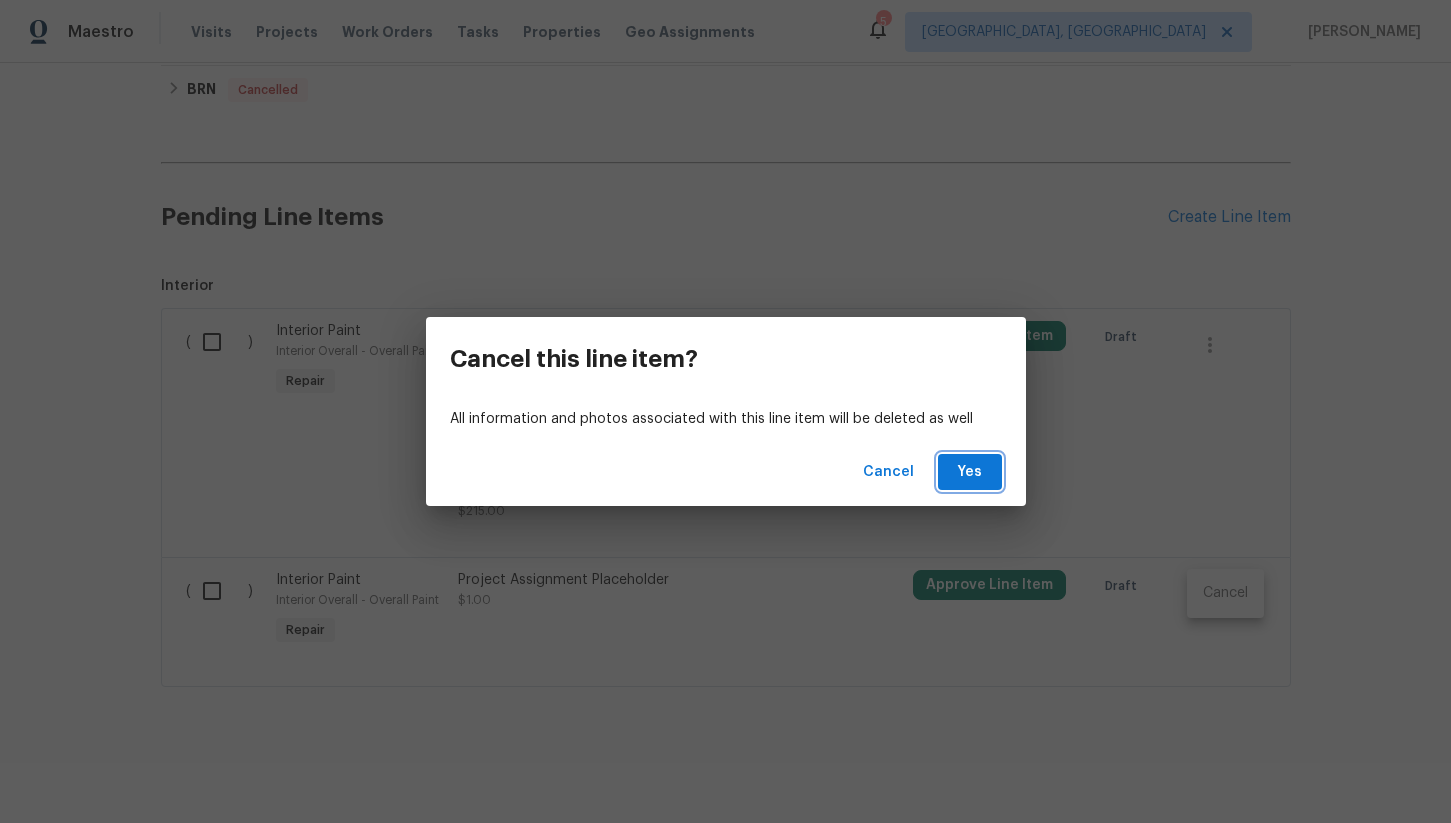click on "Yes" at bounding box center [970, 472] 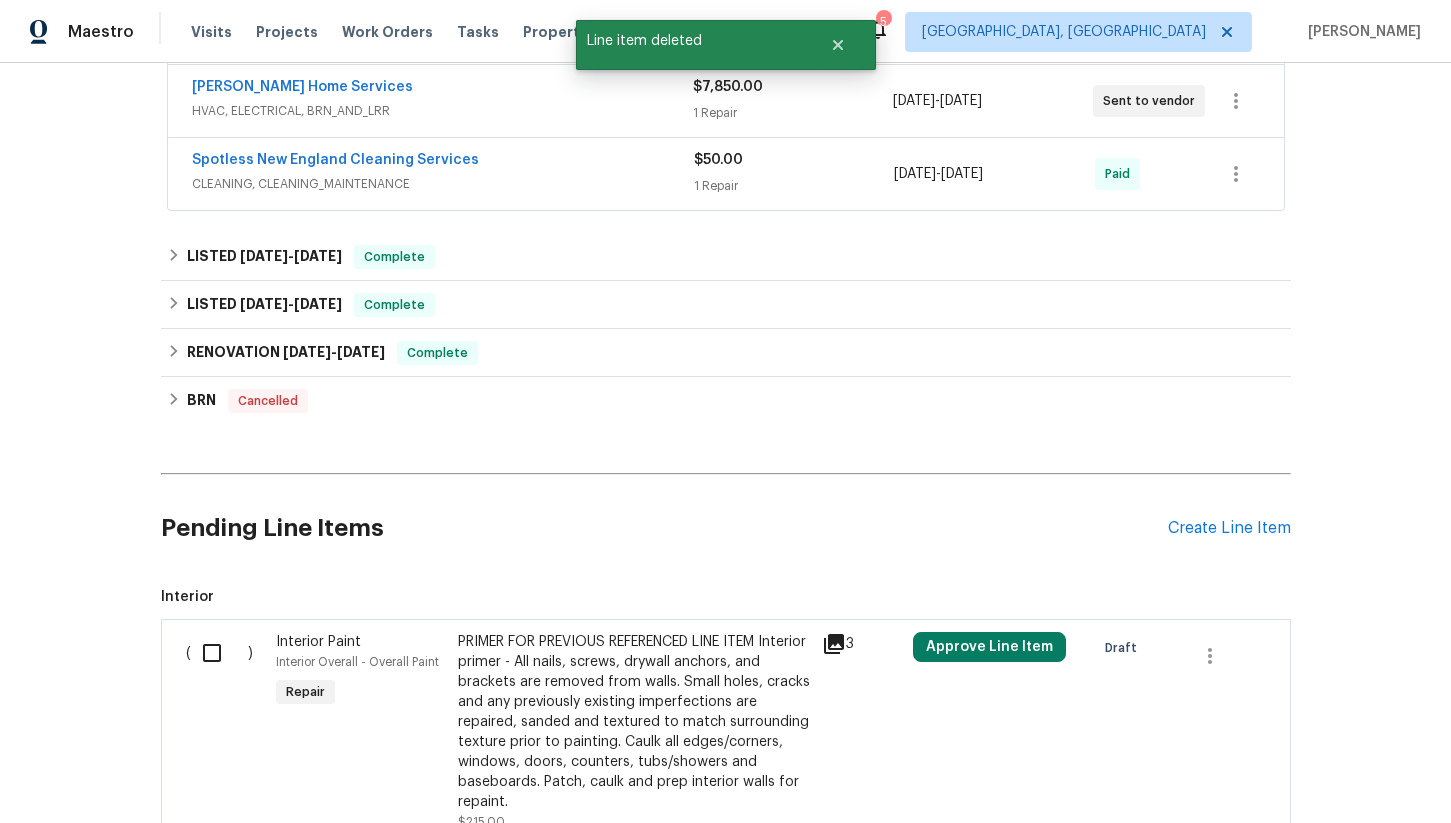scroll, scrollTop: 710, scrollLeft: 0, axis: vertical 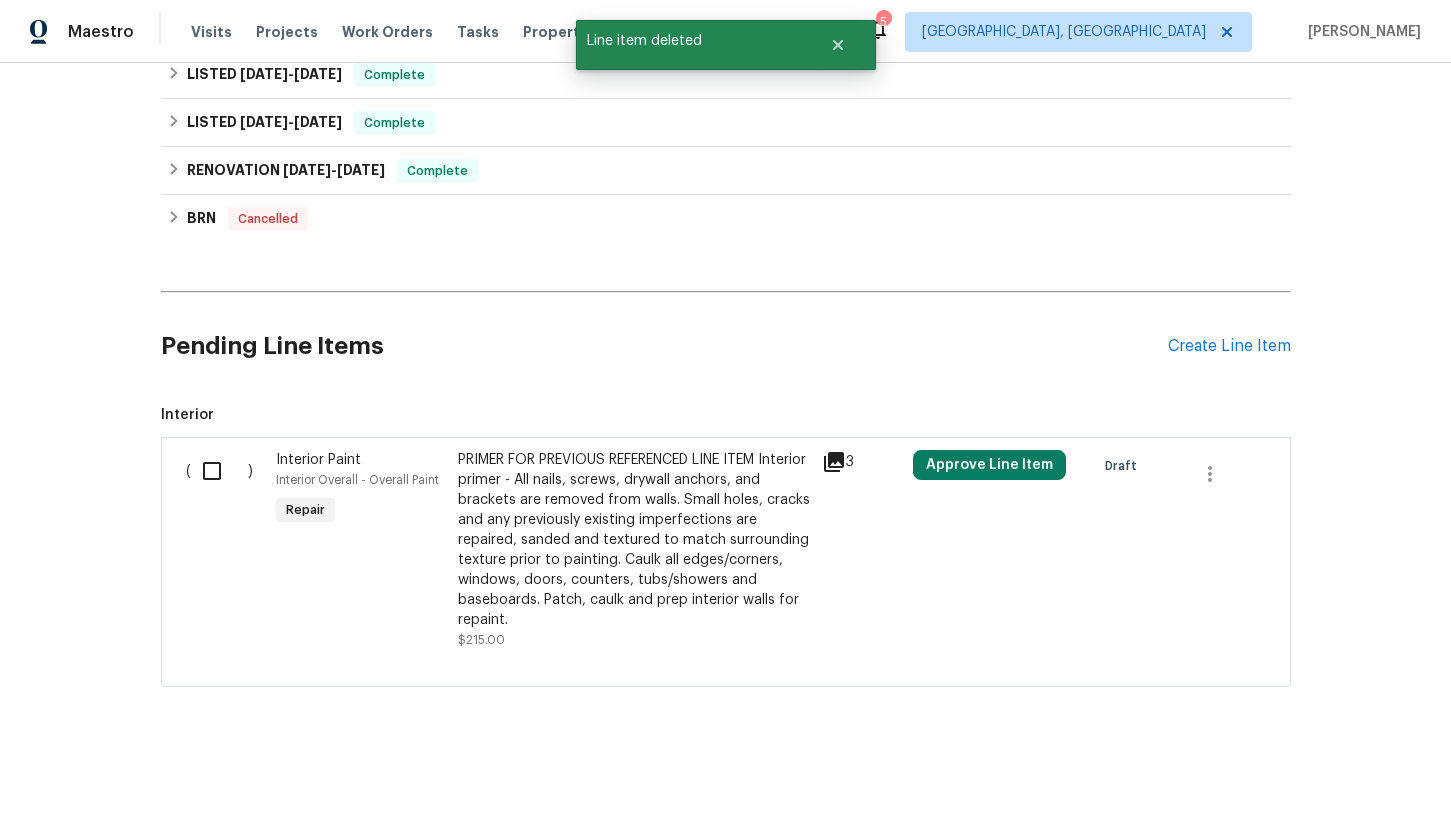 click on "PRIMER FOR PREVIOUS REFERENCED LINE ITEM
Interior primer - All nails, screws, drywall anchors, and brackets are removed from walls. Small holes, cracks and any previously existing imperfections are repaired, sanded and textured to match surrounding texture prior to painting. Caulk all edges/corners, windows, doors, counters, tubs/showers and baseboards. Patch, caulk and prep interior walls for repaint." at bounding box center (634, 540) 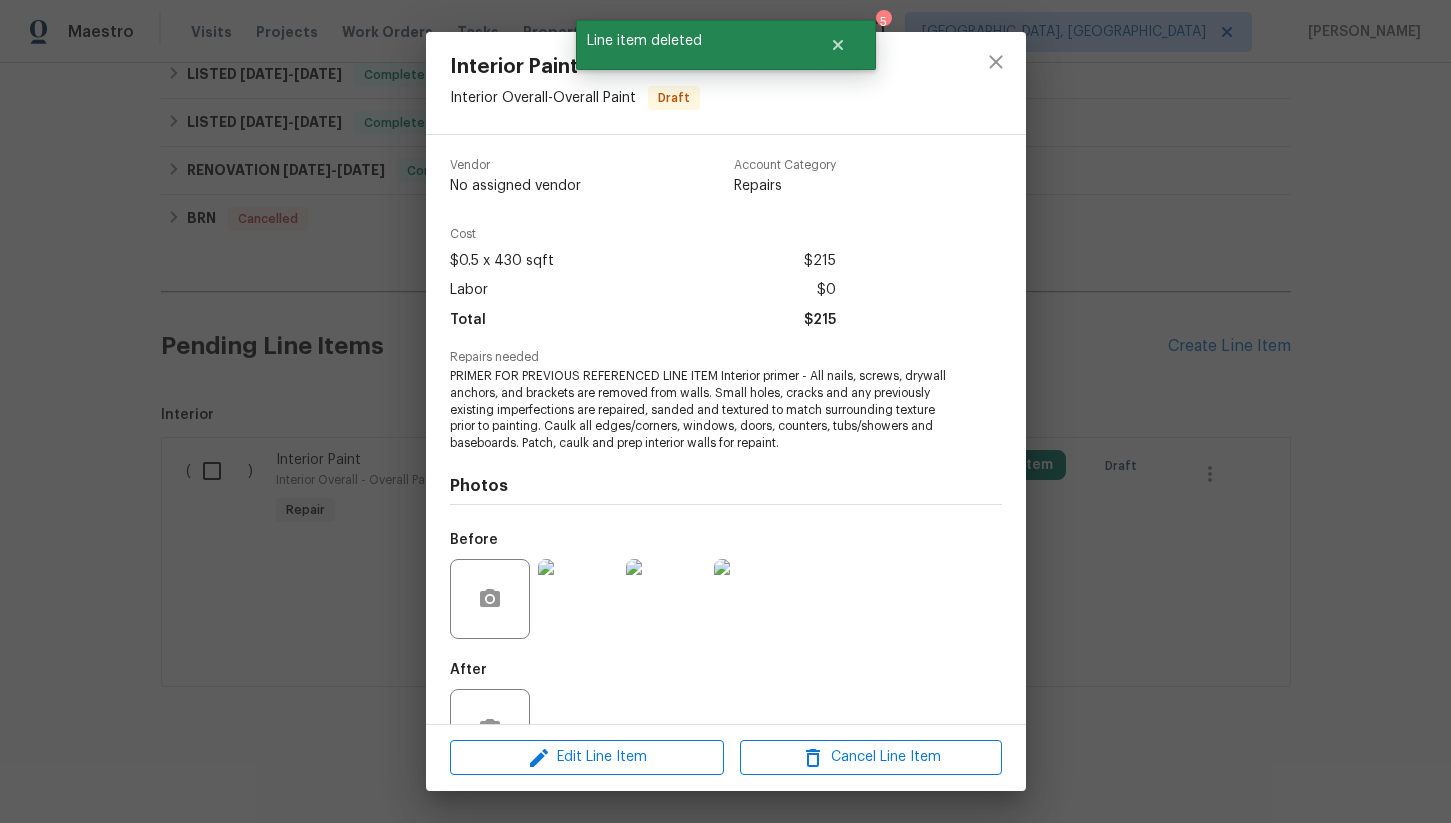 scroll, scrollTop: 65, scrollLeft: 0, axis: vertical 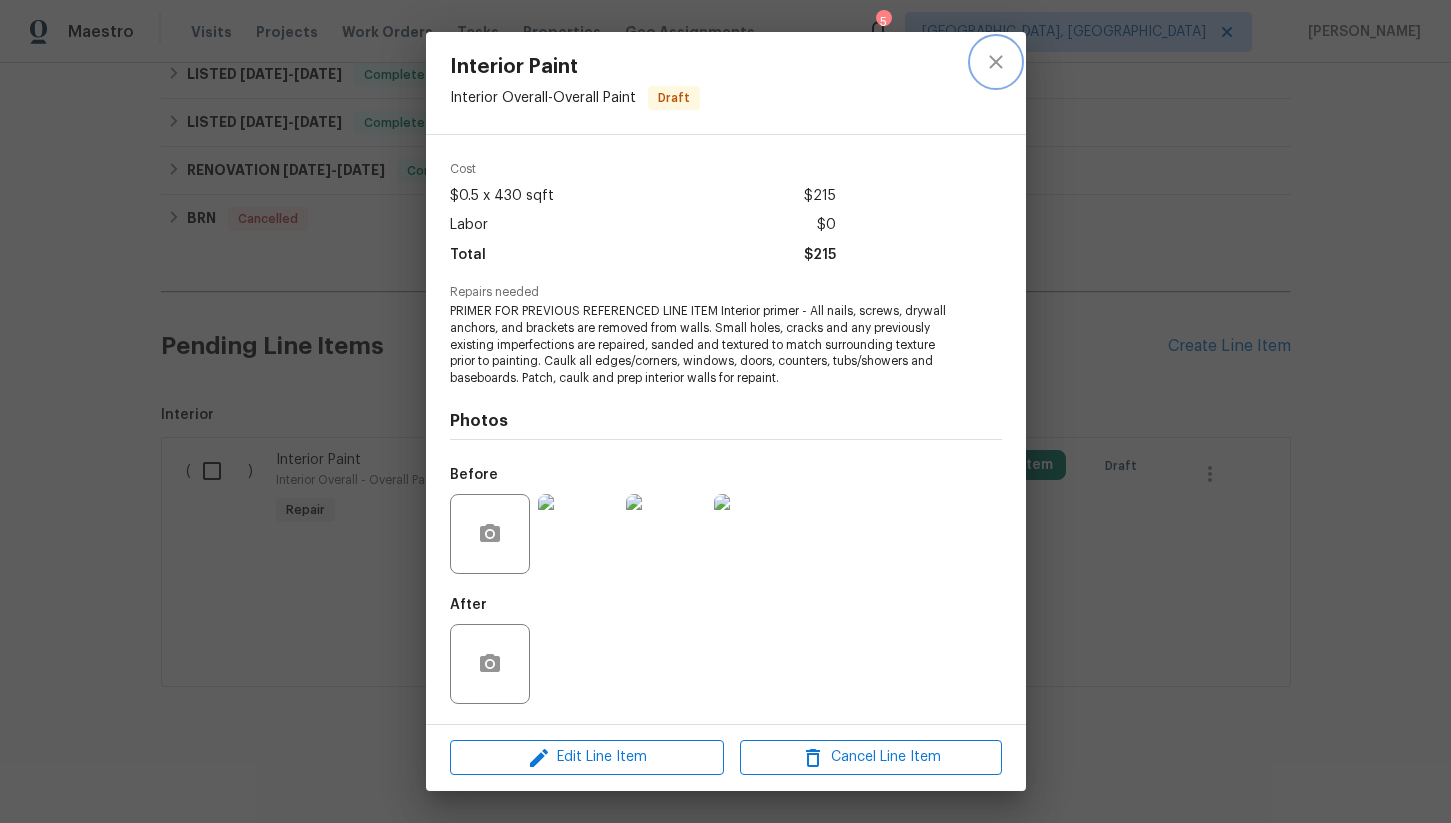 click 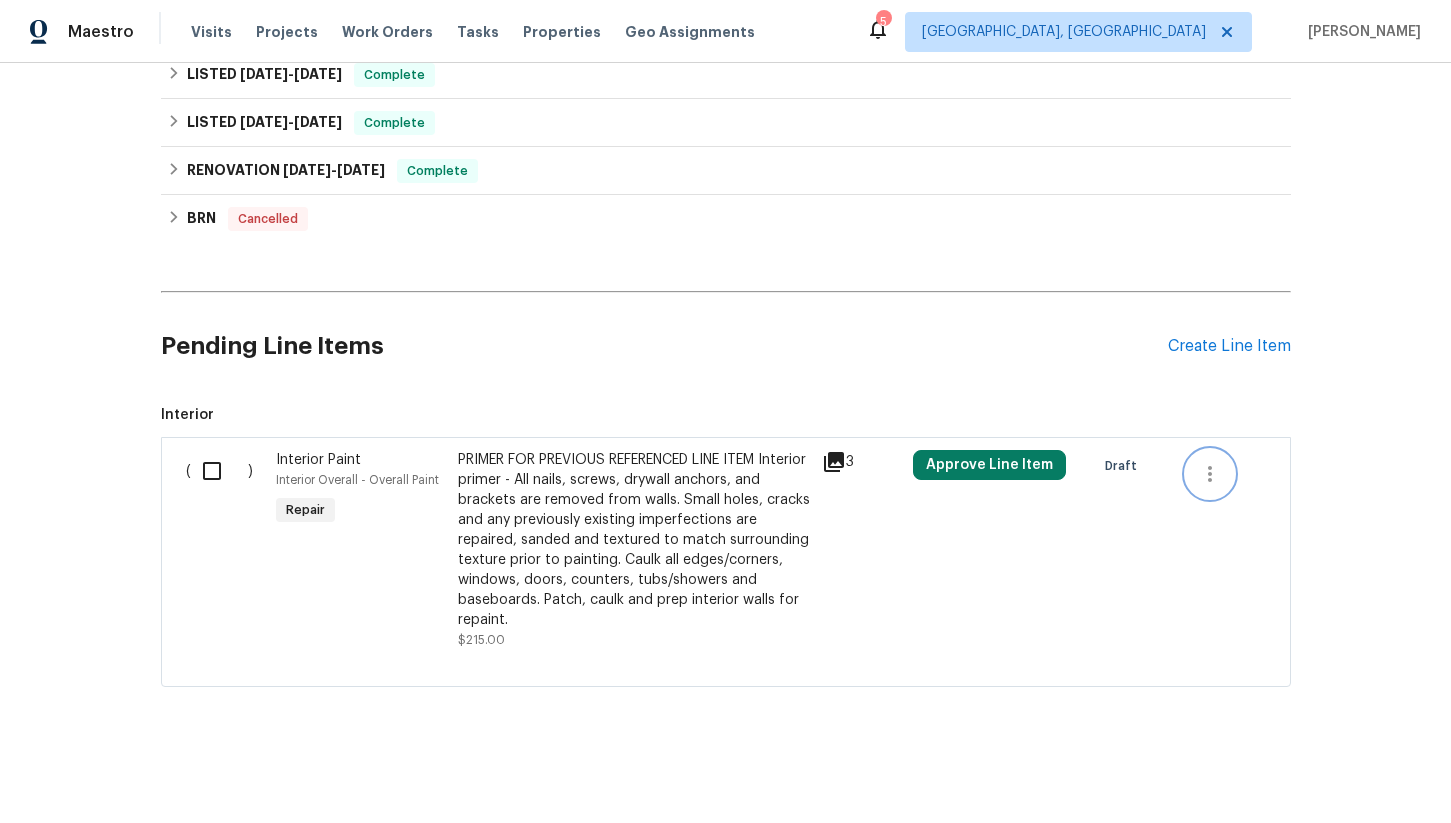 click 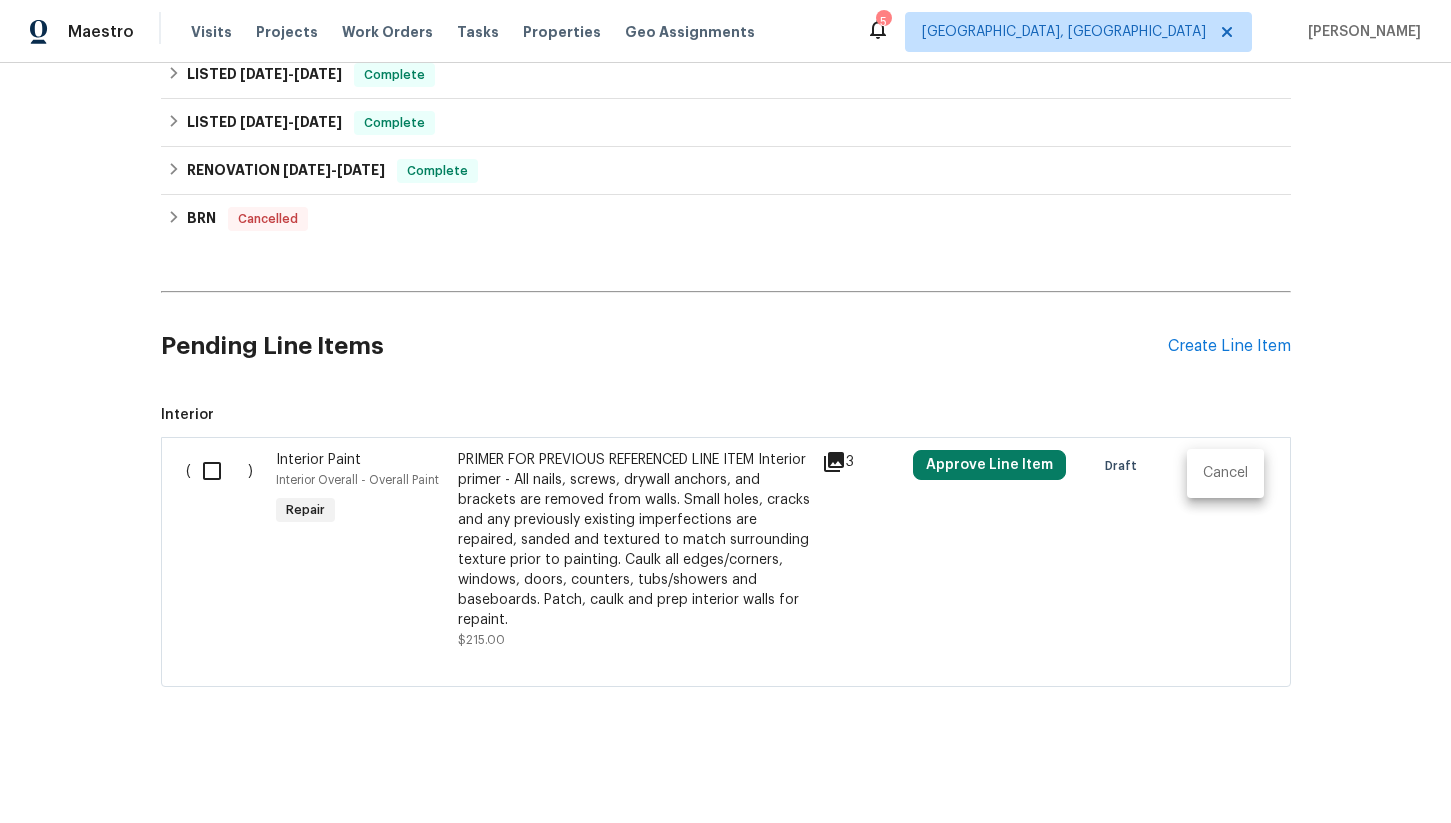 click on "Cancel" at bounding box center [1225, 473] 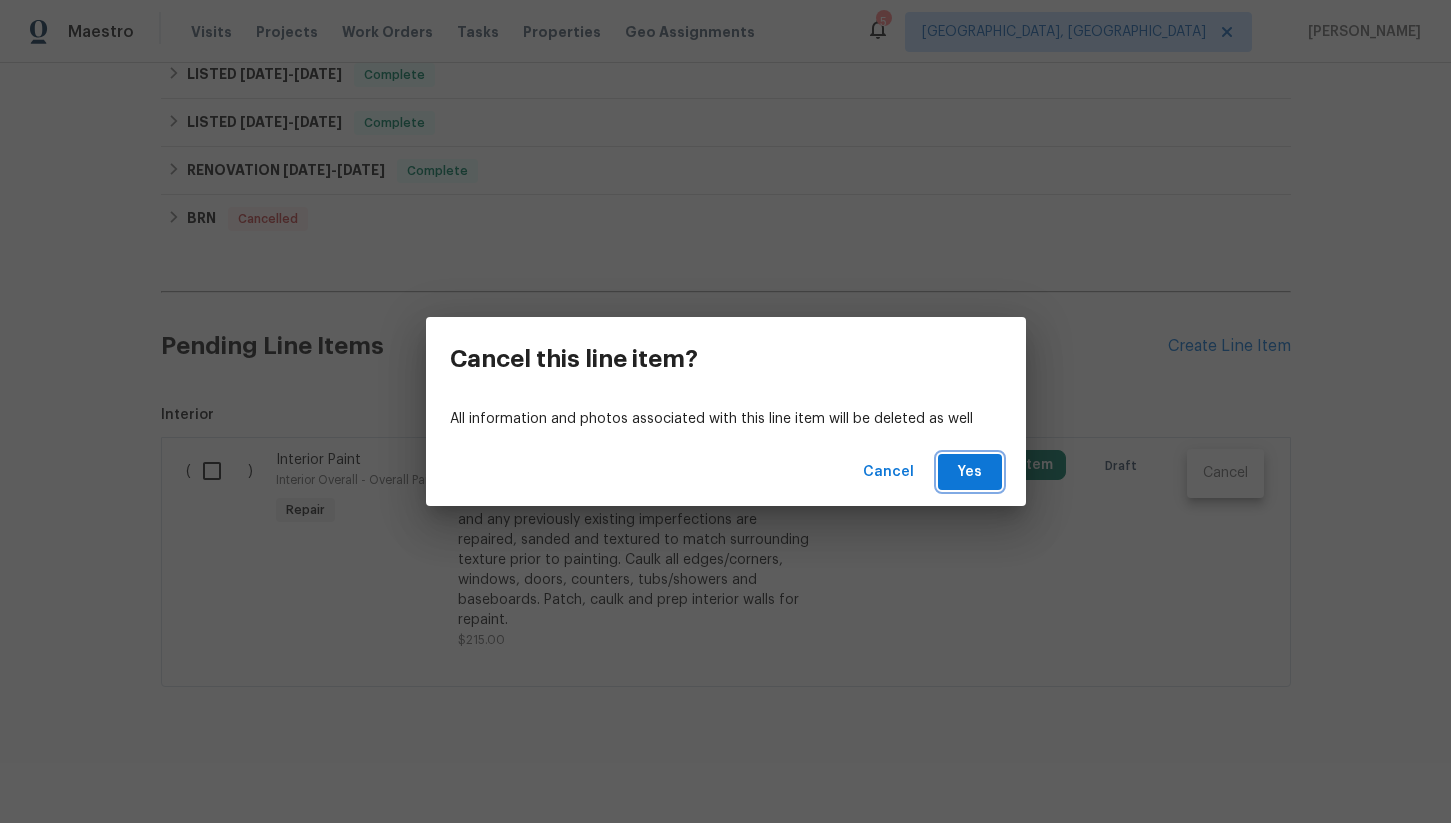 click on "Yes" at bounding box center [970, 472] 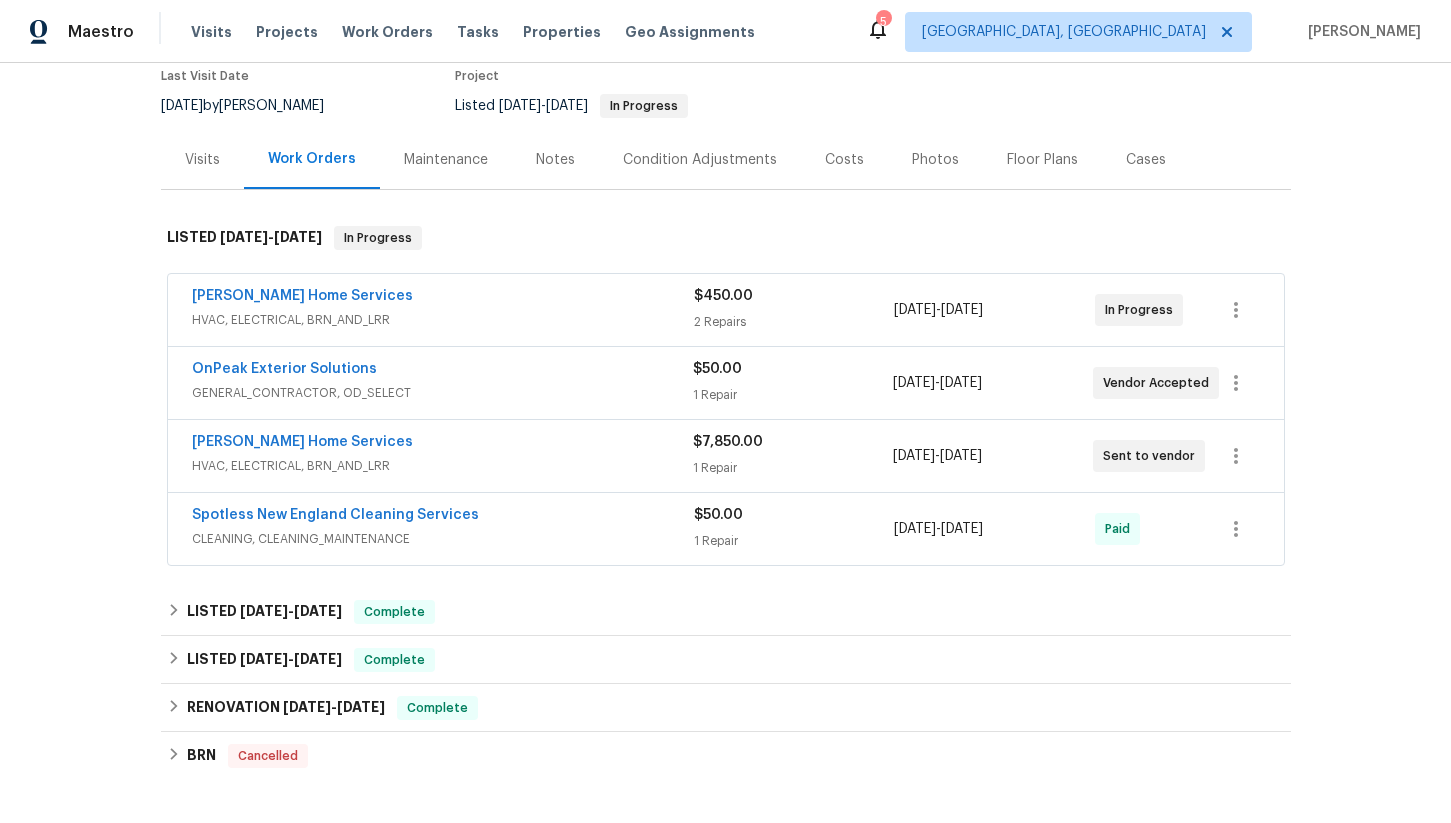 scroll, scrollTop: 0, scrollLeft: 0, axis: both 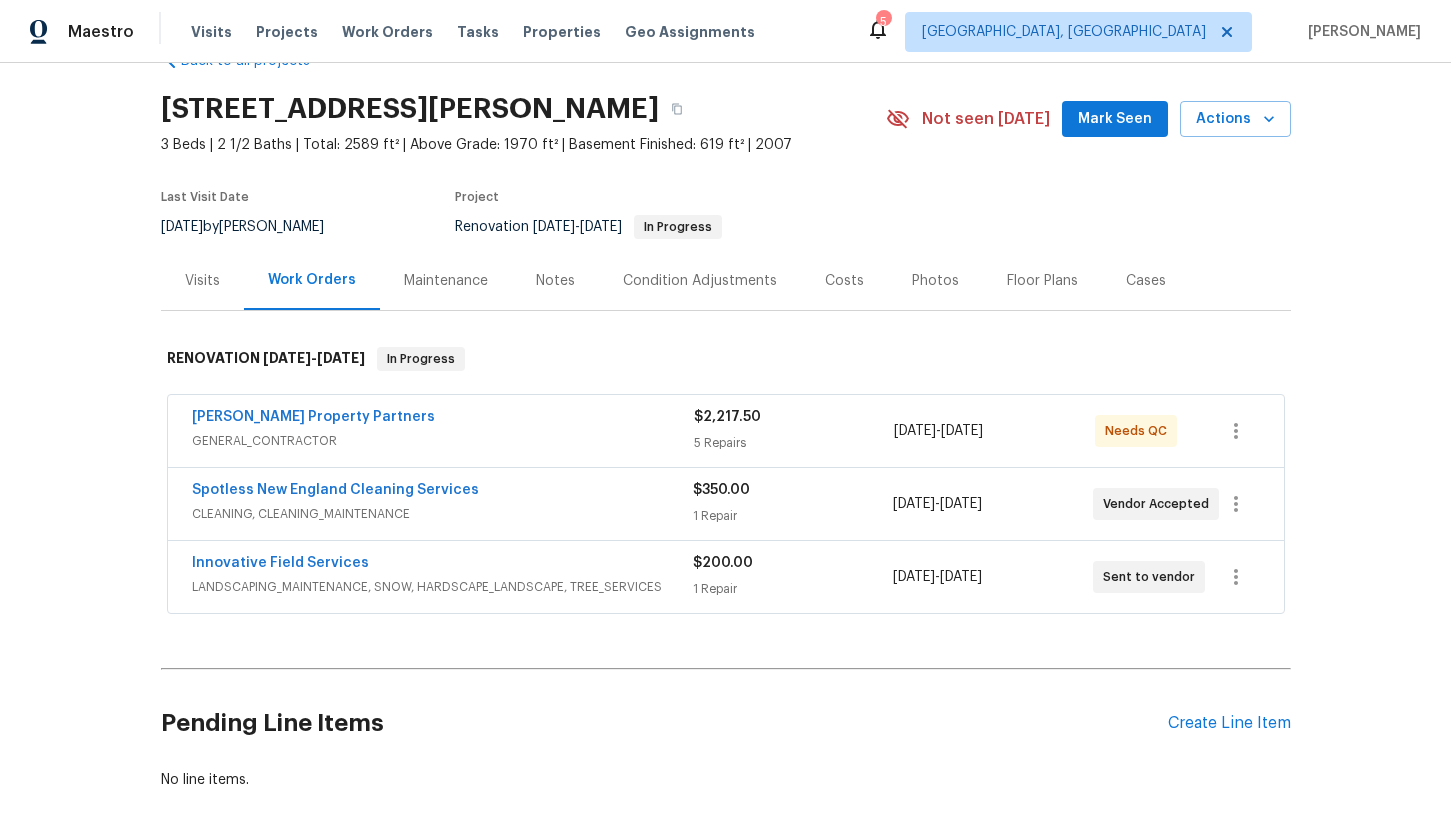 click on "Notes" at bounding box center (555, 281) 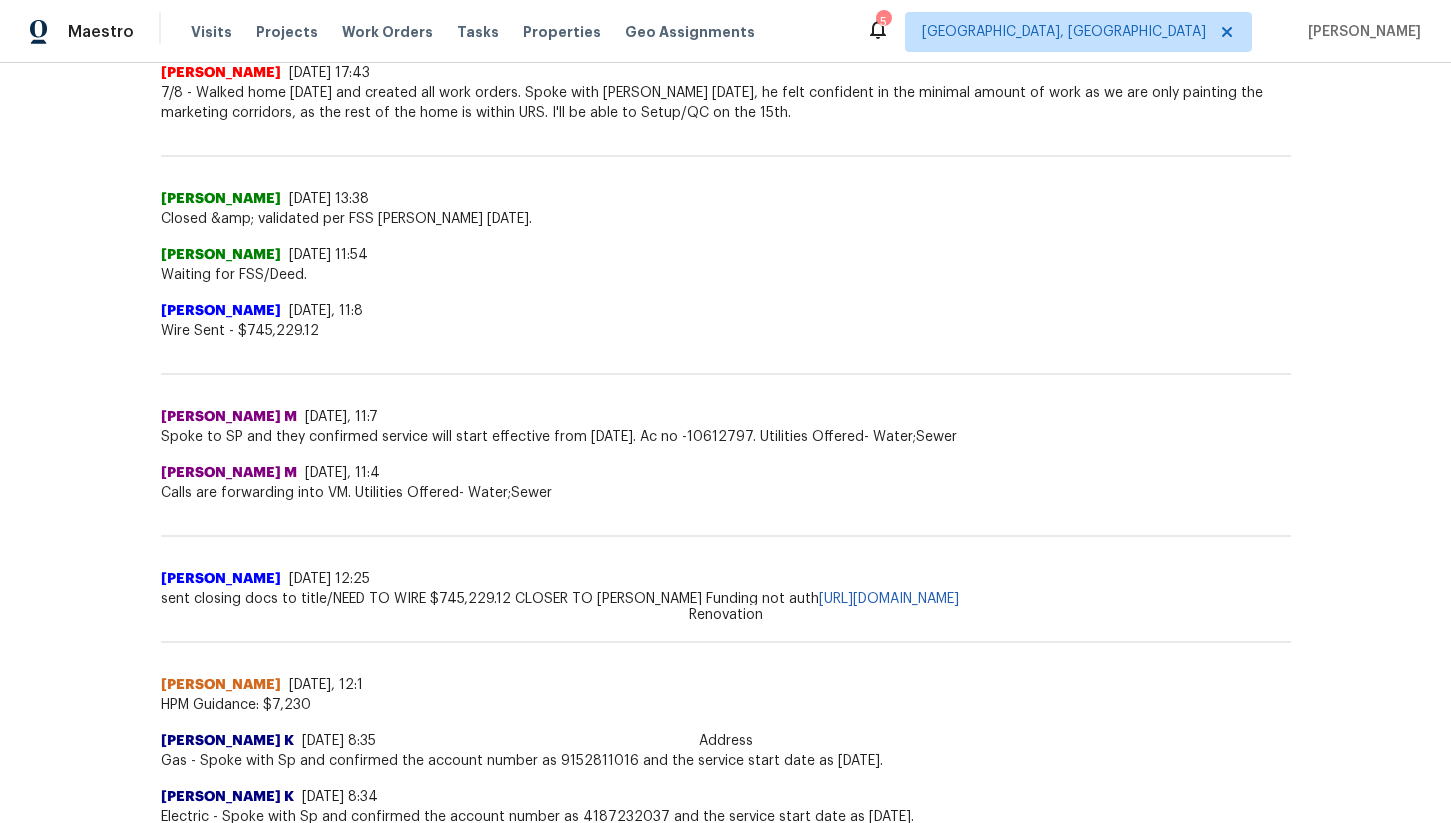 scroll, scrollTop: 0, scrollLeft: 0, axis: both 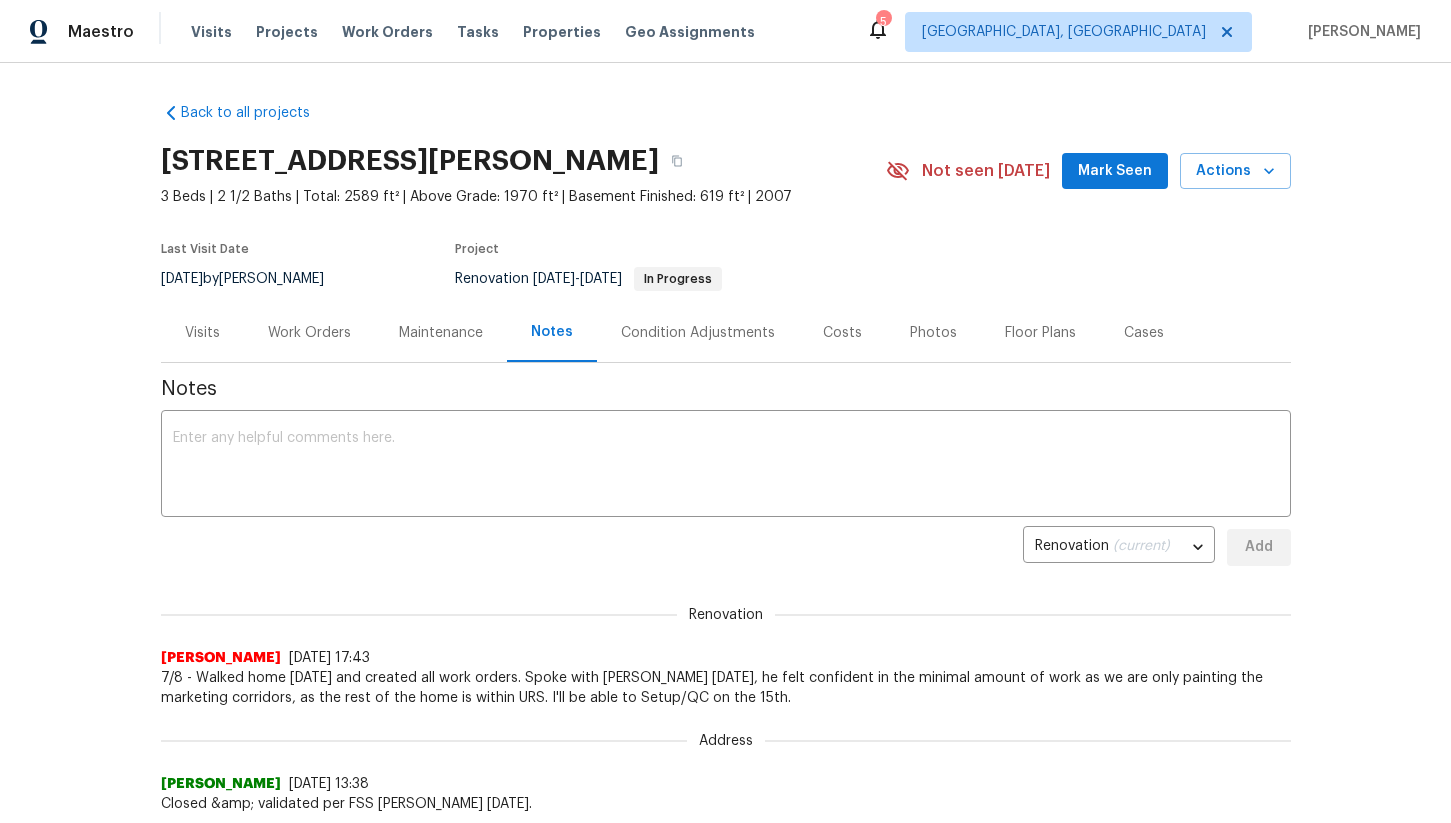 click on "Work Orders" at bounding box center [309, 332] 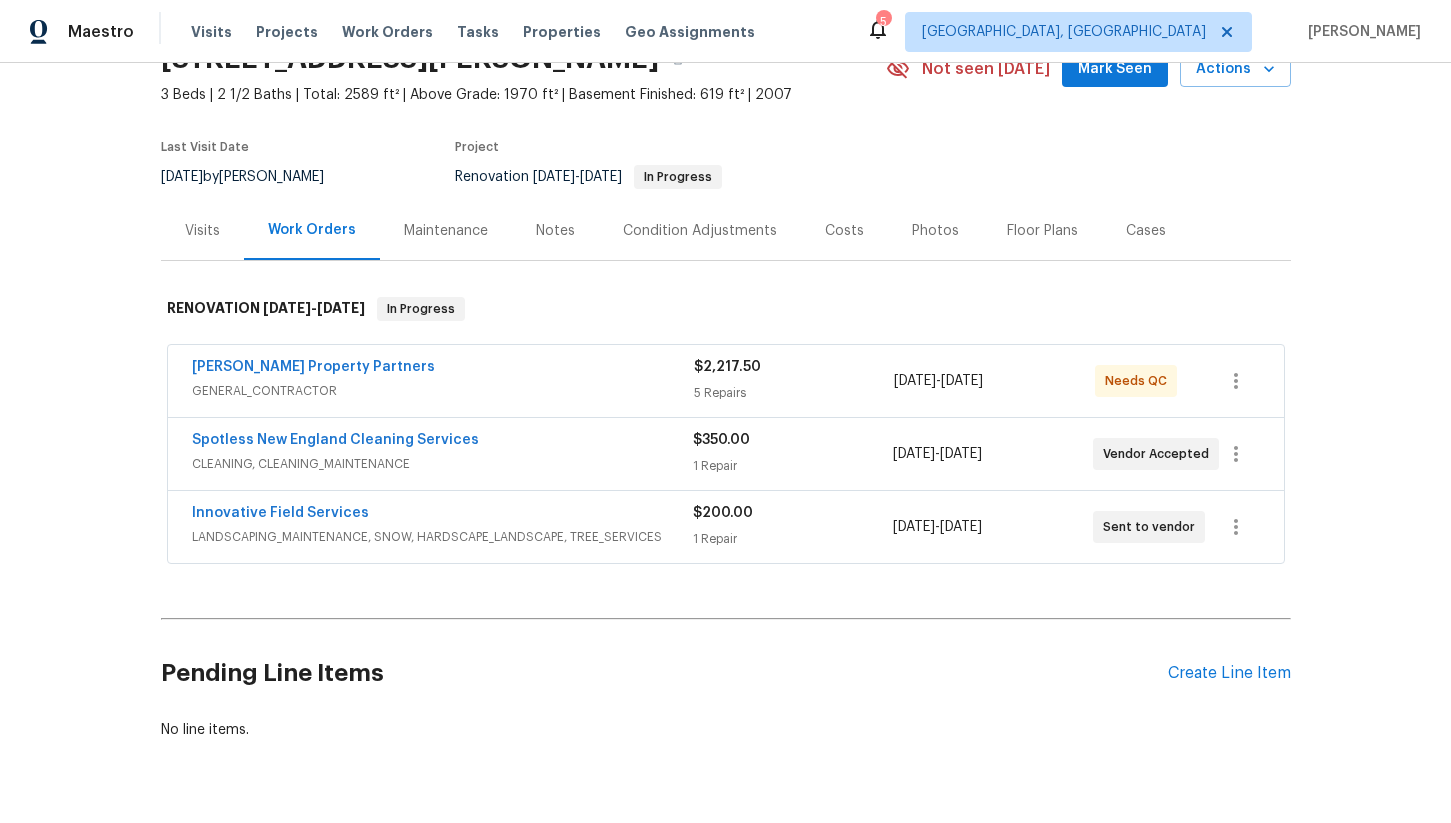 scroll, scrollTop: 0, scrollLeft: 0, axis: both 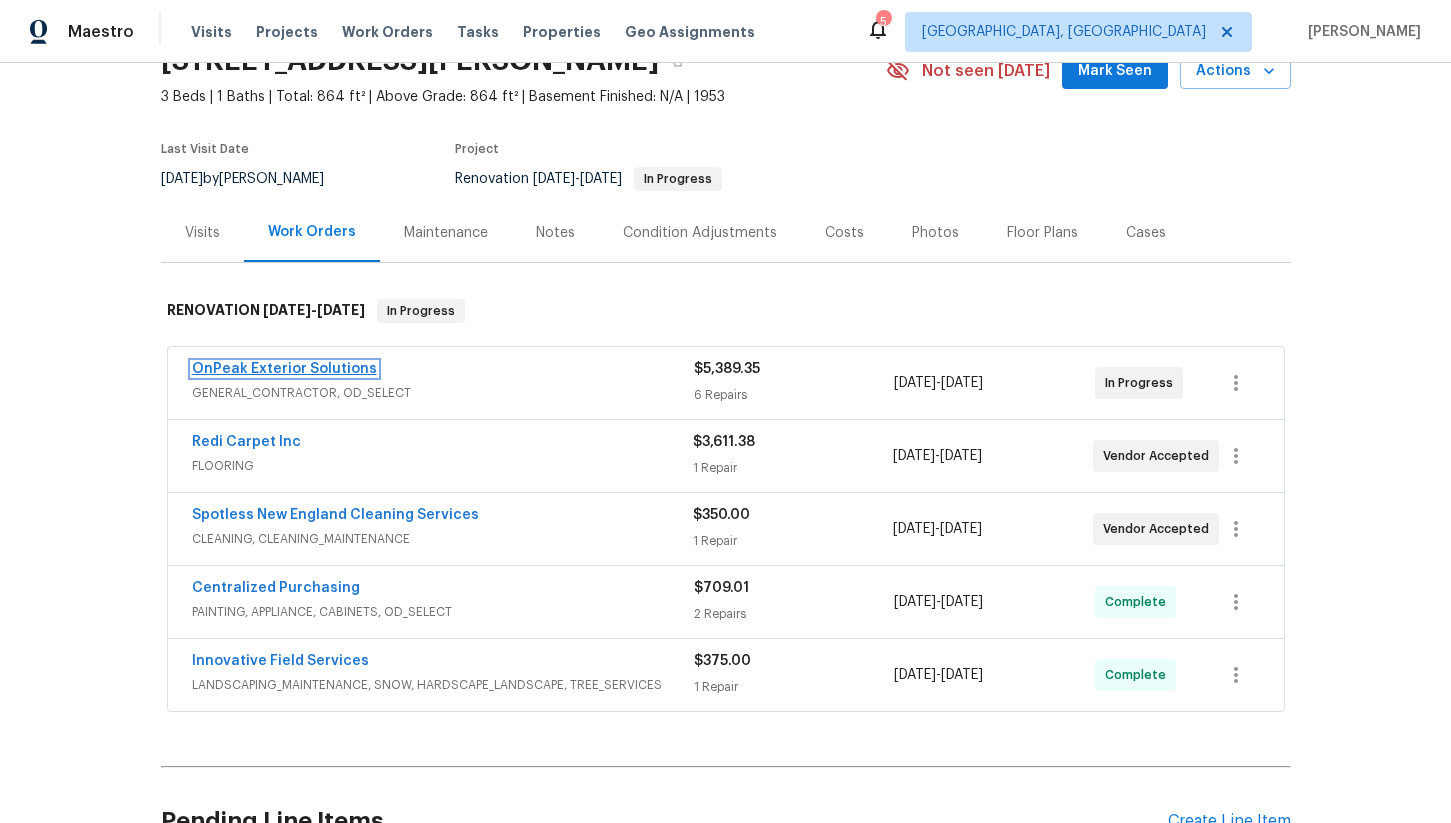 click on "OnPeak Exterior Solutions" at bounding box center [284, 369] 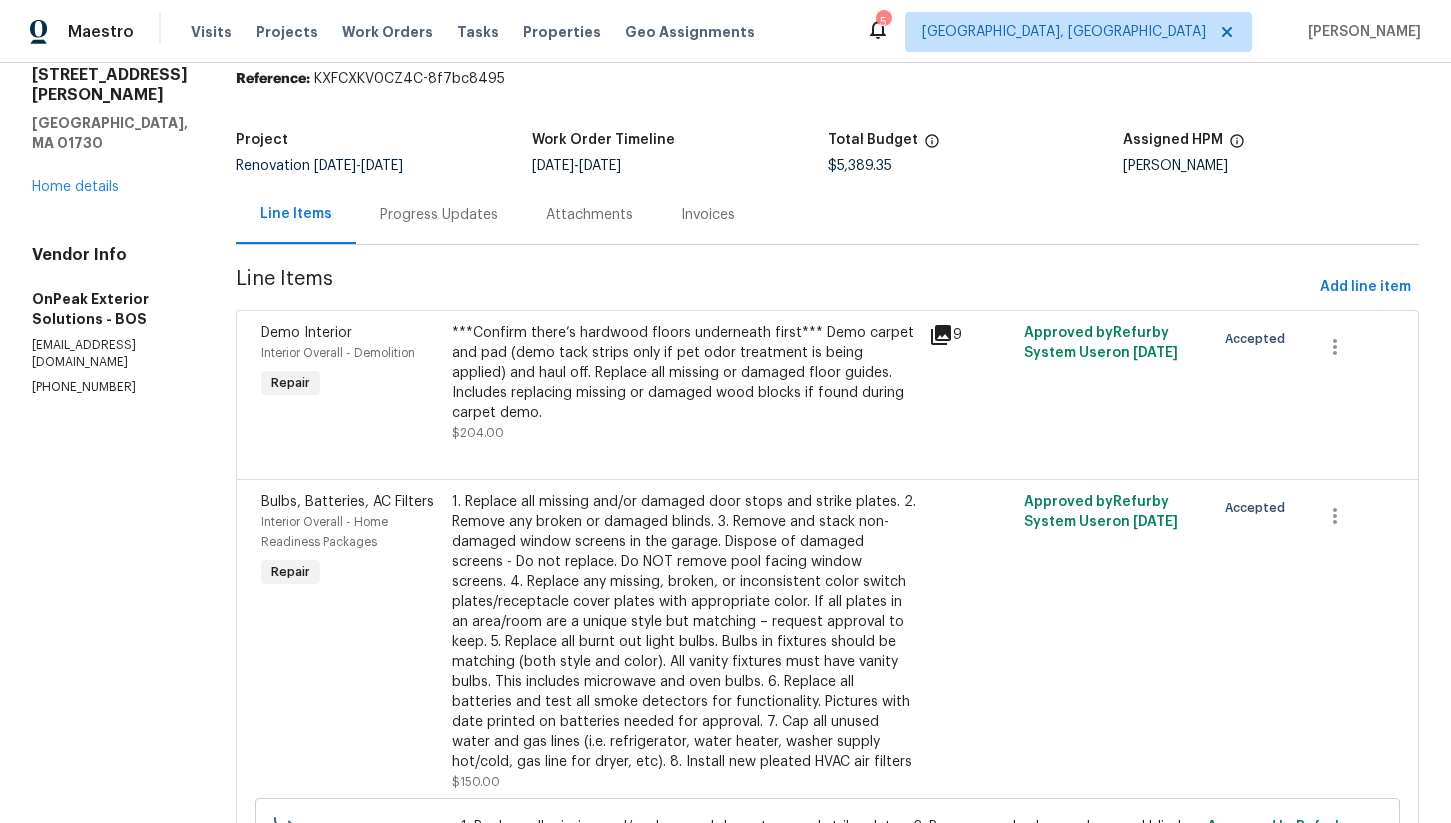 scroll, scrollTop: 102, scrollLeft: 0, axis: vertical 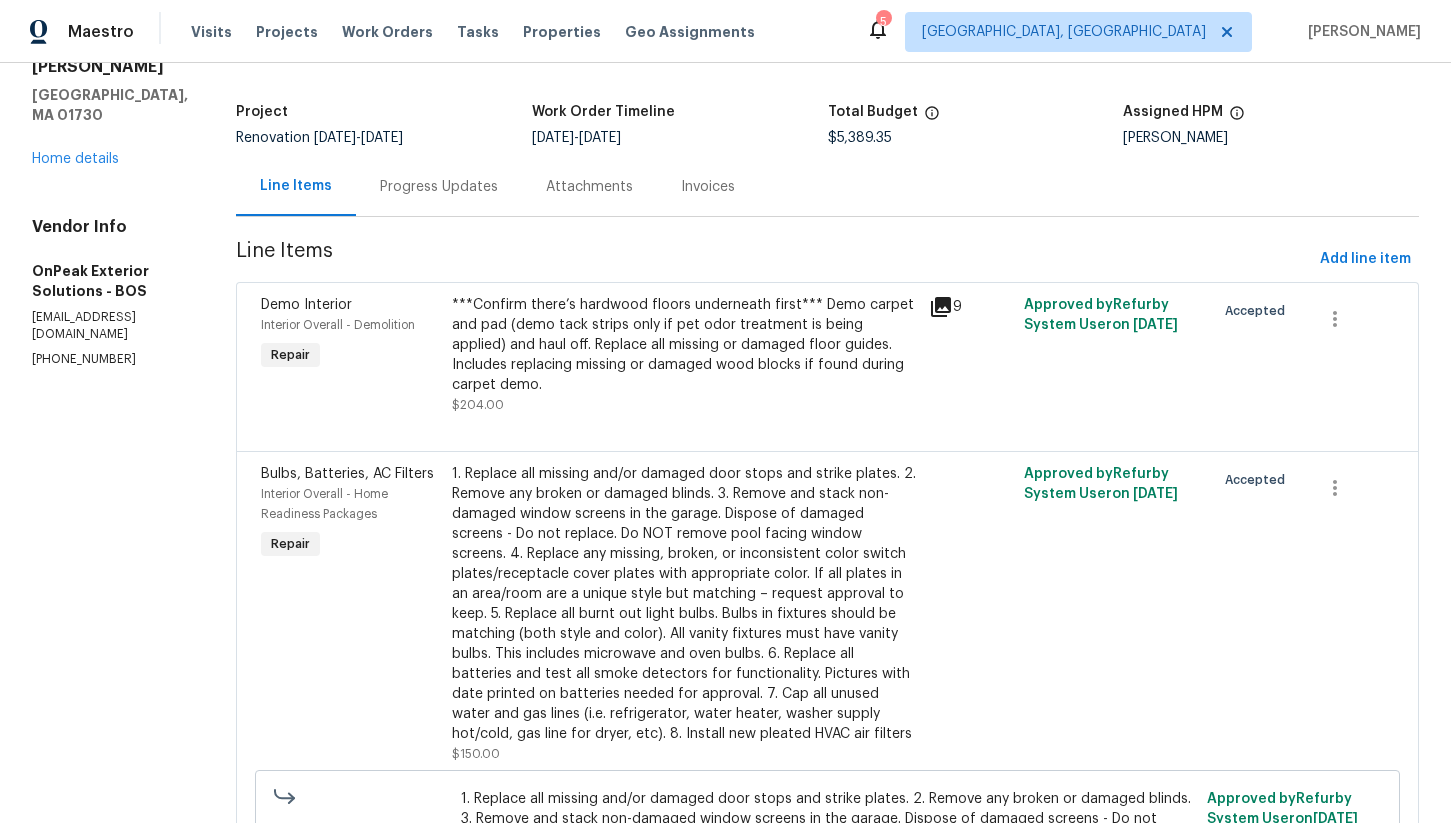 click on "***Confirm there’s hardwood floors underneath first***
Demo carpet and pad (demo tack strips only if pet odor treatment is being applied) and haul off. Replace all missing or damaged floor guides. Includes replacing missing or damaged wood blocks if found during carpet demo." at bounding box center [684, 345] 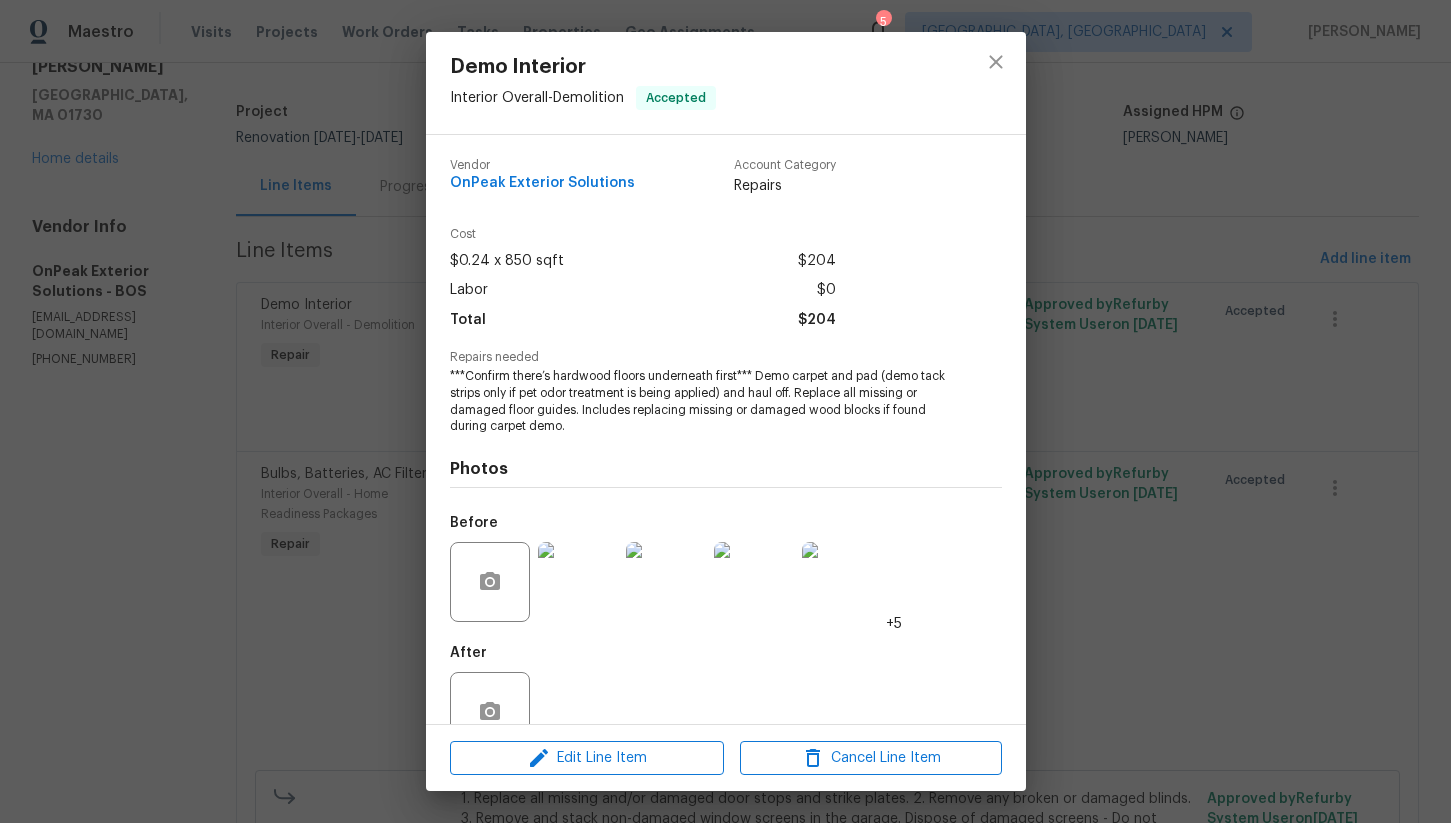 scroll, scrollTop: 49, scrollLeft: 0, axis: vertical 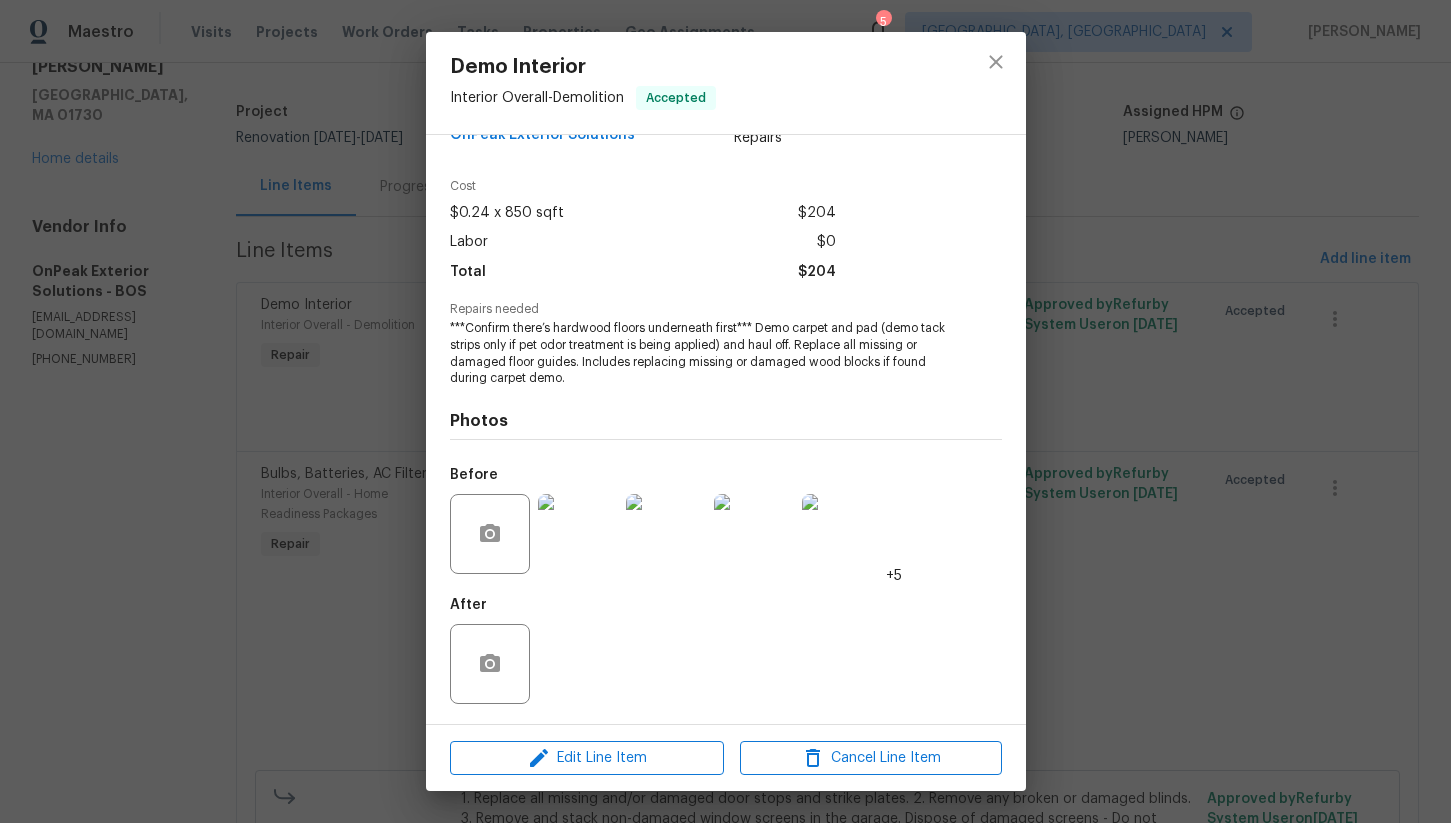 click at bounding box center (578, 534) 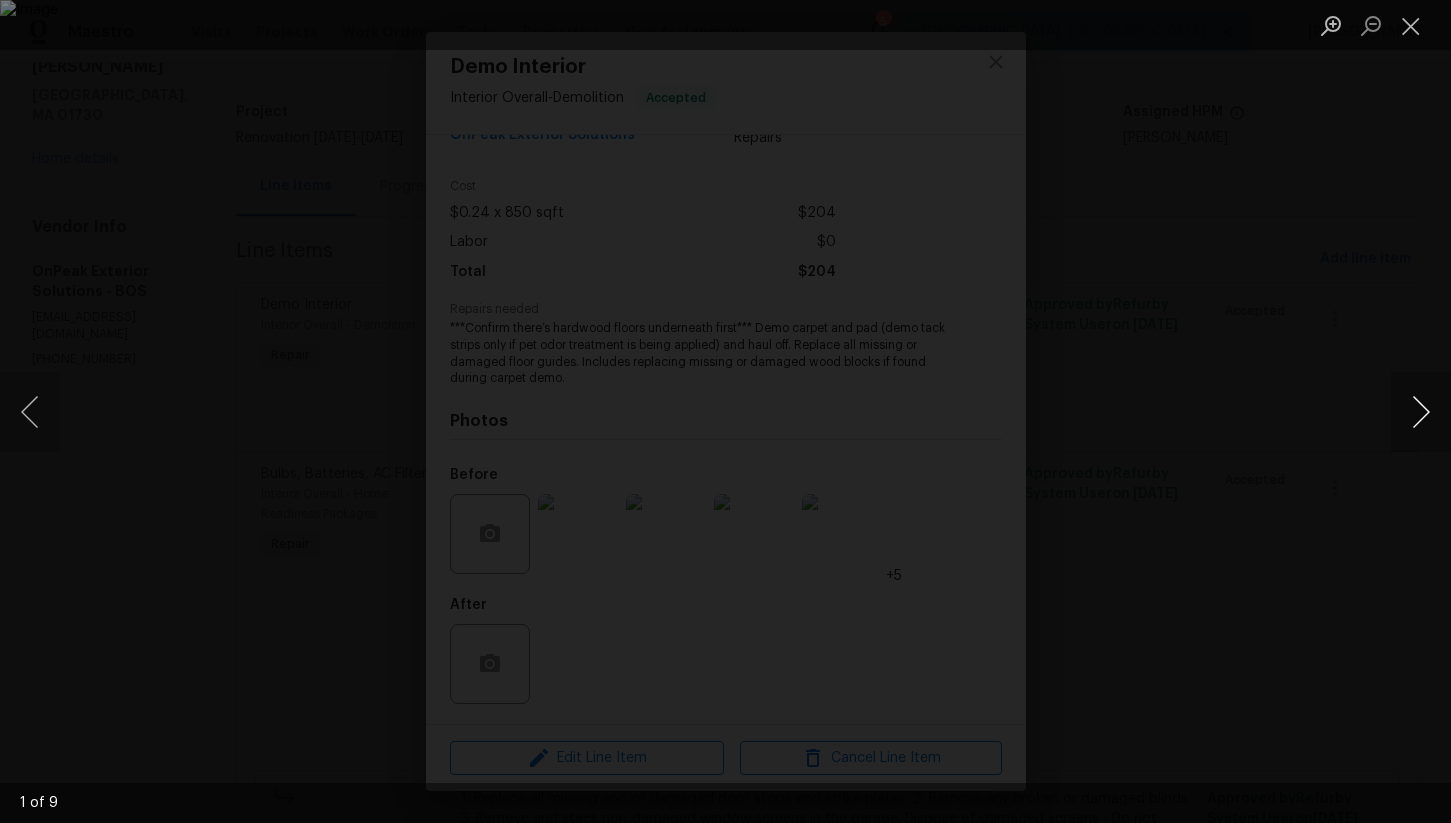 click at bounding box center [1421, 412] 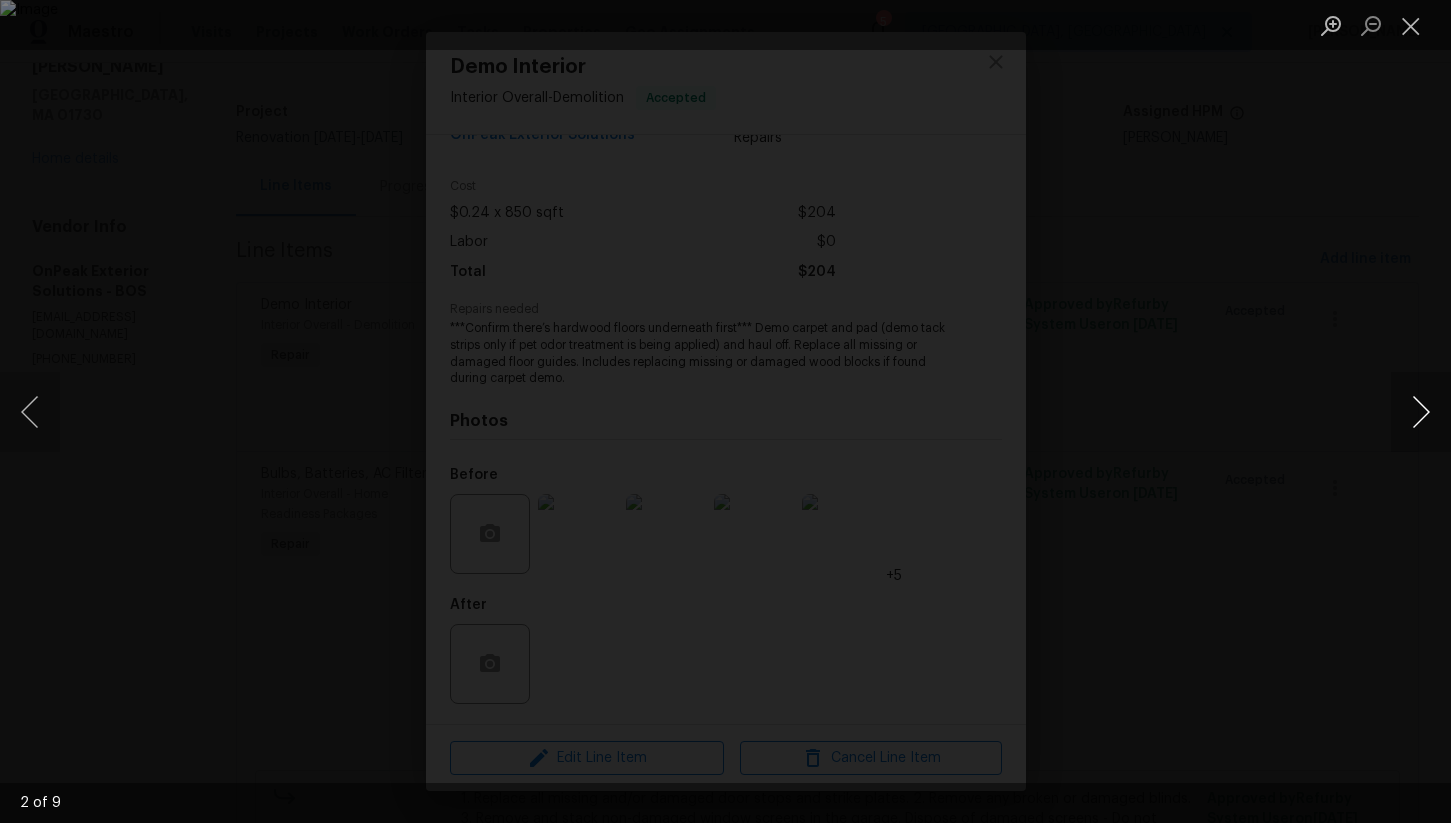 click at bounding box center (1421, 412) 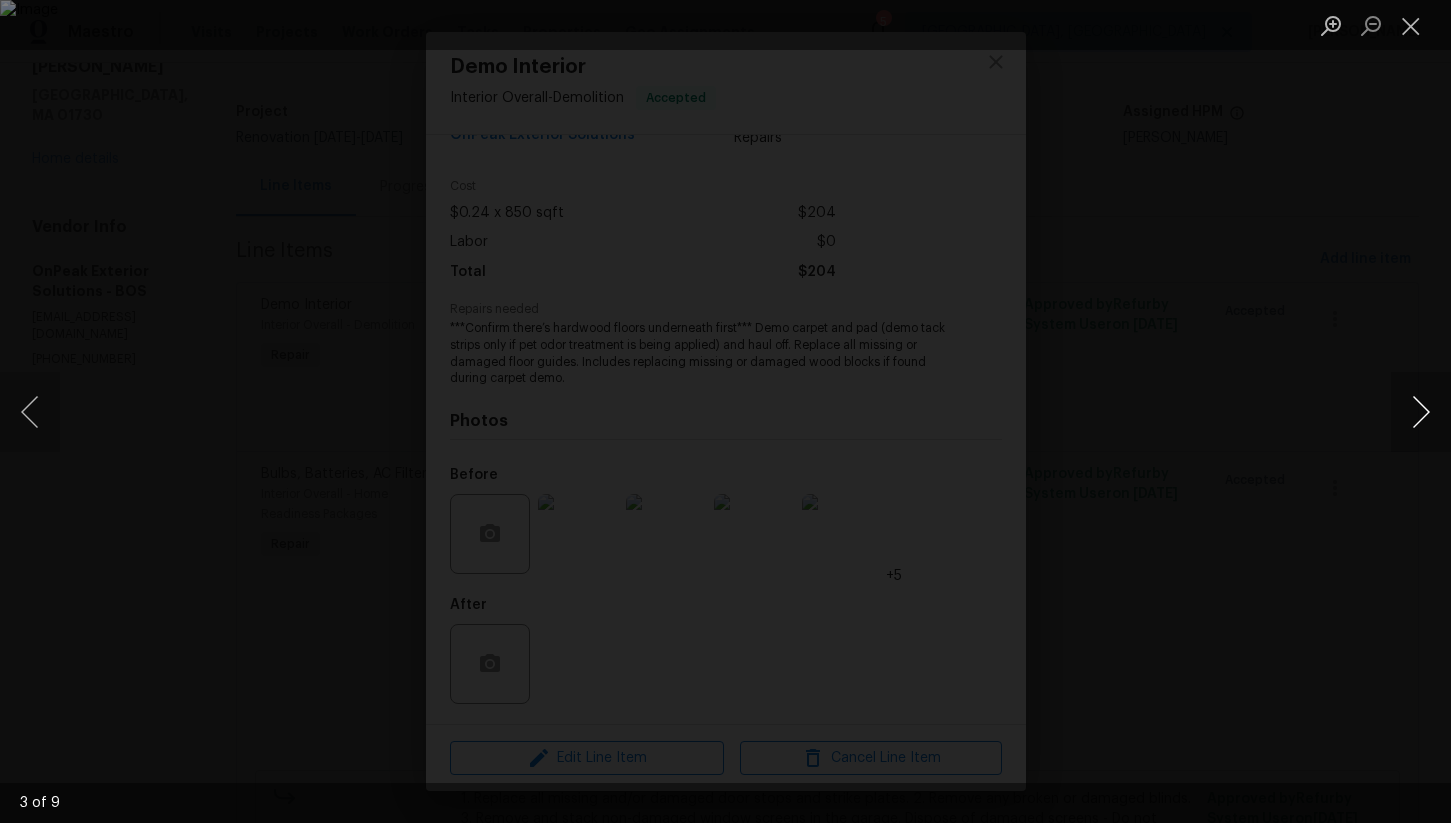 click at bounding box center (1421, 412) 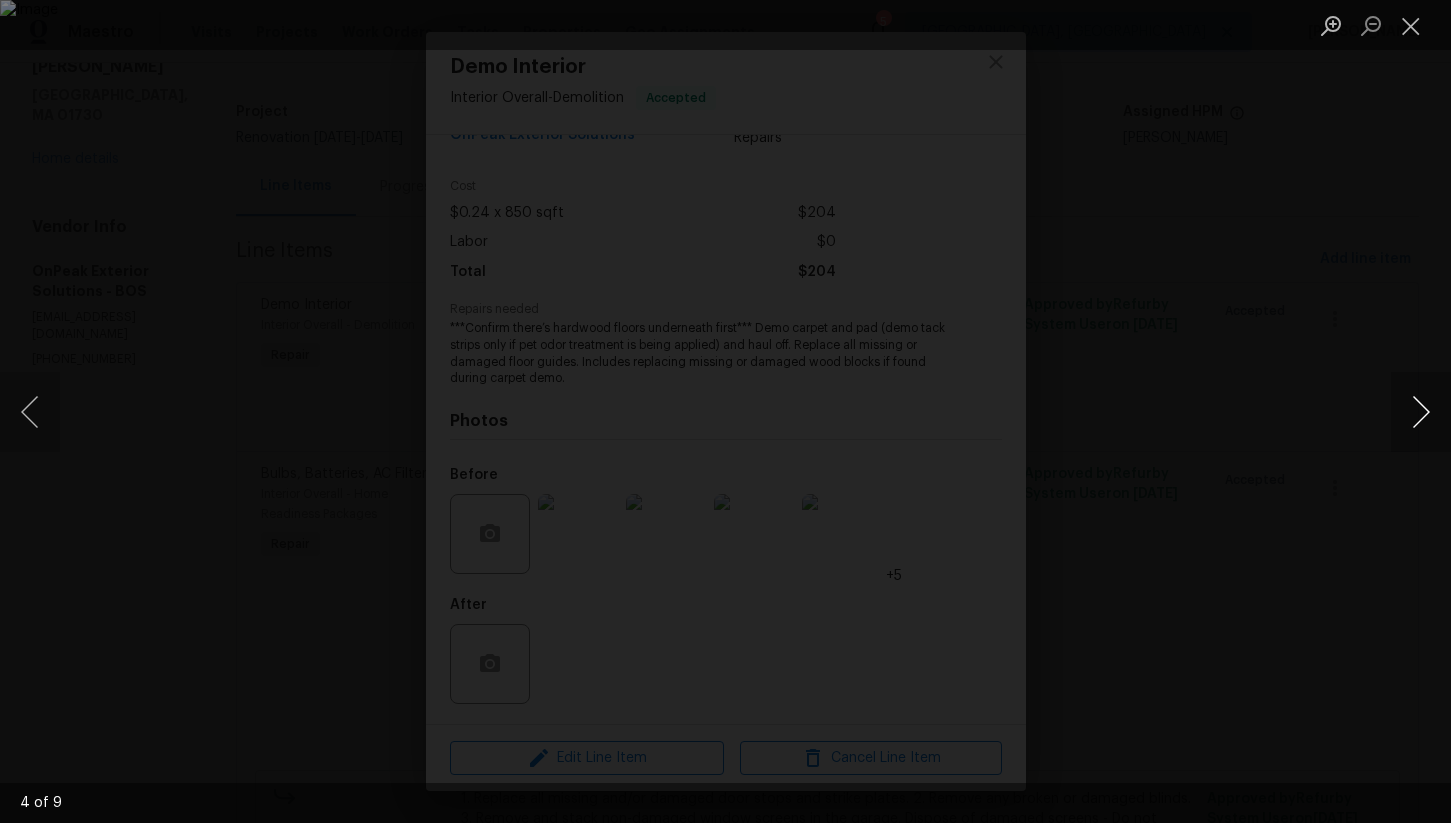 click at bounding box center [1421, 412] 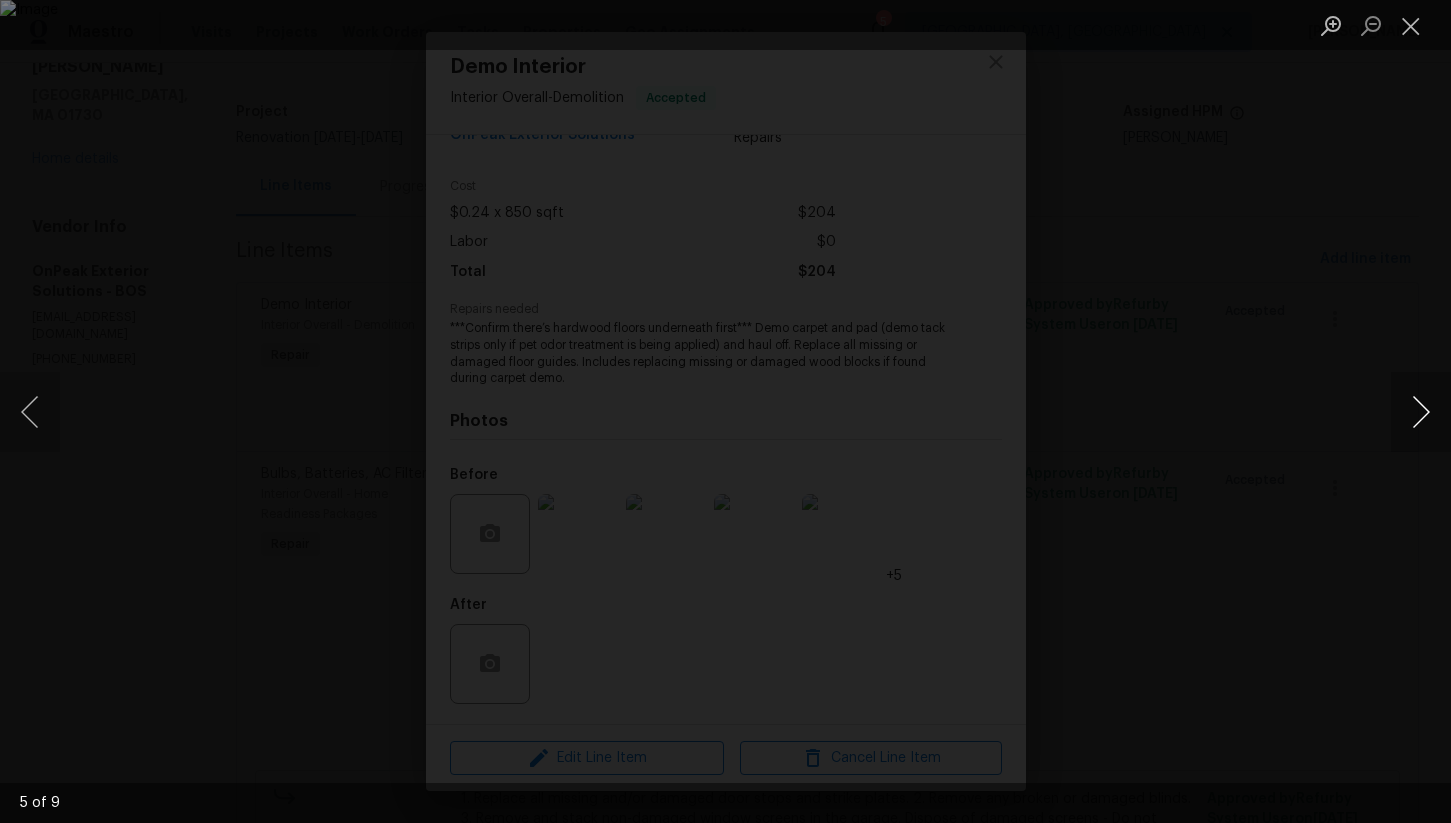 click at bounding box center (1421, 412) 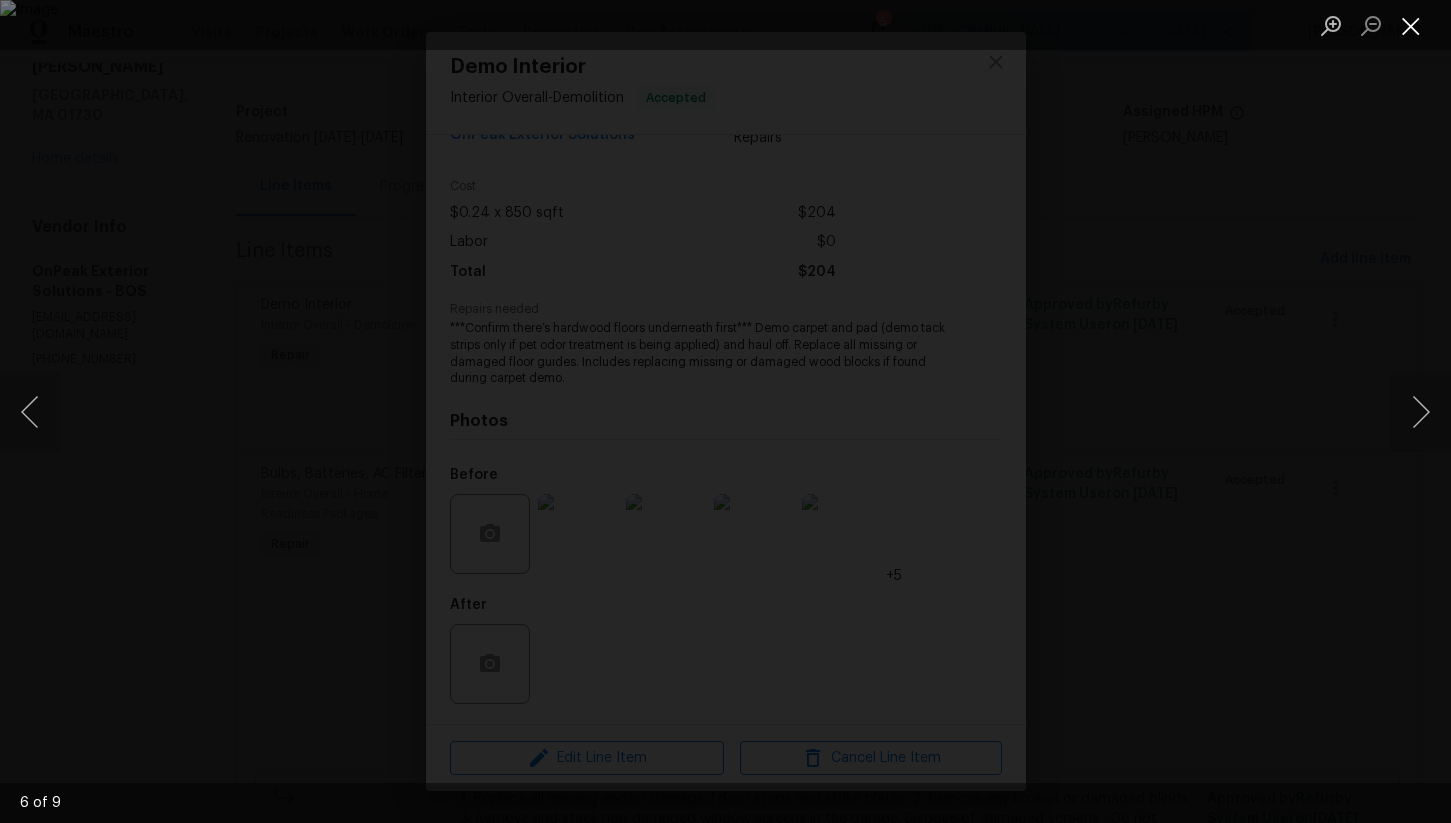 click at bounding box center (1411, 25) 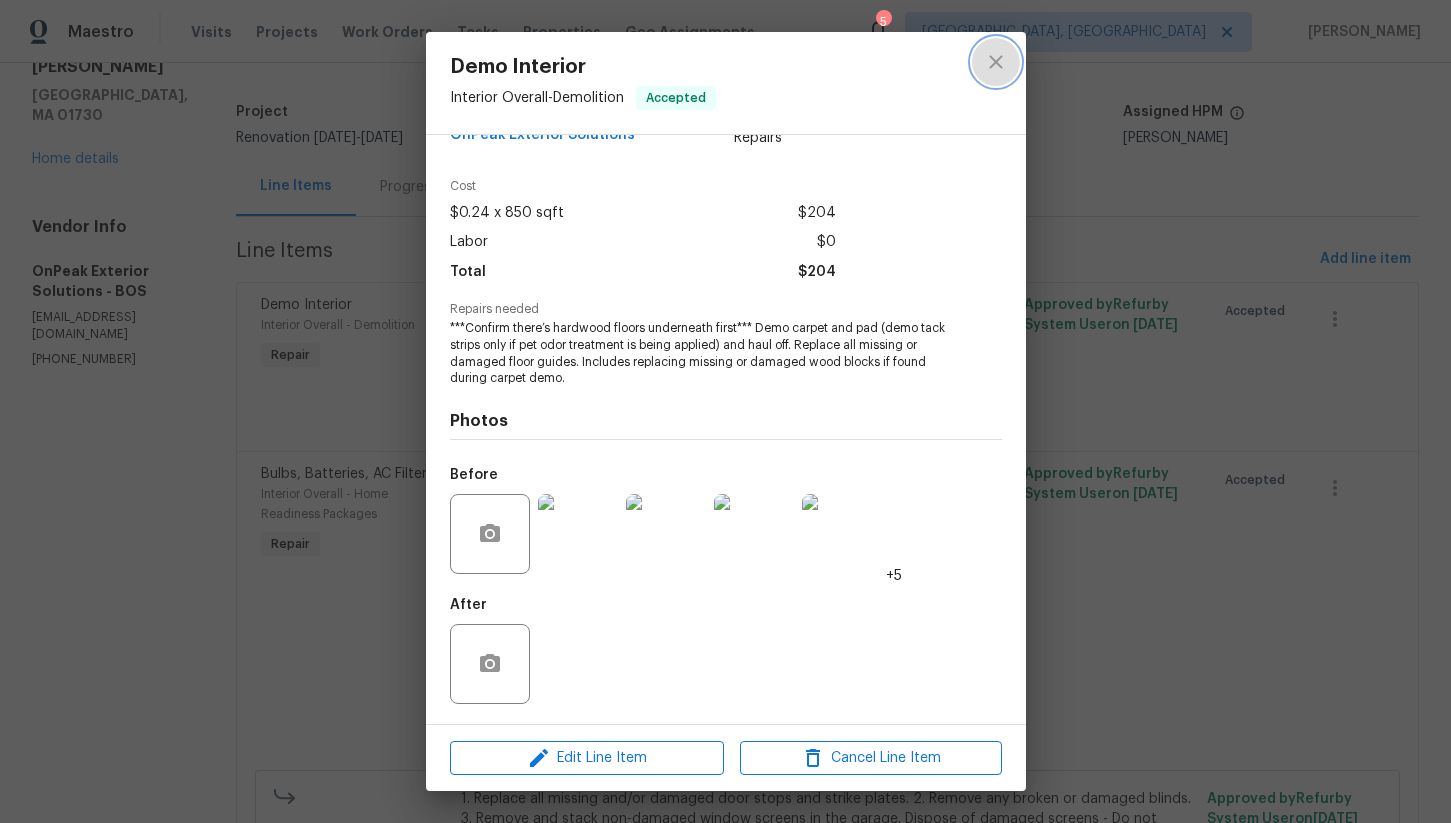 click 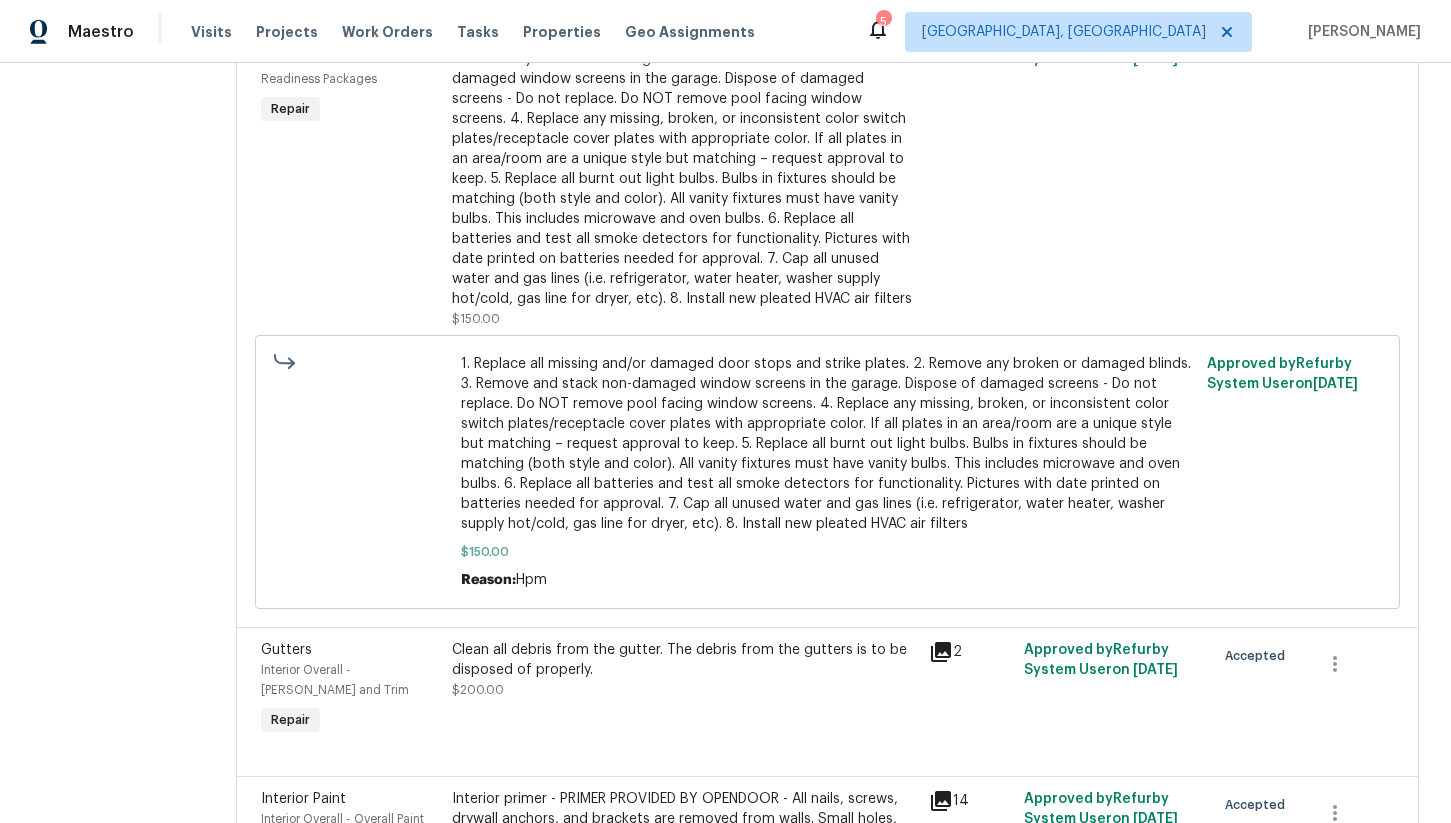 scroll, scrollTop: 0, scrollLeft: 0, axis: both 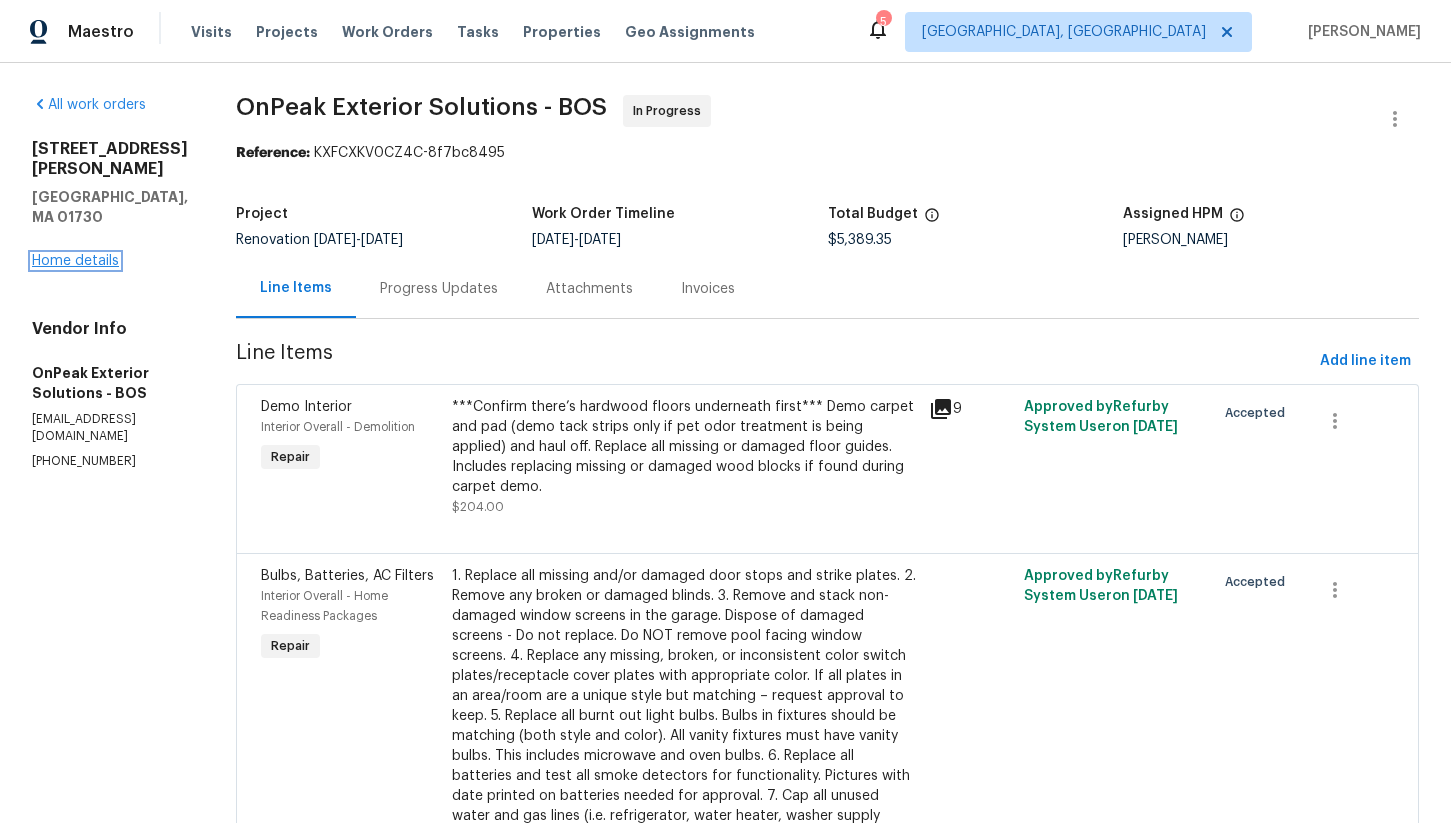 click on "Home details" at bounding box center (75, 261) 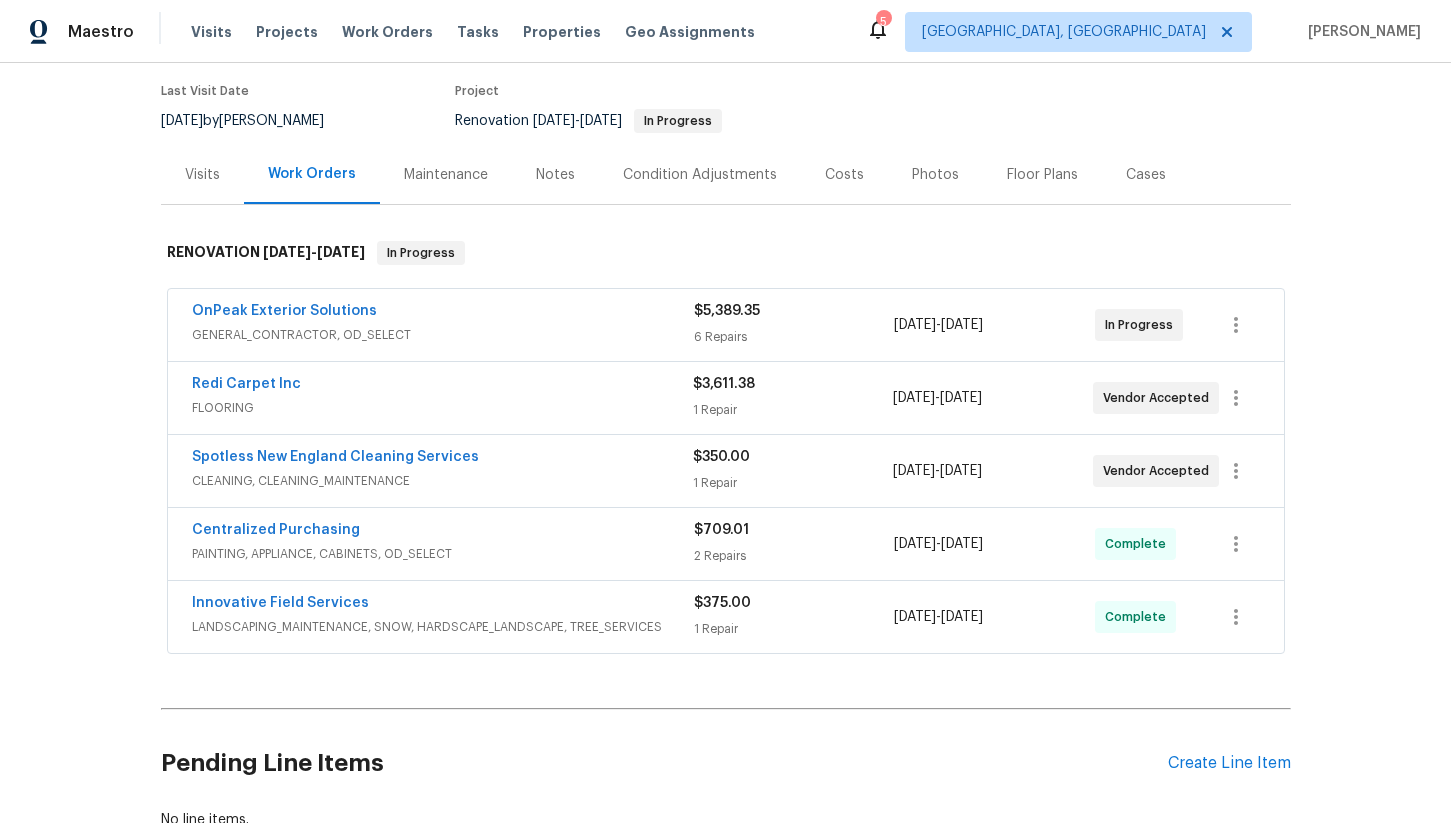 scroll, scrollTop: 197, scrollLeft: 0, axis: vertical 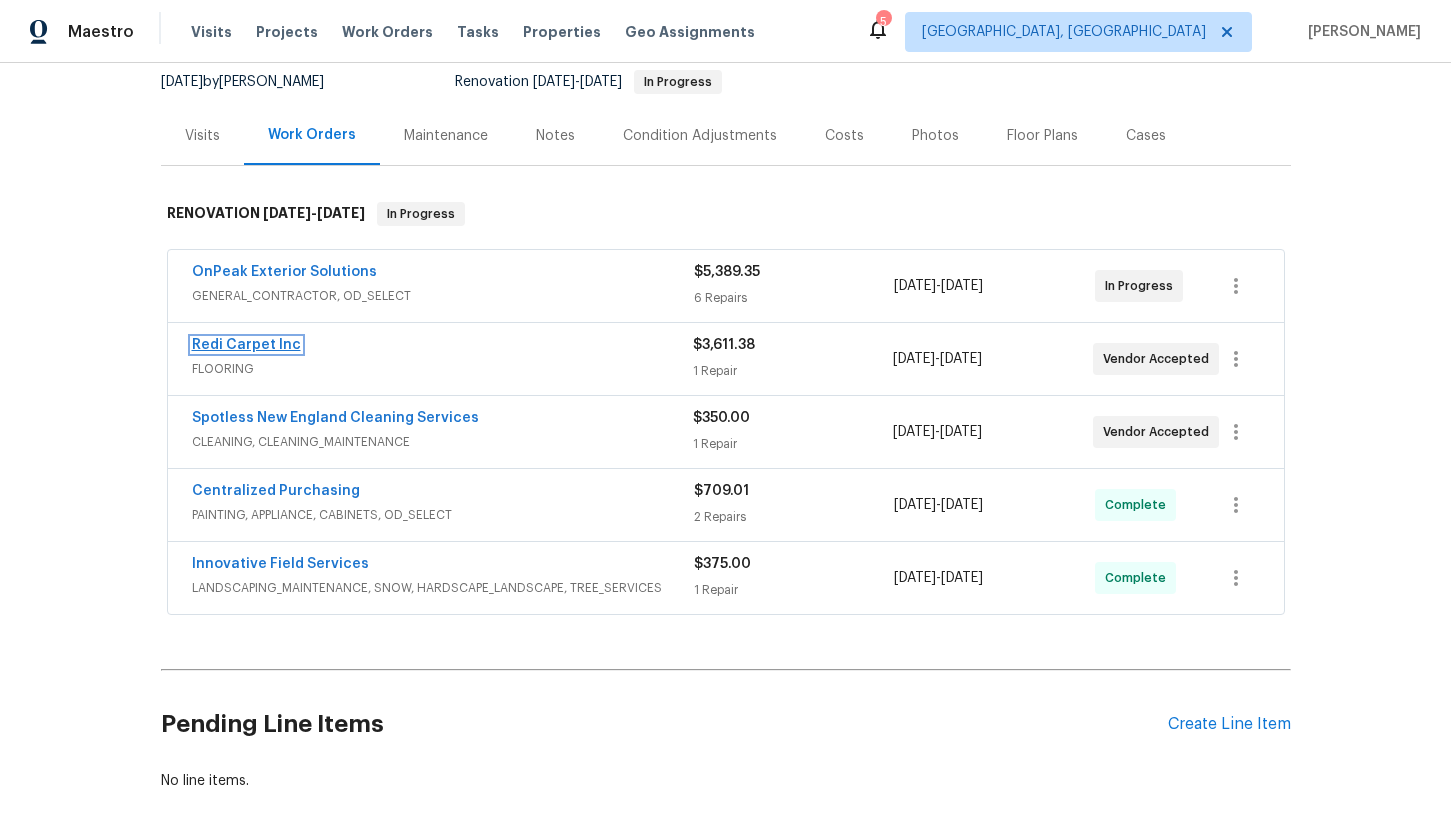 click on "Redi Carpet Inc" at bounding box center [246, 345] 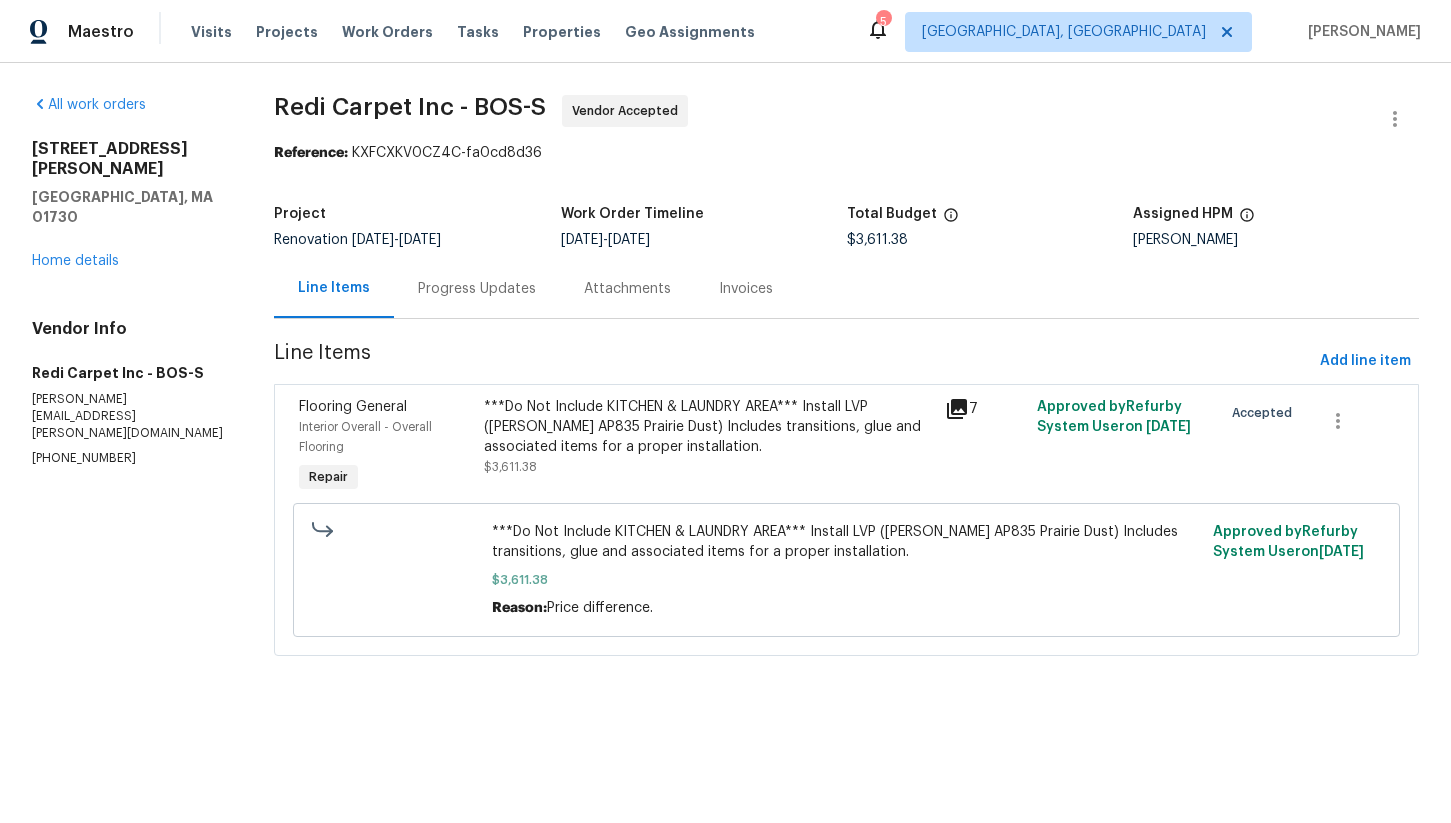 click on "***Do Not Include KITCHEN & LAUNDRY AREA***
Install LVP (Knighton AP835 Prairie Dust) Includes transitions, glue and associated items for a proper installation." at bounding box center [708, 427] 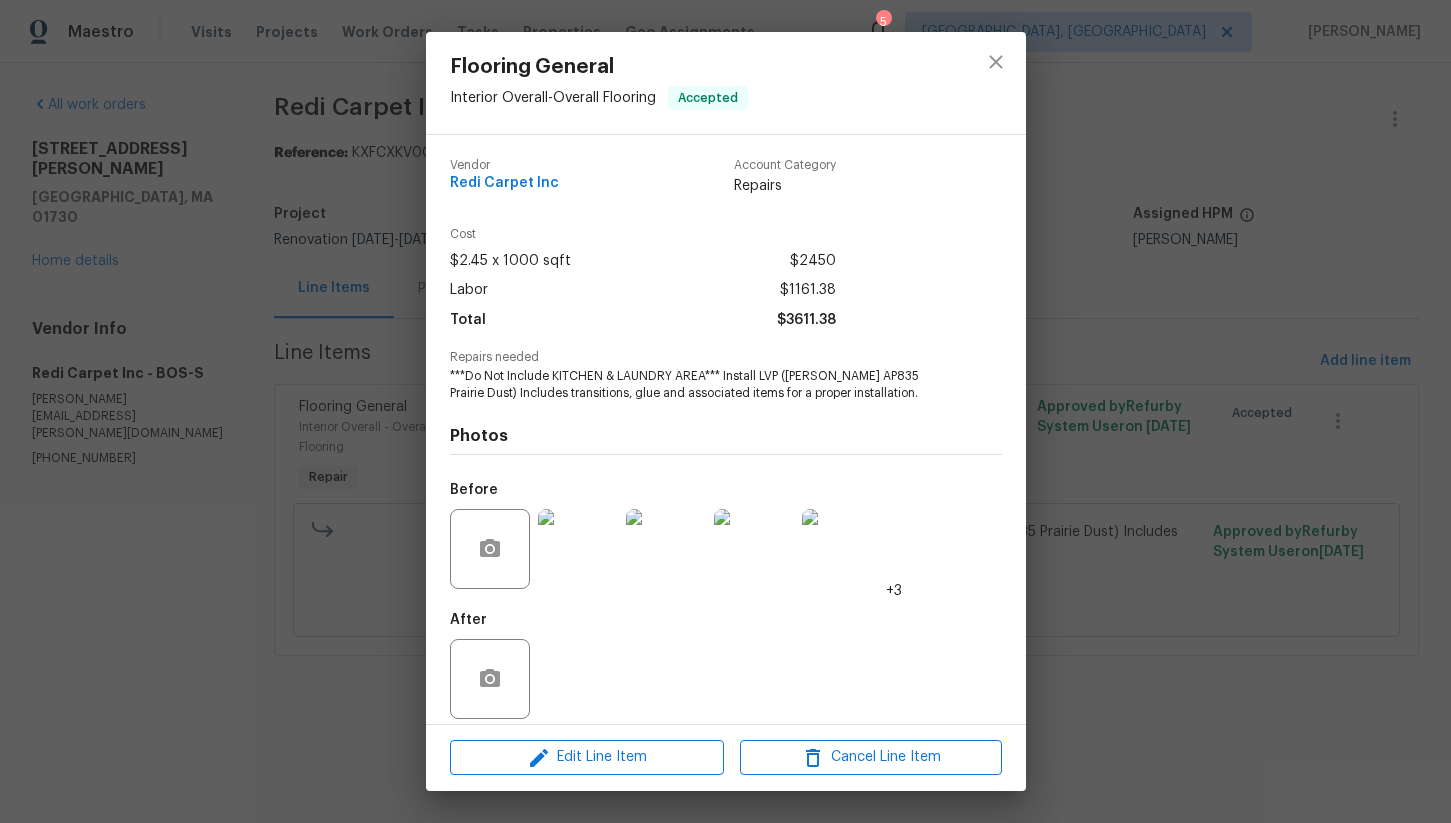 scroll, scrollTop: 15, scrollLeft: 0, axis: vertical 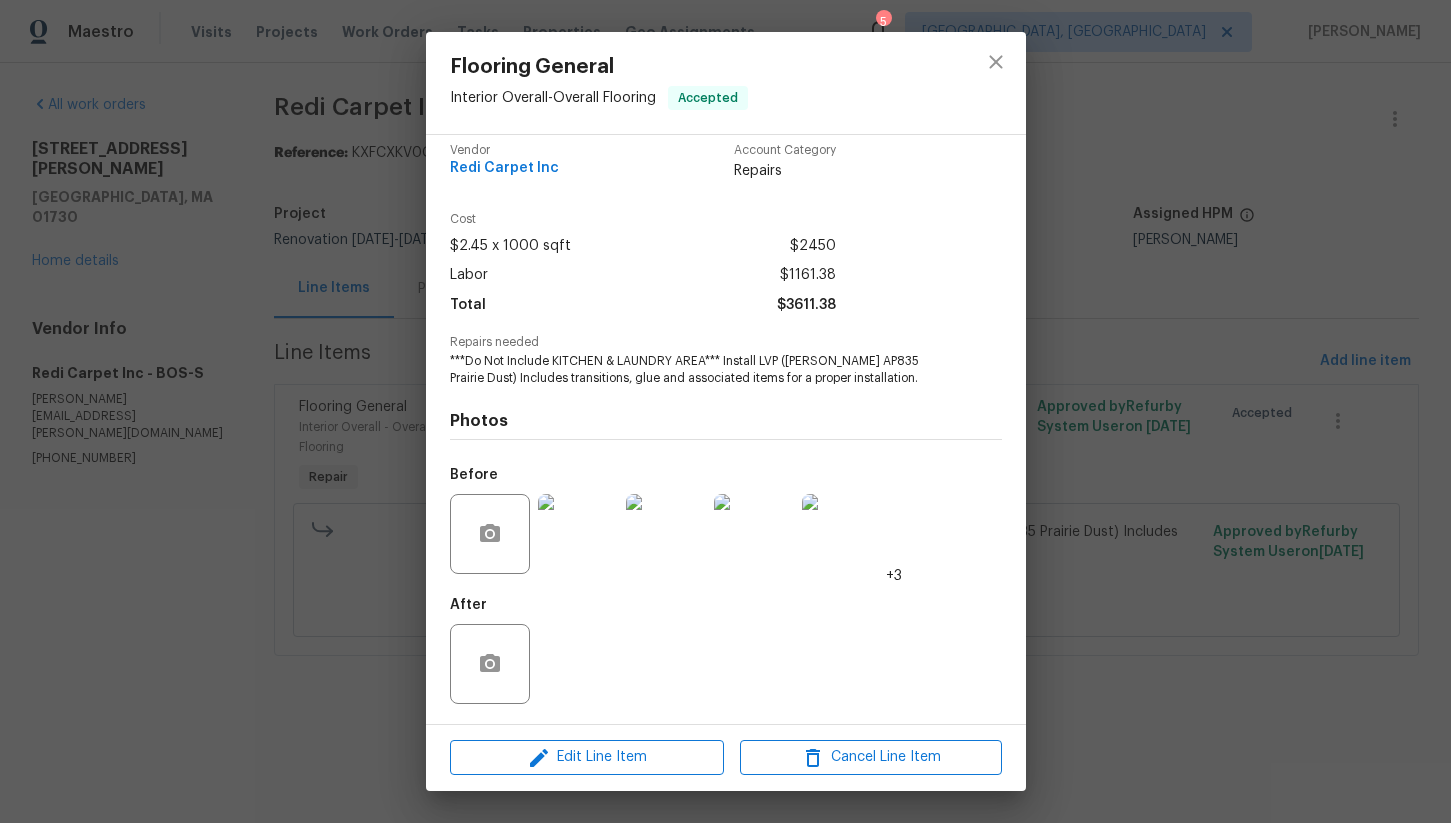 click at bounding box center [578, 534] 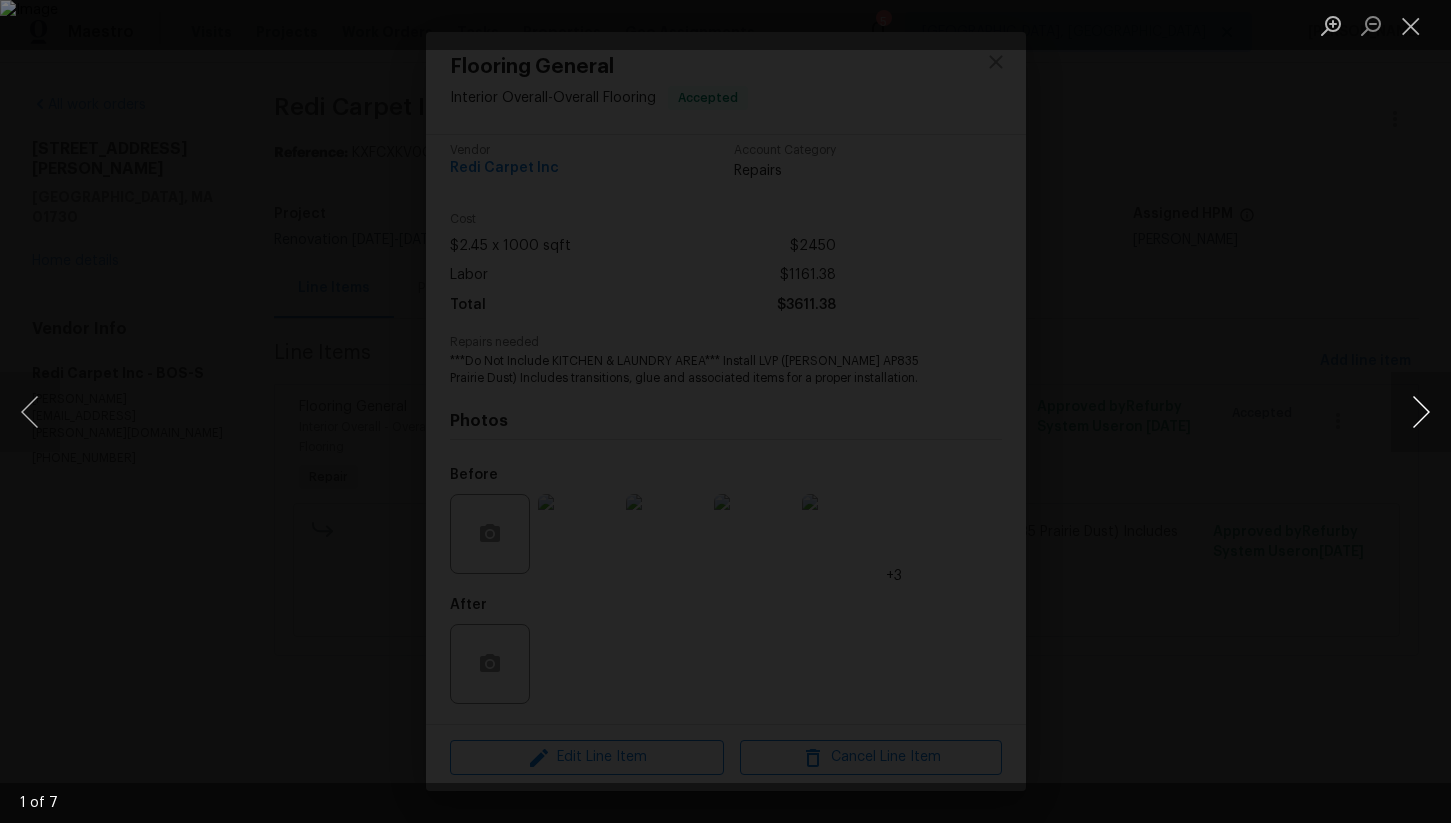 click at bounding box center [1421, 412] 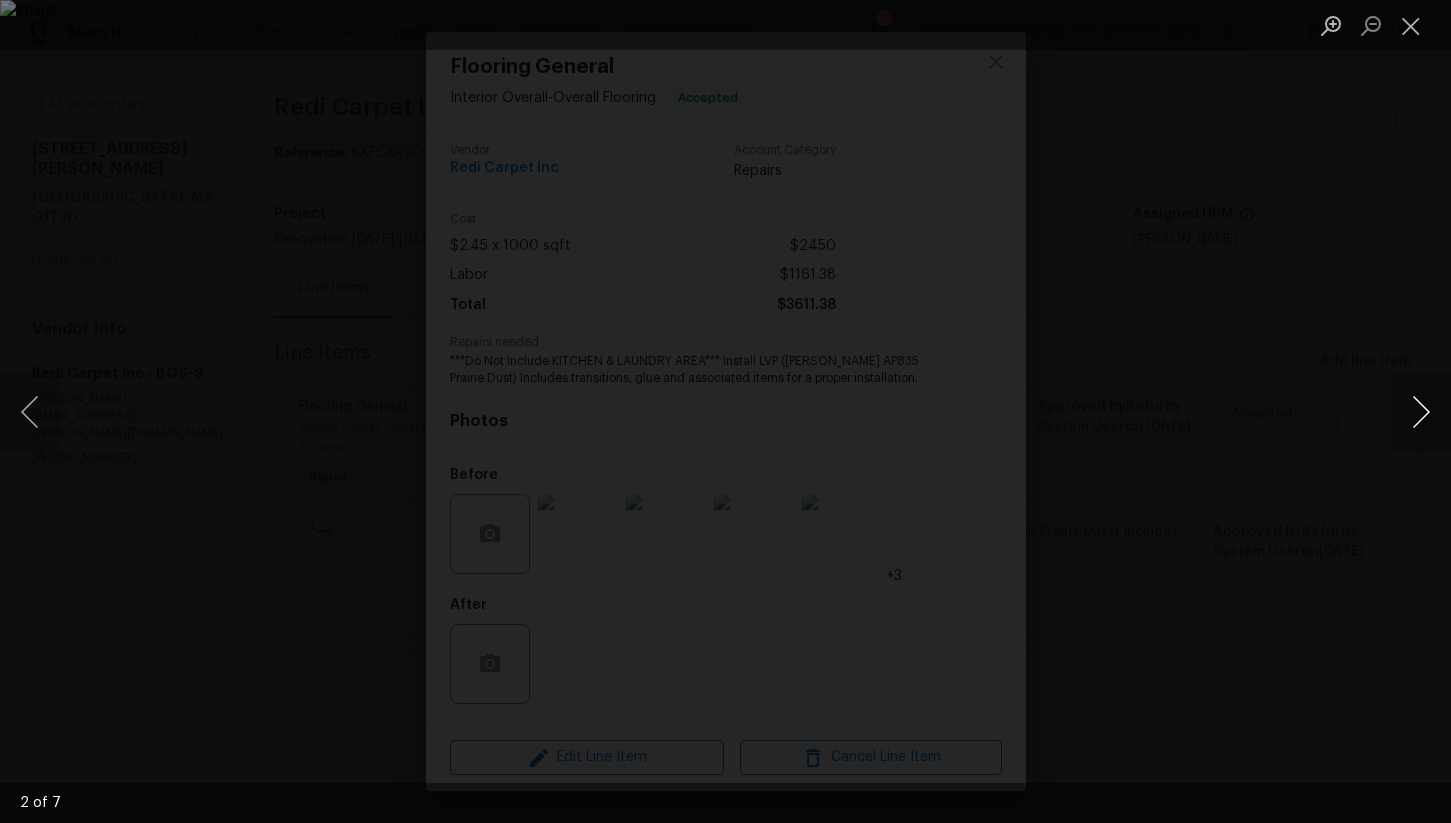 click at bounding box center (1421, 412) 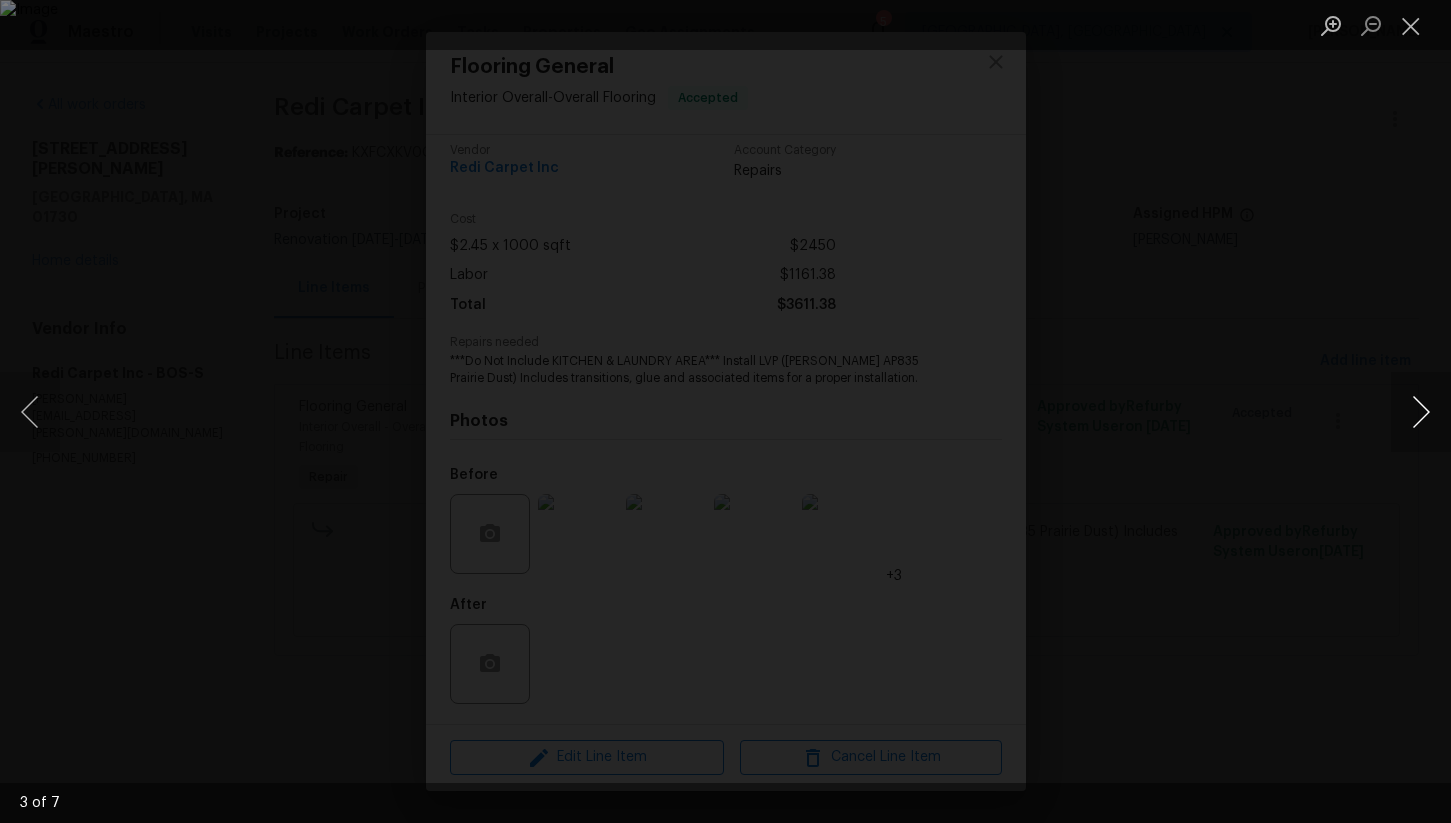 click at bounding box center (1421, 412) 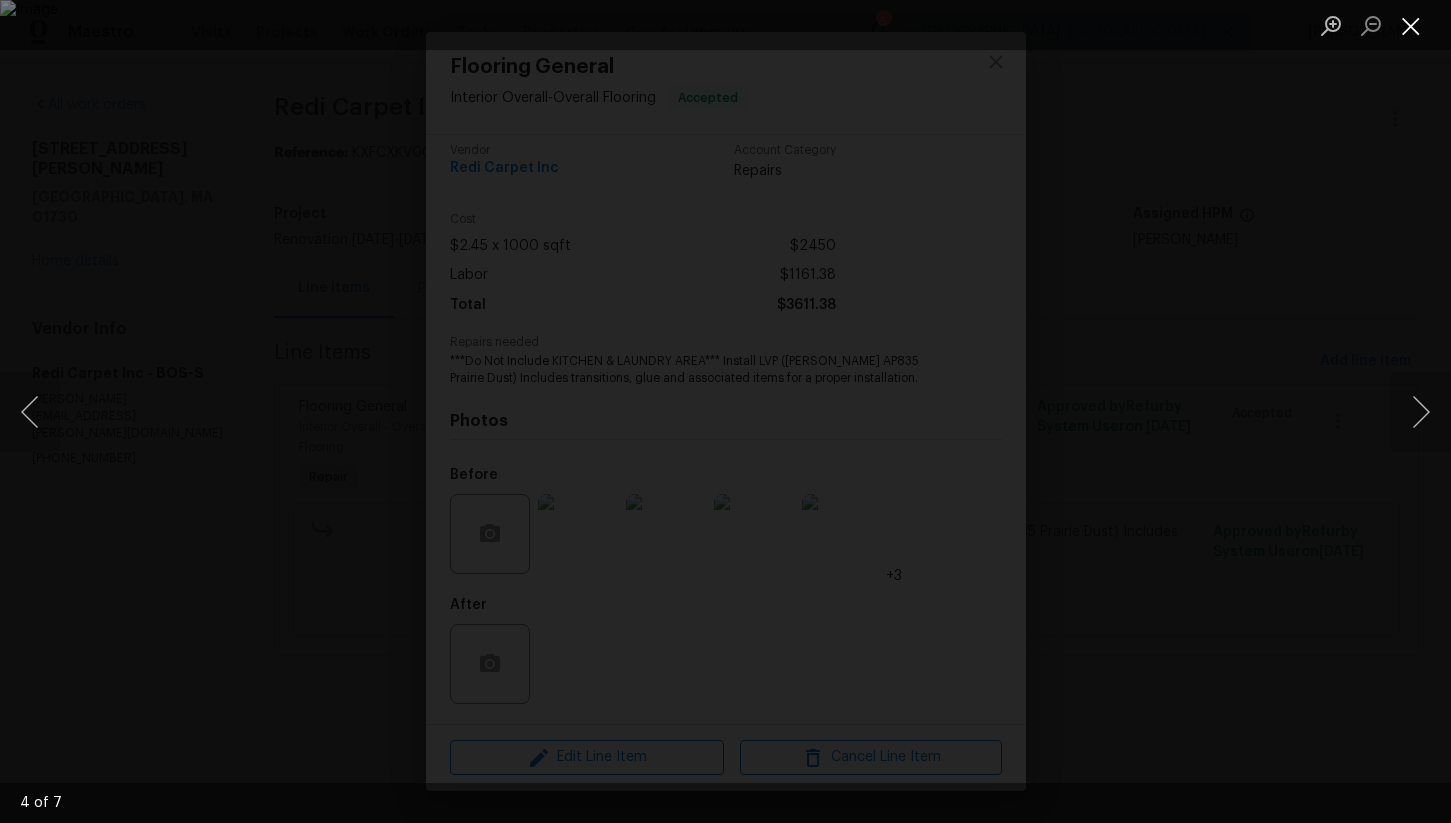 click at bounding box center (1411, 25) 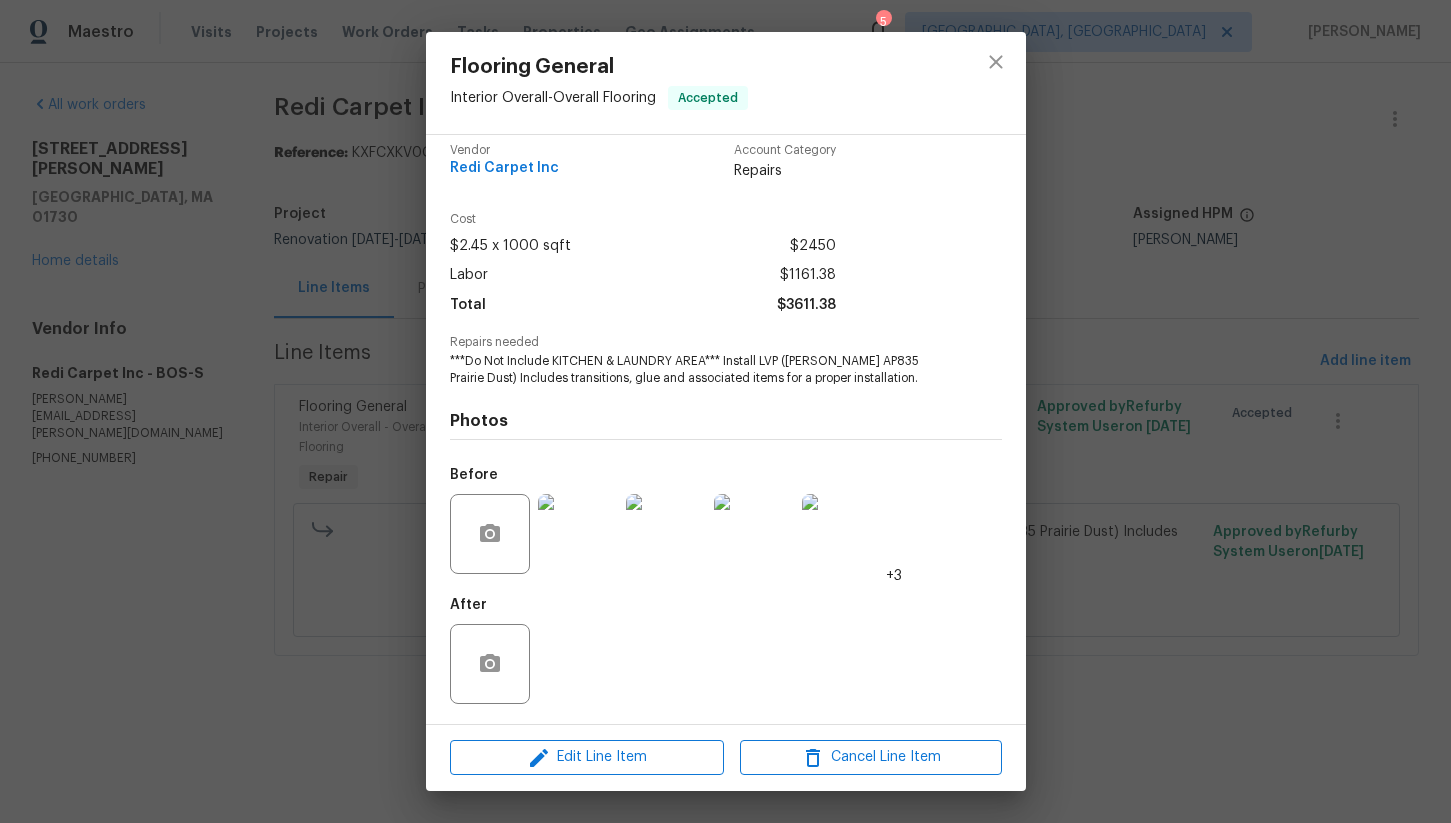 click on "Flooring General Interior Overall  -  Overall Flooring Accepted Vendor Redi Carpet Inc Account Category Repairs Cost $2.45 x 1000 sqft $2450 Labor $1161.38 Total $3611.38 Repairs needed ***Do Not Include KITCHEN & LAUNDRY AREA***
Install LVP (Knighton AP835 Prairie Dust) Includes transitions, glue and associated items for a proper installation. Photos Before  +3 After  Edit Line Item  Cancel Line Item" at bounding box center (725, 411) 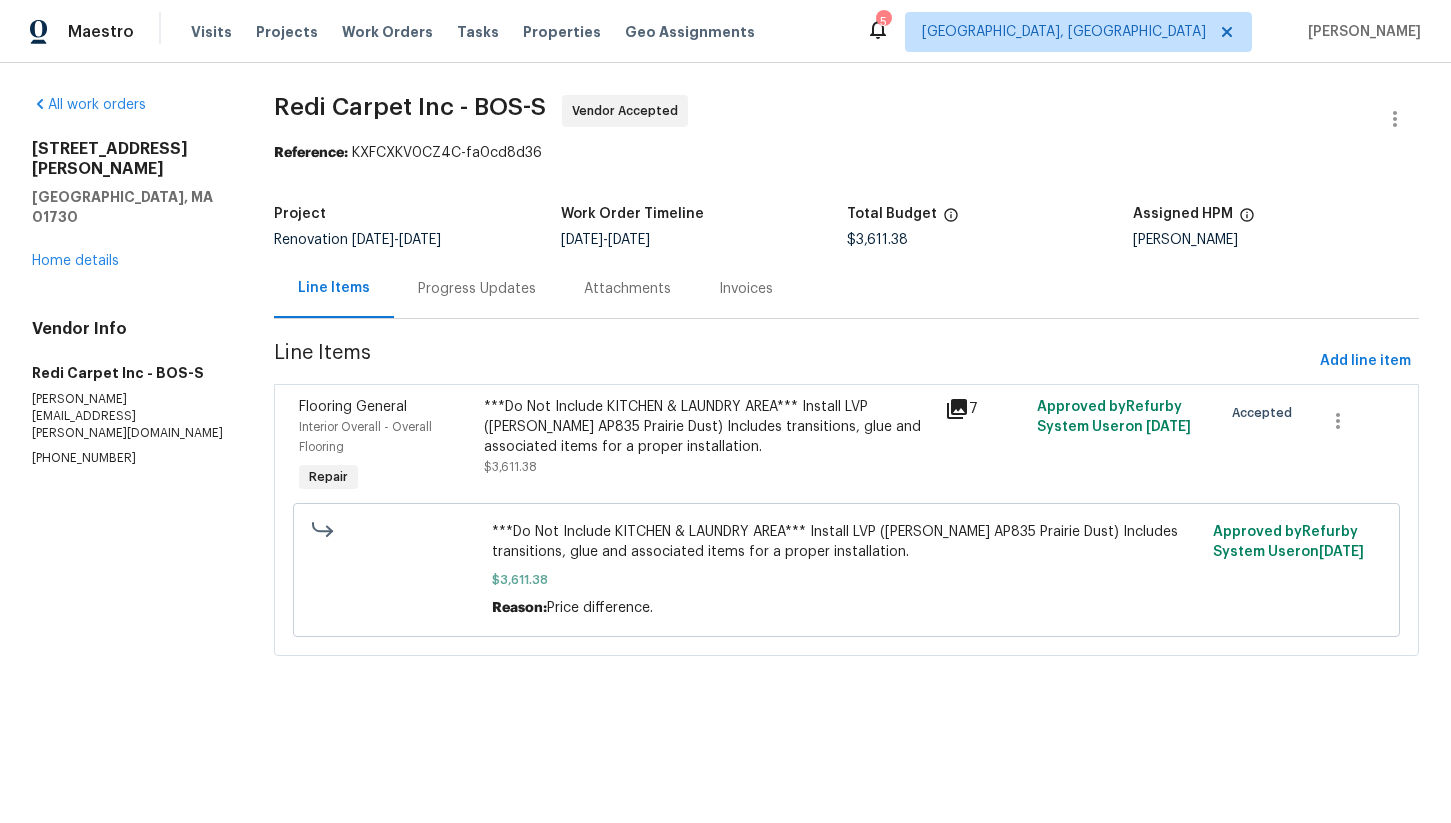 click on "12 Ashby Rd Bedford, MA 01730 Home details" at bounding box center [129, 205] 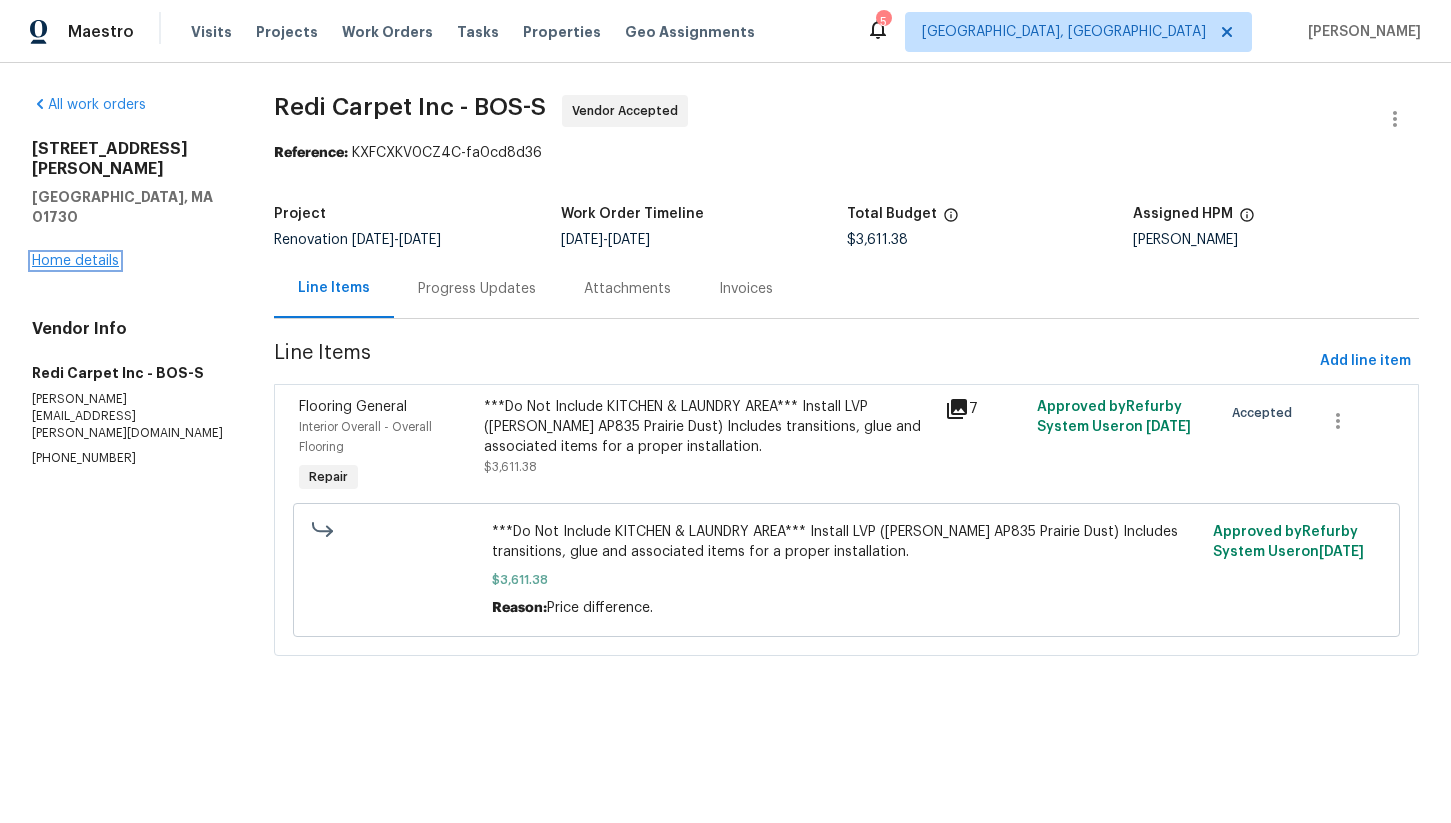 click on "Home details" at bounding box center (75, 261) 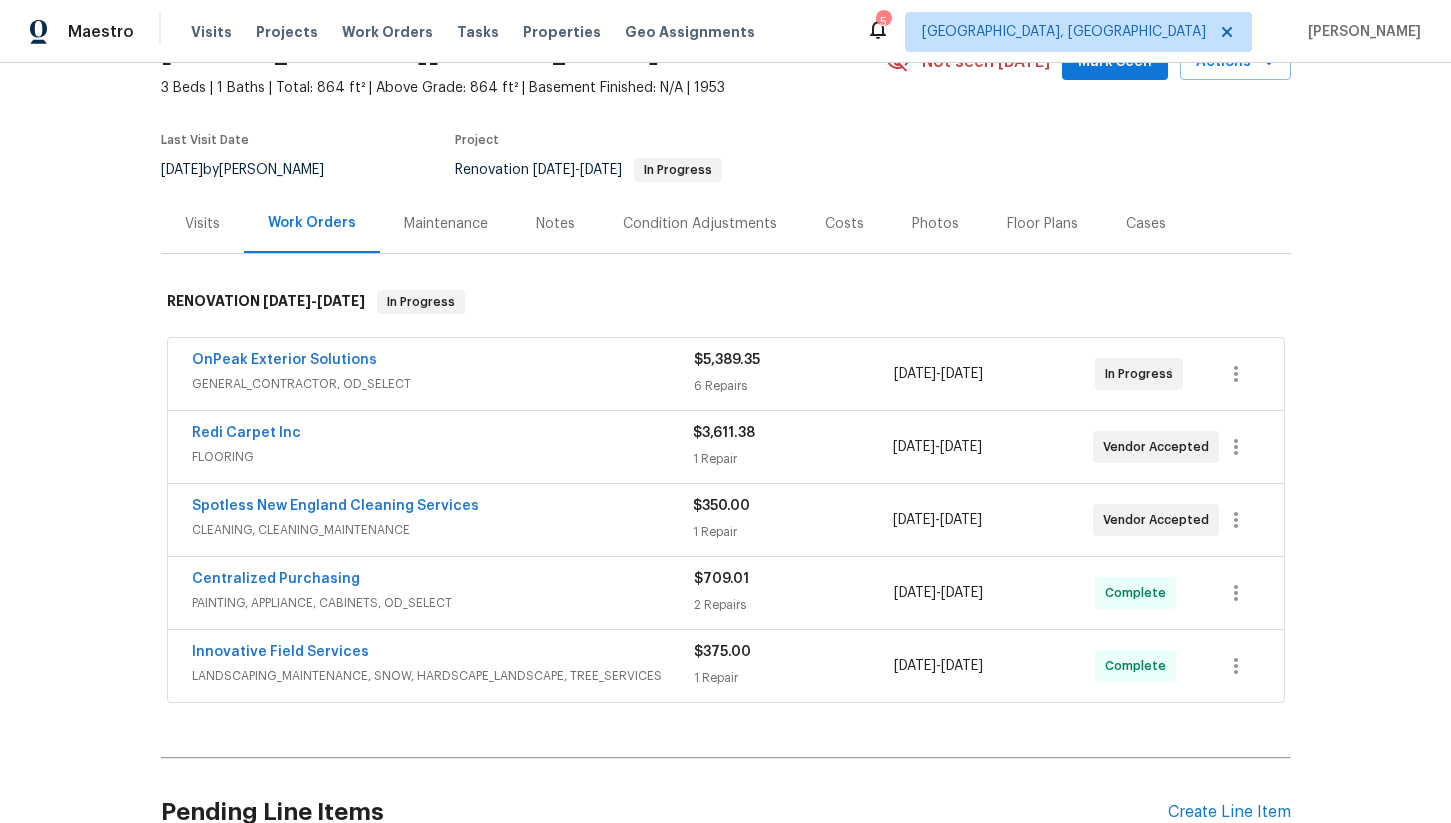 scroll, scrollTop: 117, scrollLeft: 0, axis: vertical 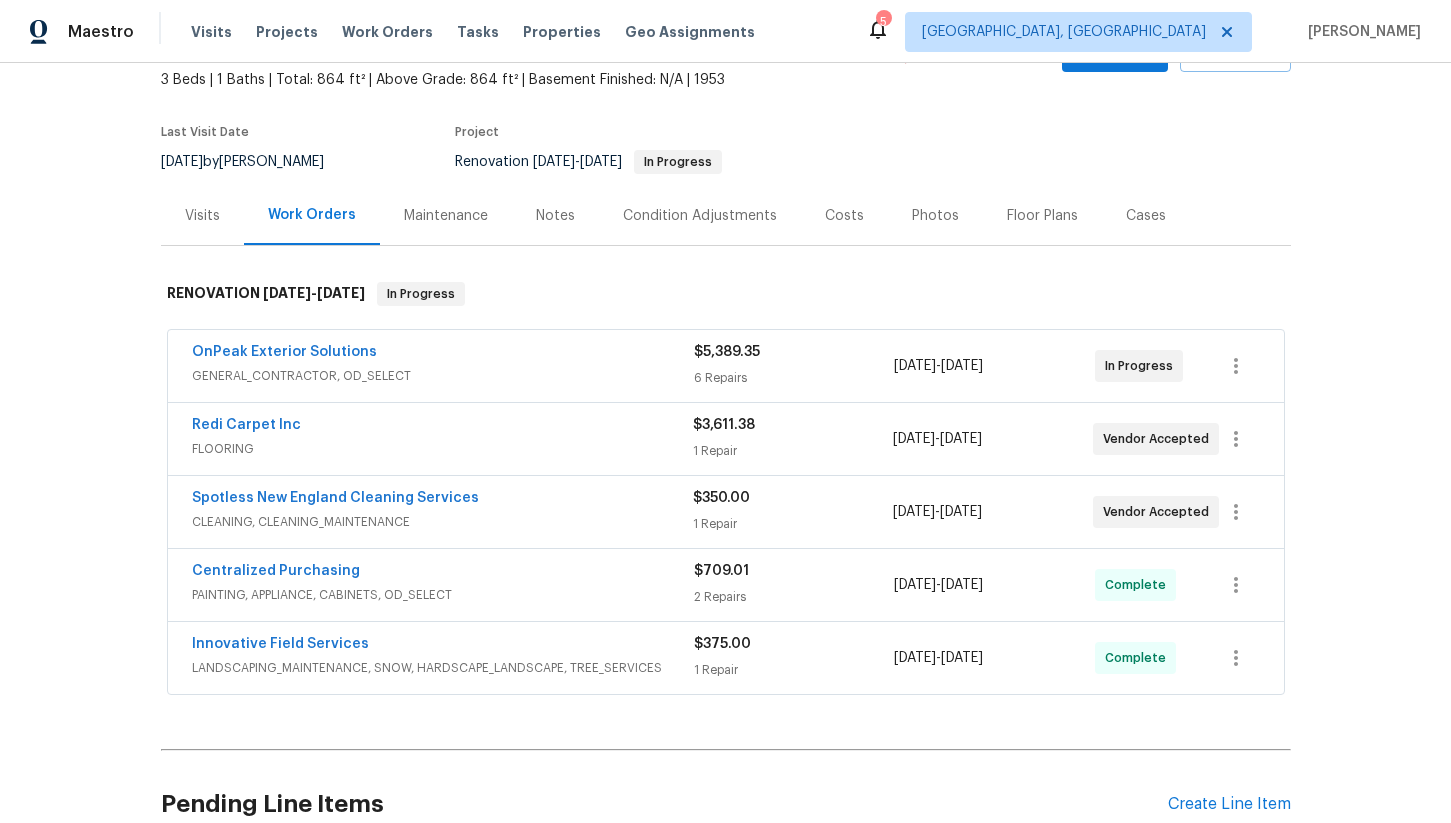 click on "Notes" at bounding box center (555, 216) 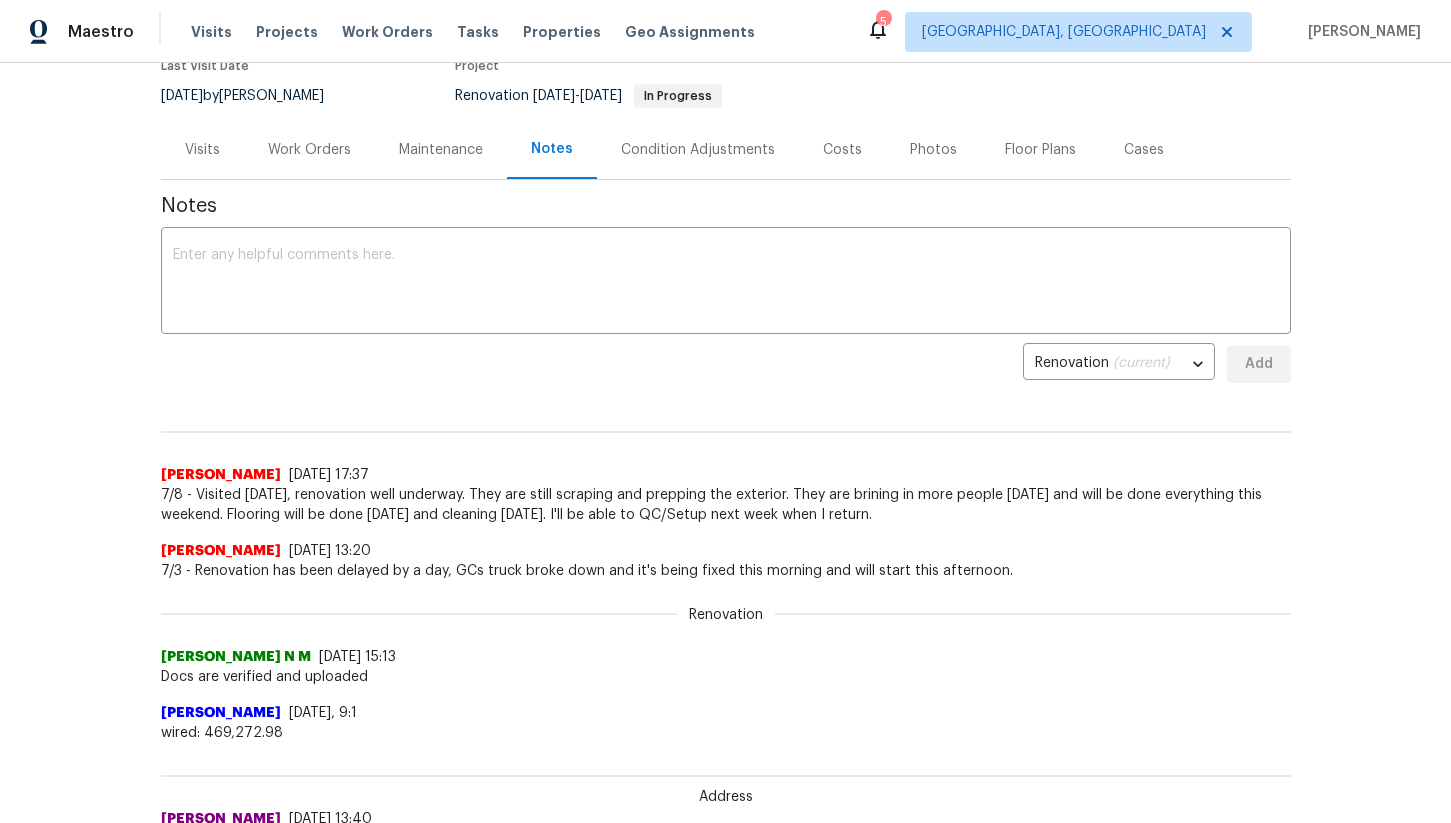 scroll, scrollTop: 0, scrollLeft: 0, axis: both 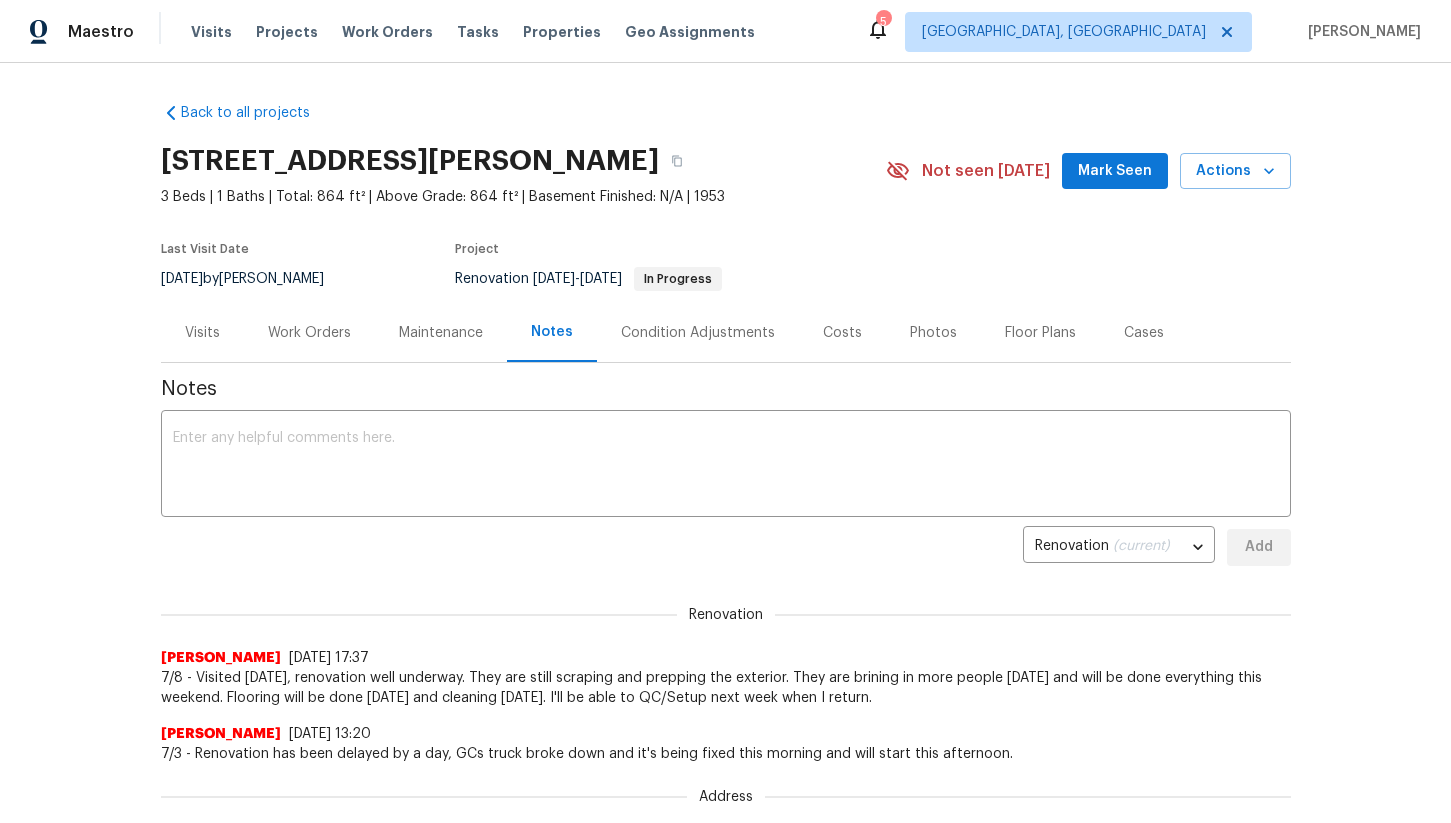 click on "Work Orders" at bounding box center [309, 333] 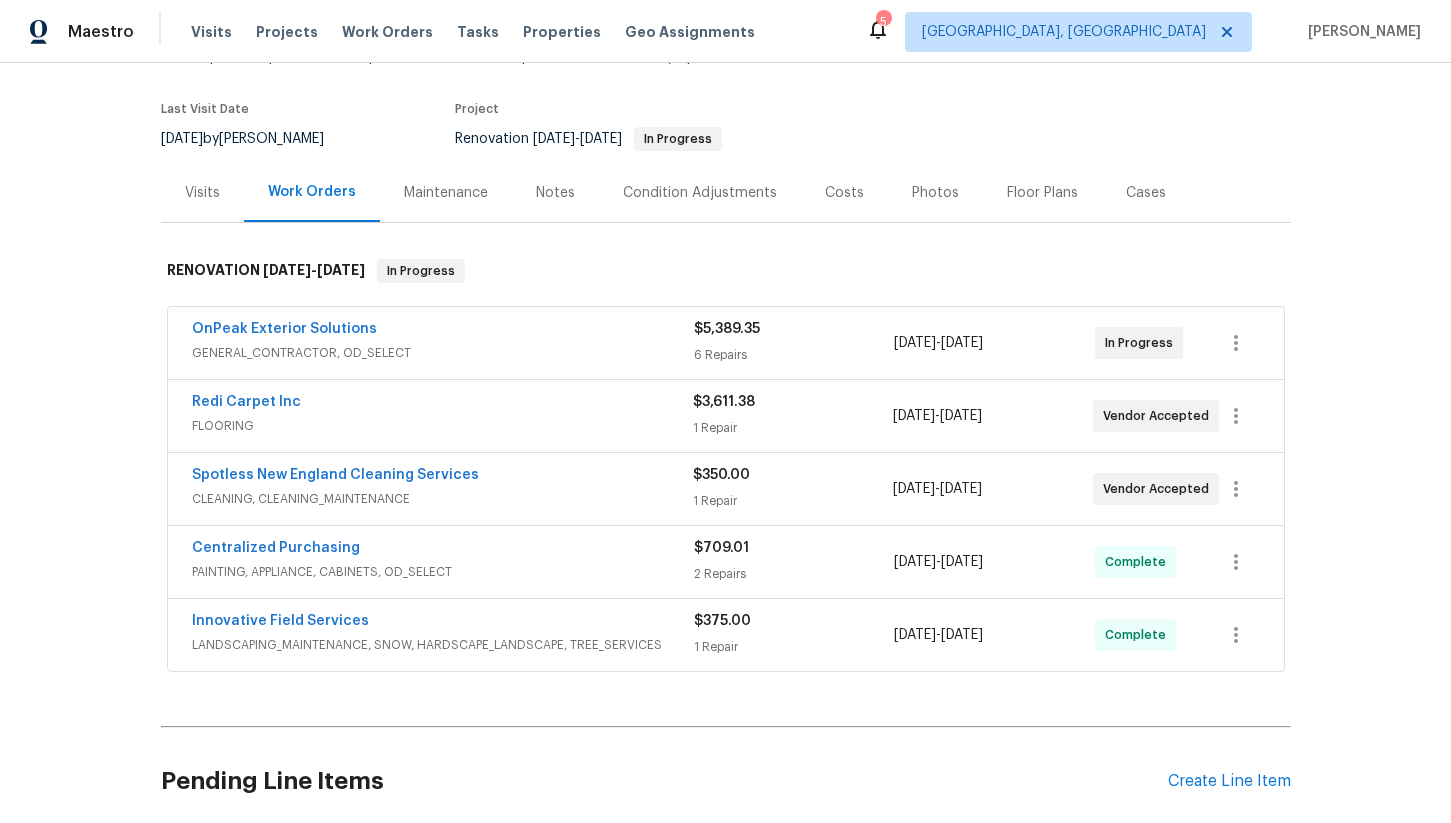 scroll, scrollTop: 0, scrollLeft: 0, axis: both 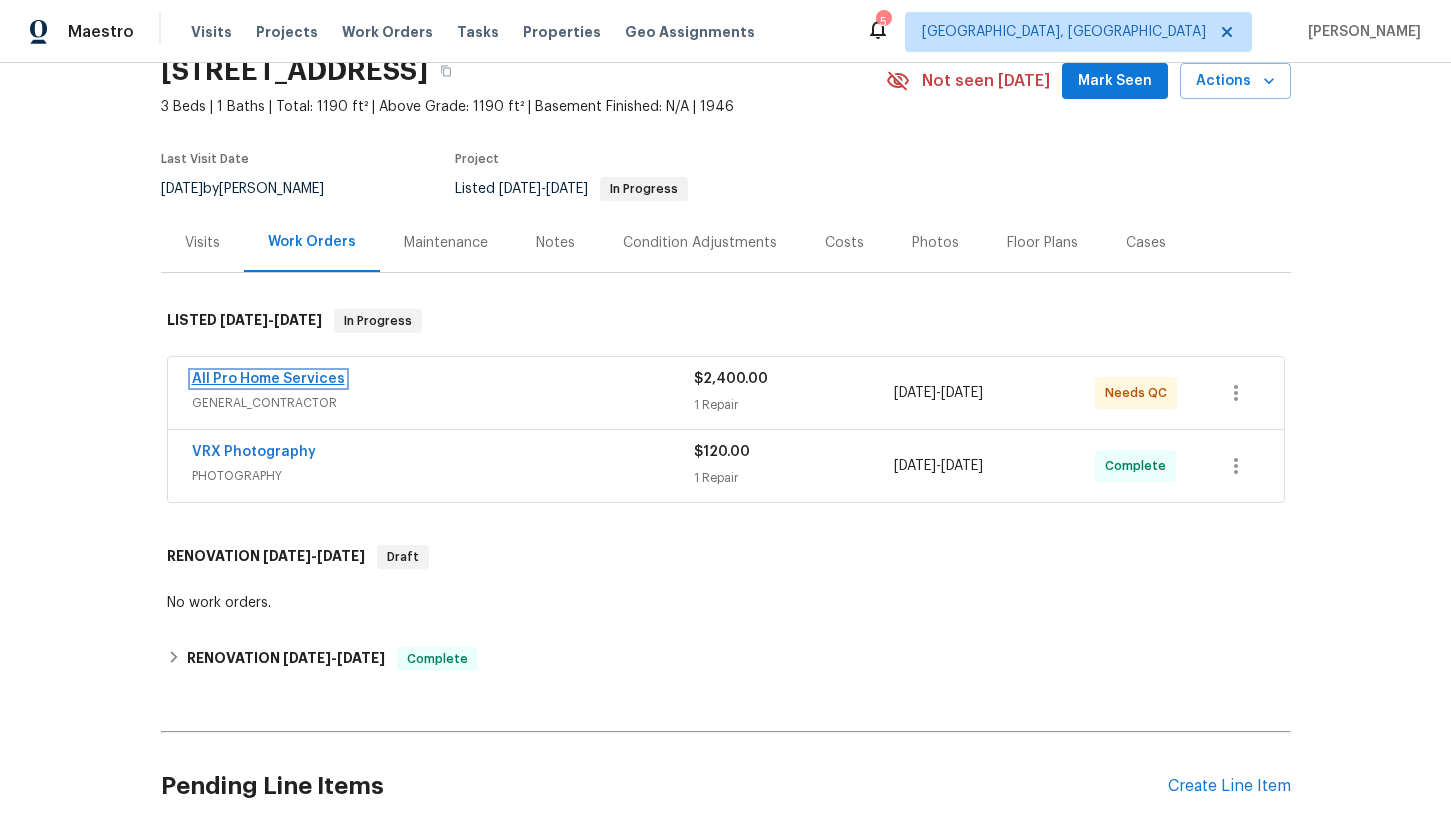 click on "All Pro Home Services" at bounding box center [268, 379] 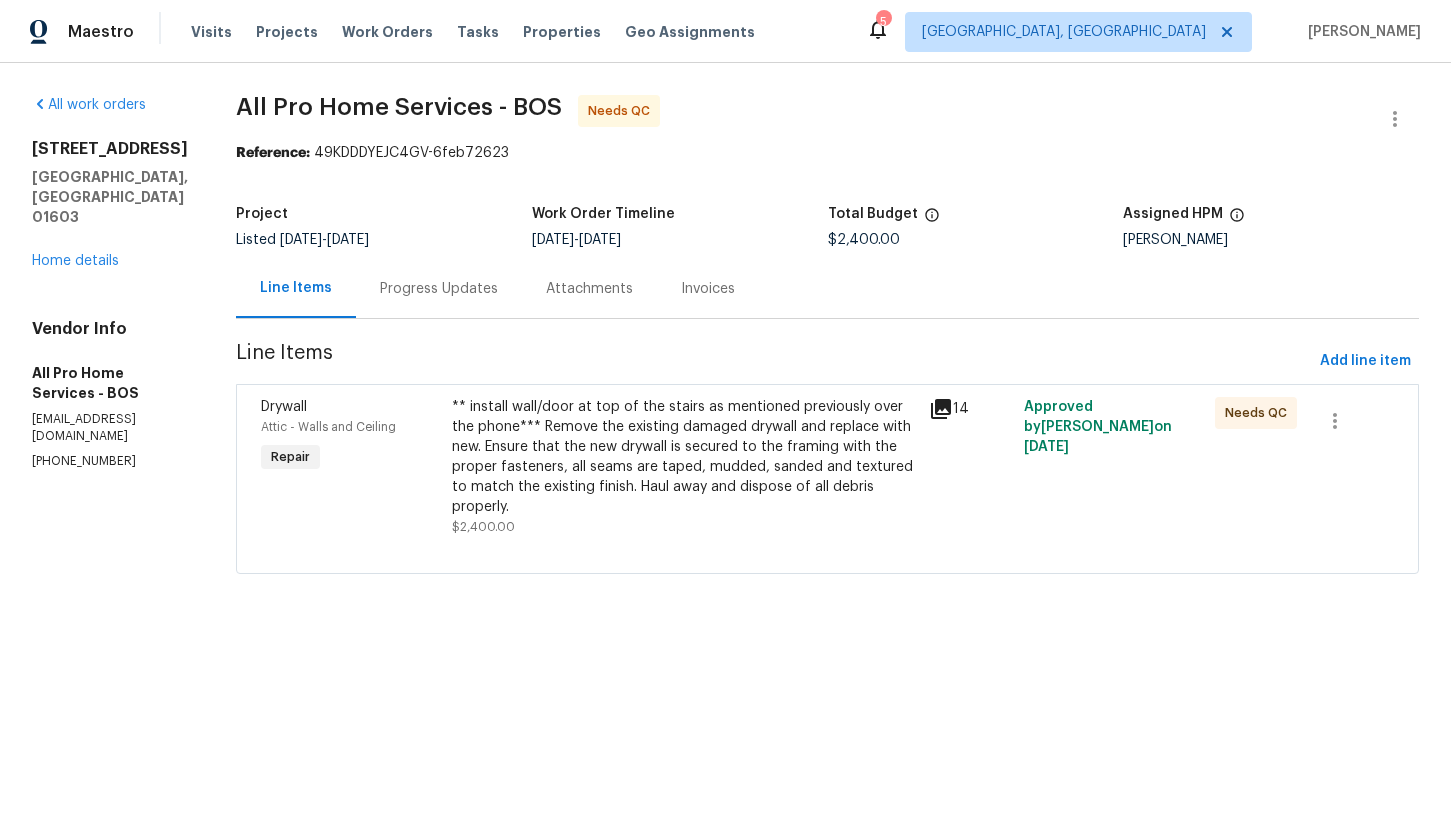 click on "** install wall/door at top of the stairs as mentioned previously over the phone***
Remove the existing damaged drywall and replace with new. Ensure that the new drywall is secured to the framing with the proper fasteners, all seams are taped, mudded, sanded and textured to match the existing finish. Haul away and dispose of all debris properly." at bounding box center (684, 457) 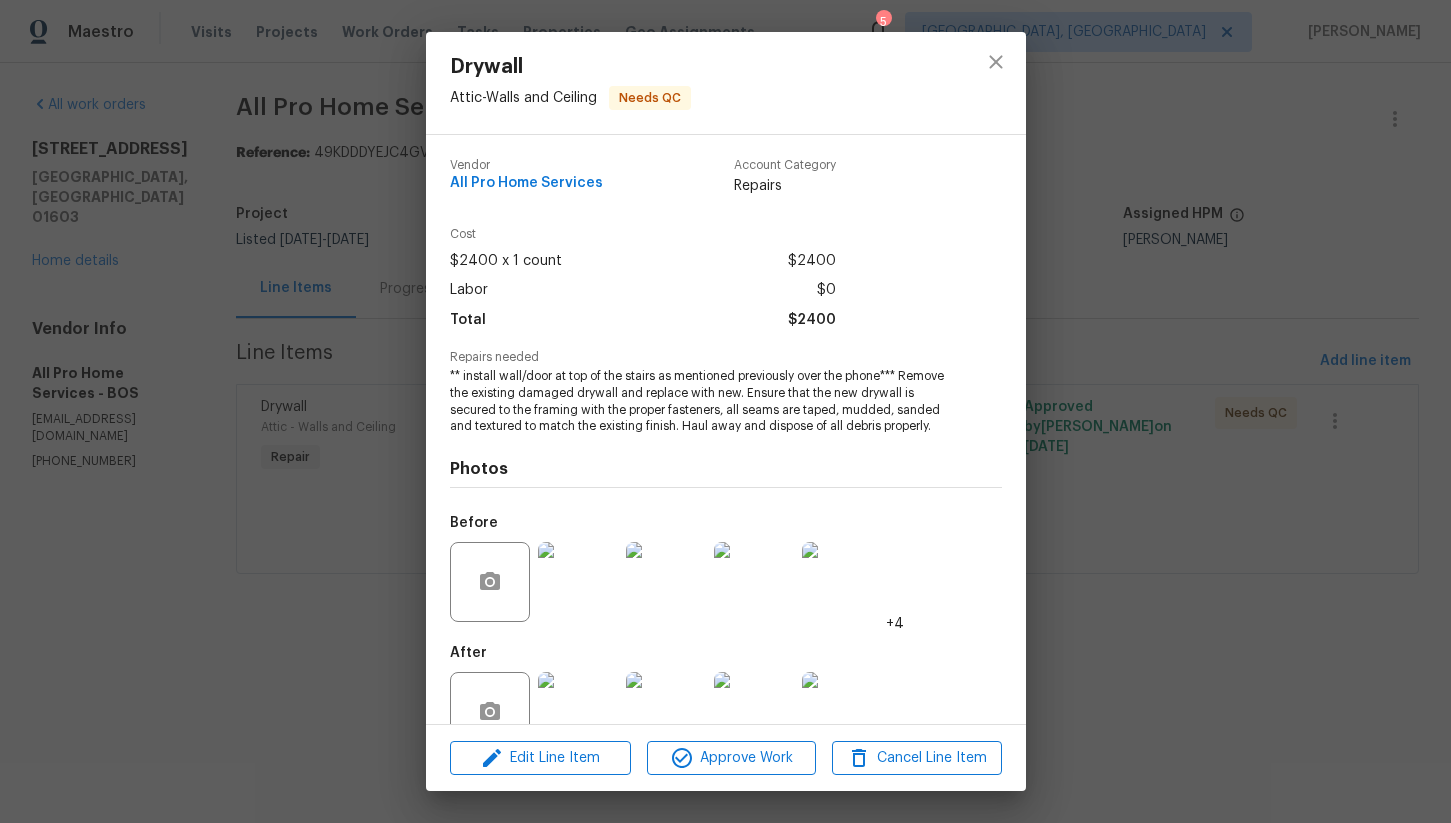 scroll, scrollTop: 65, scrollLeft: 0, axis: vertical 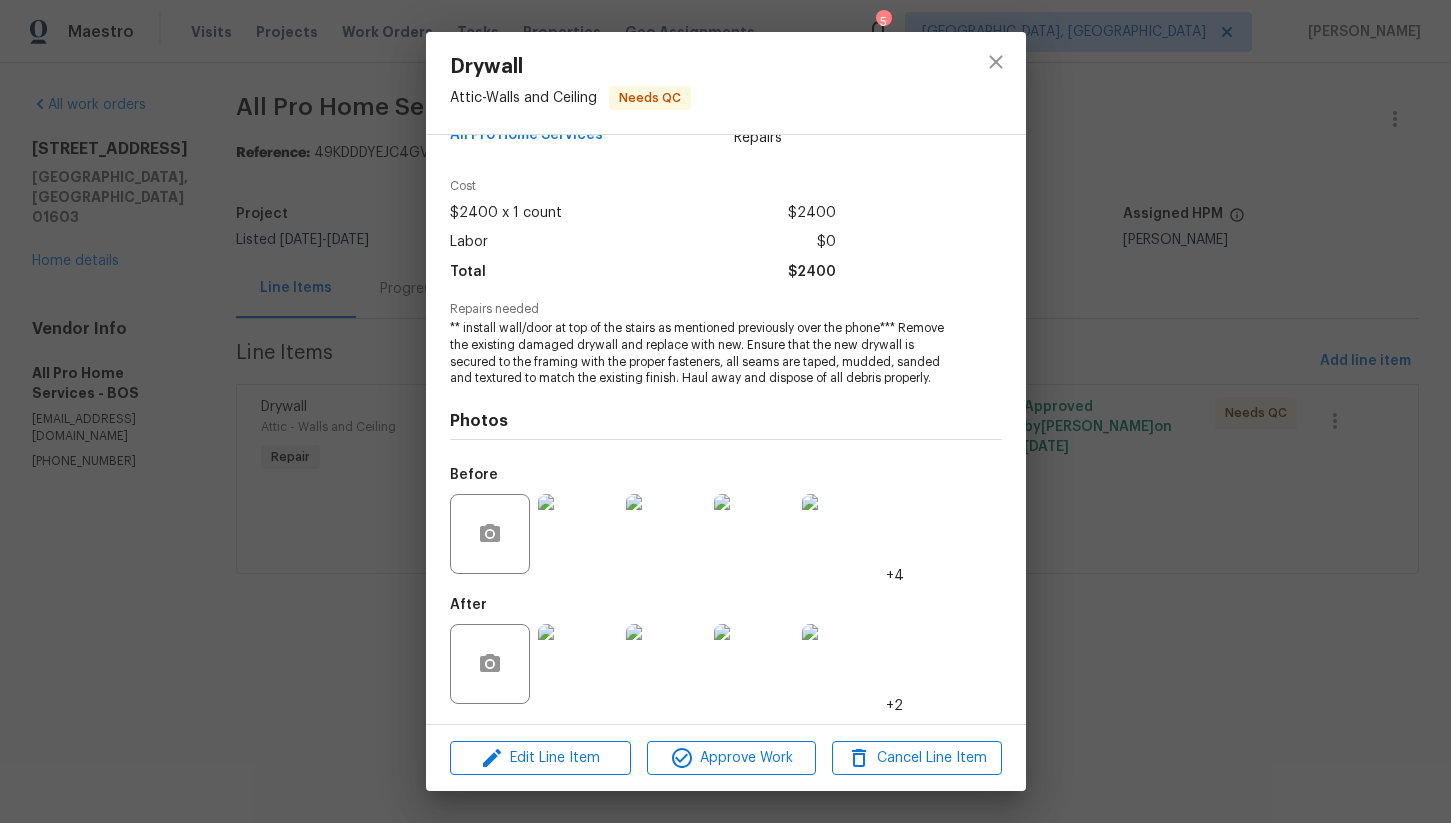 click at bounding box center (578, 534) 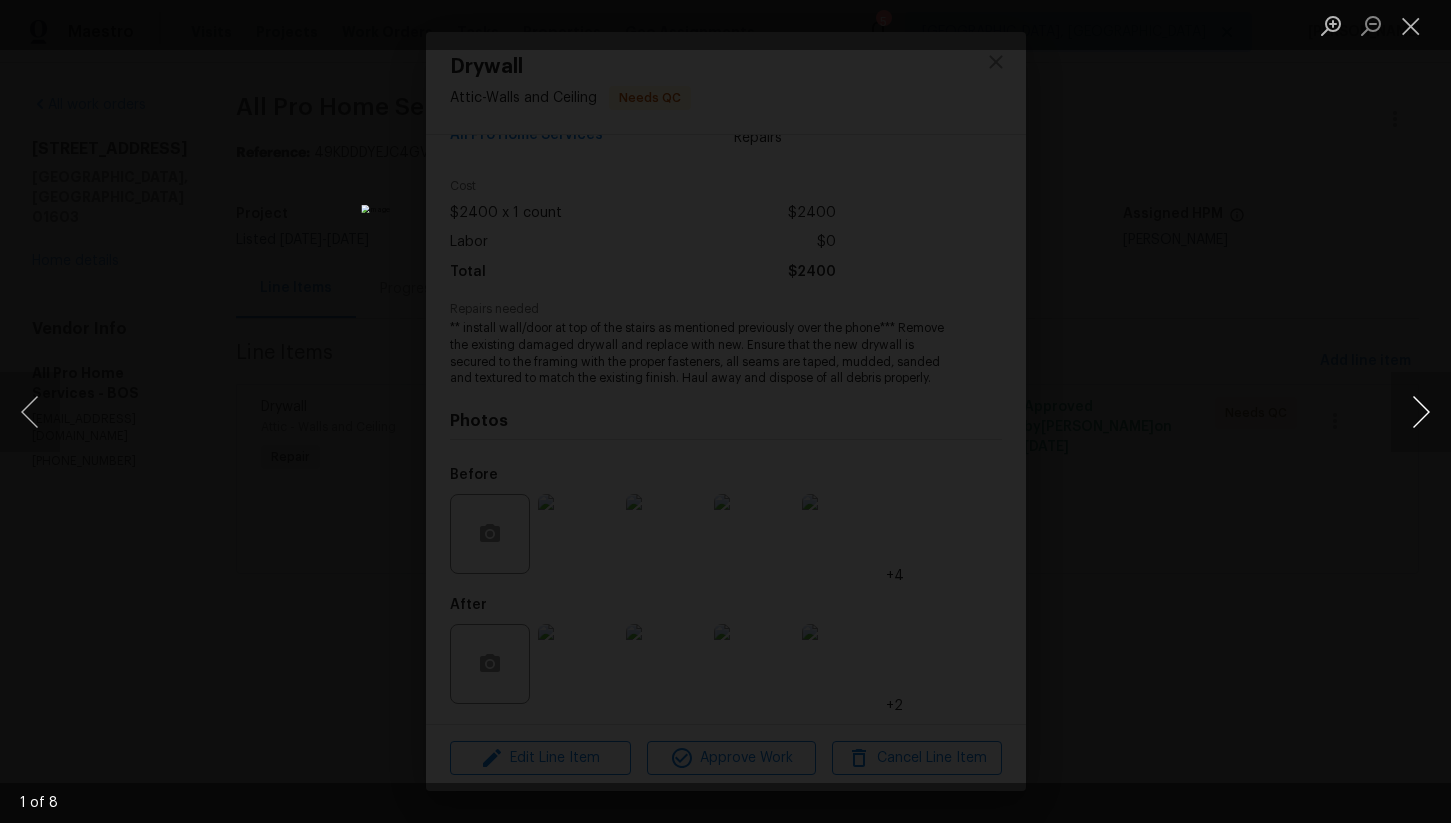 click at bounding box center (1421, 412) 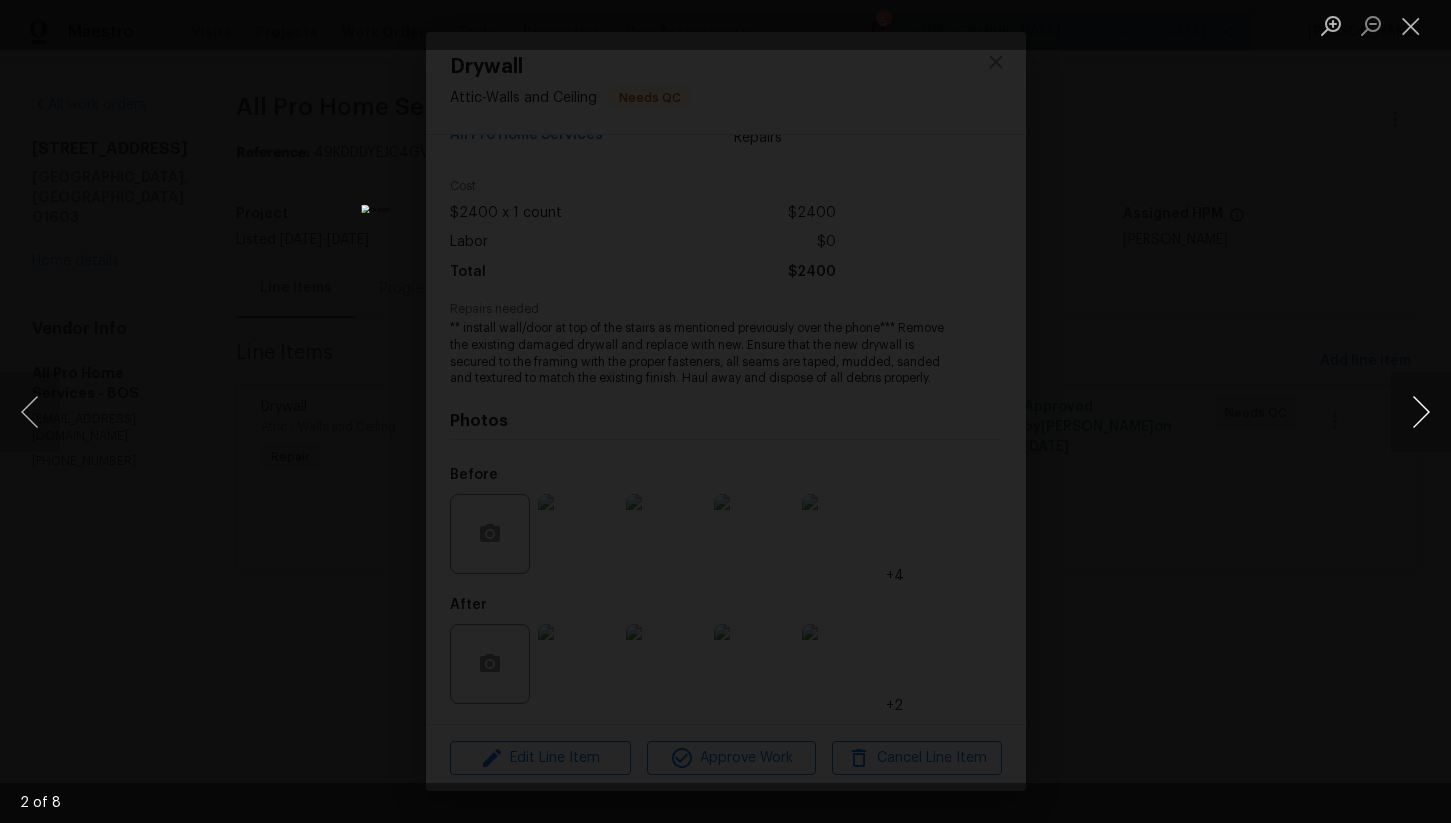 click at bounding box center [1421, 412] 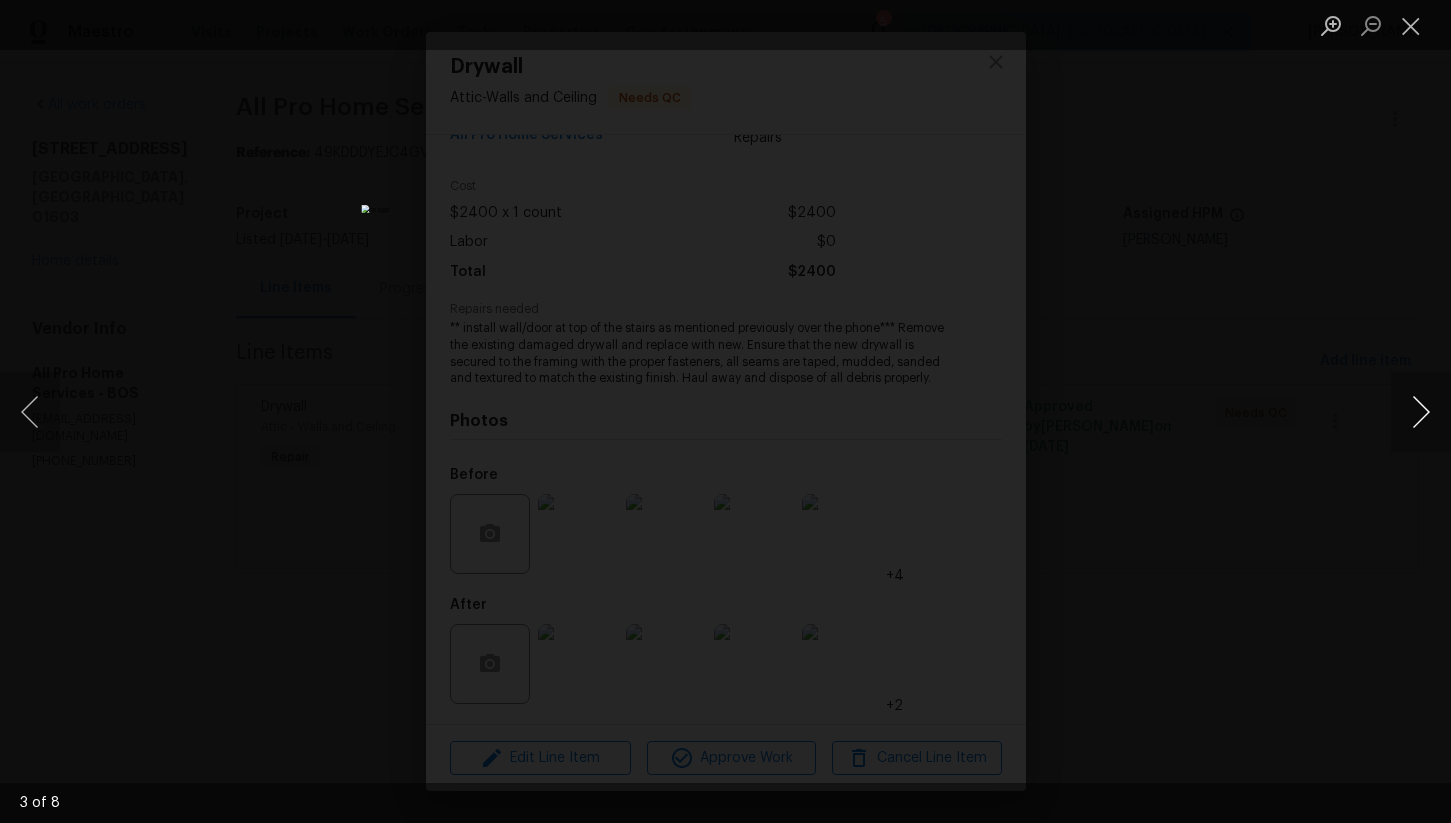 click at bounding box center (1421, 412) 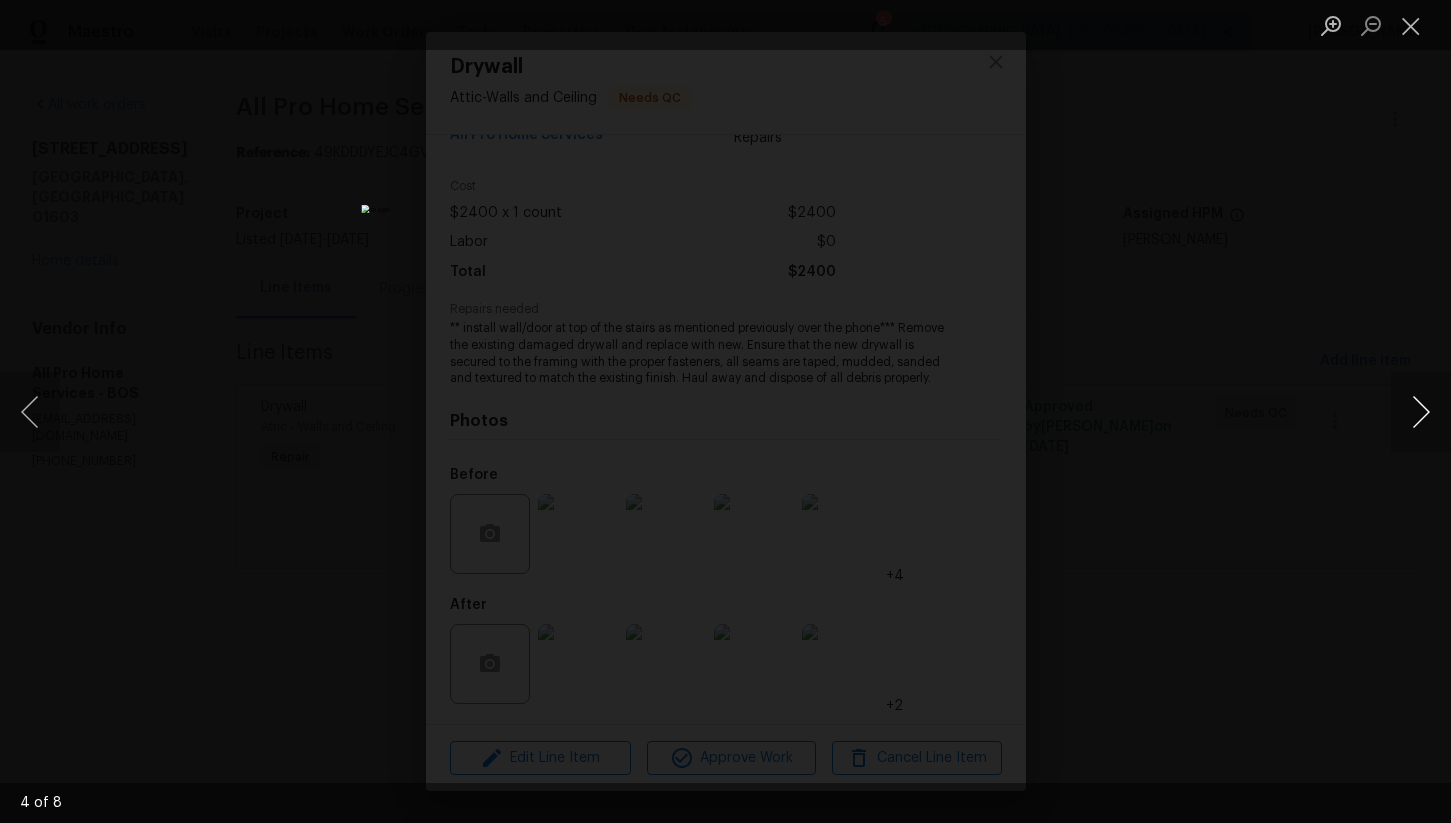 click at bounding box center (1421, 412) 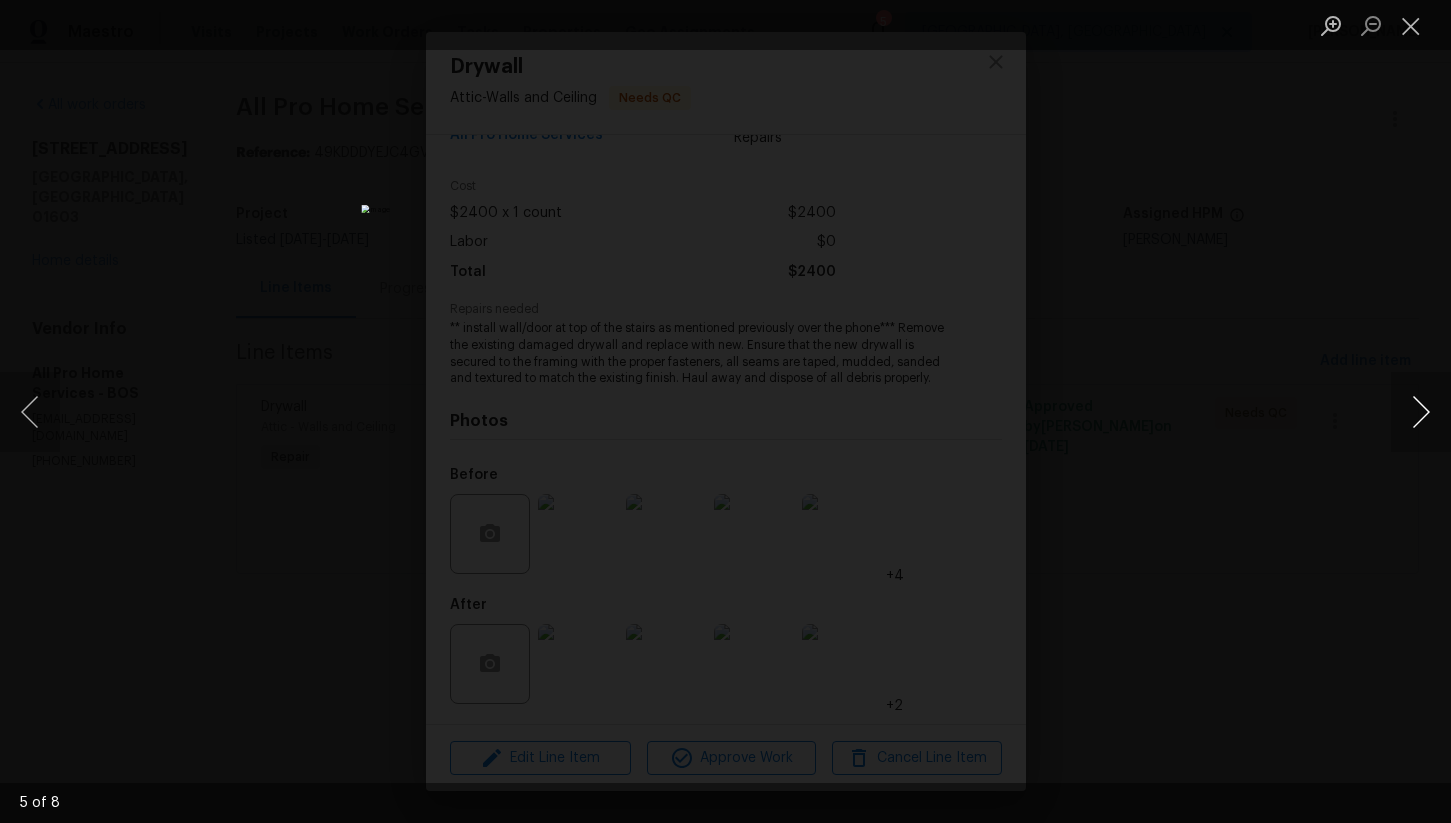 click at bounding box center [1421, 412] 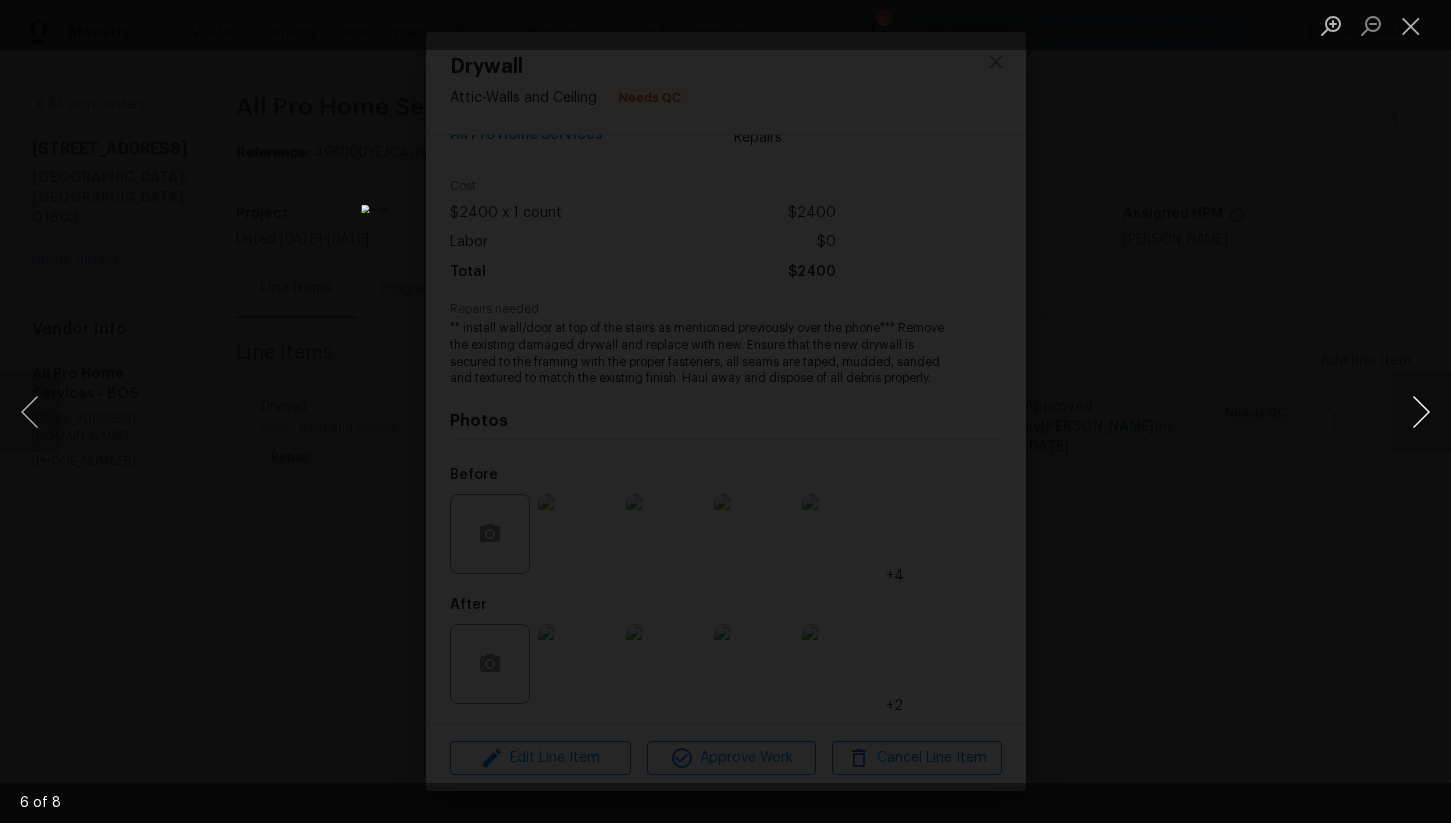 click at bounding box center (1421, 412) 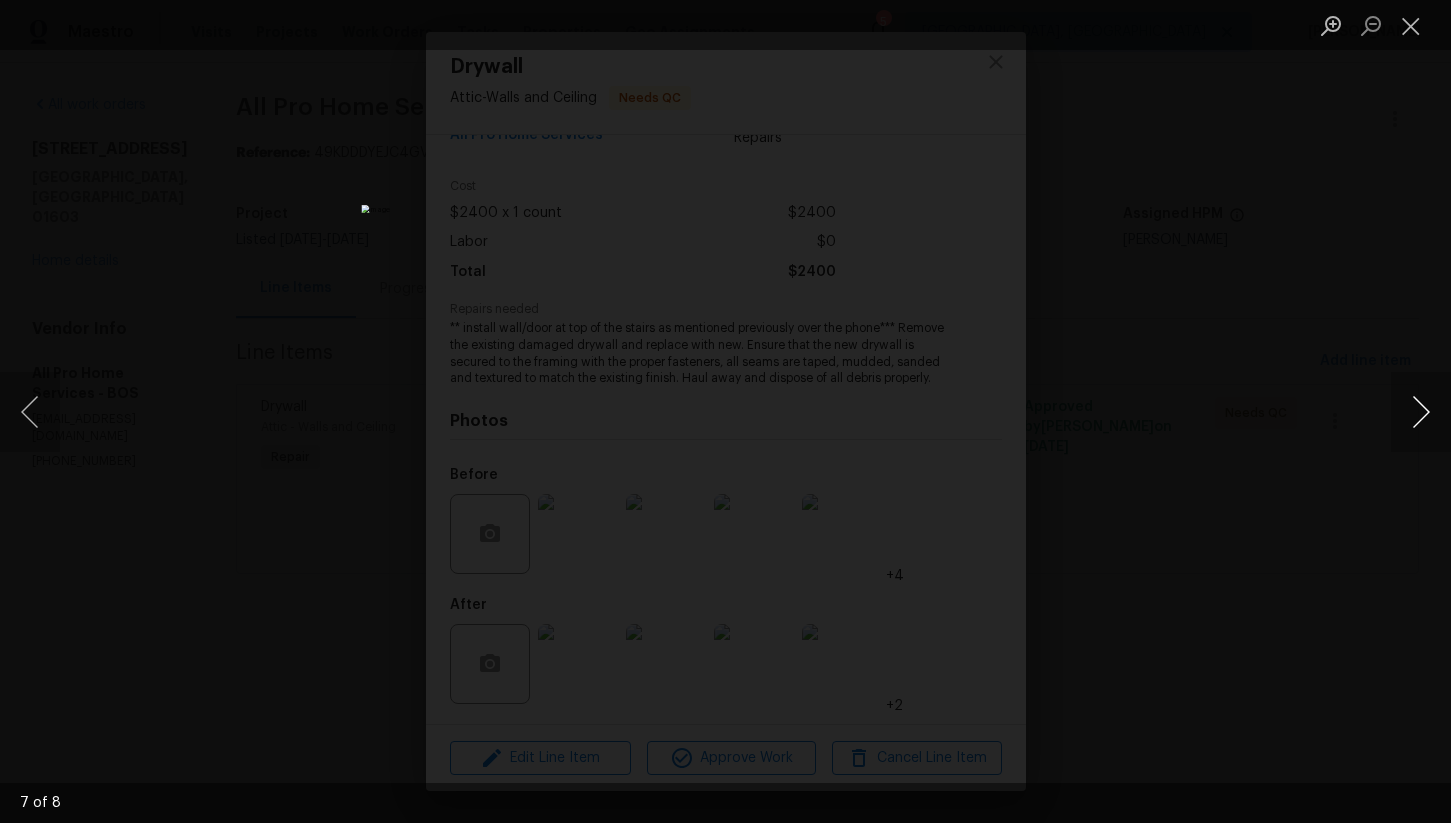 click at bounding box center (1421, 412) 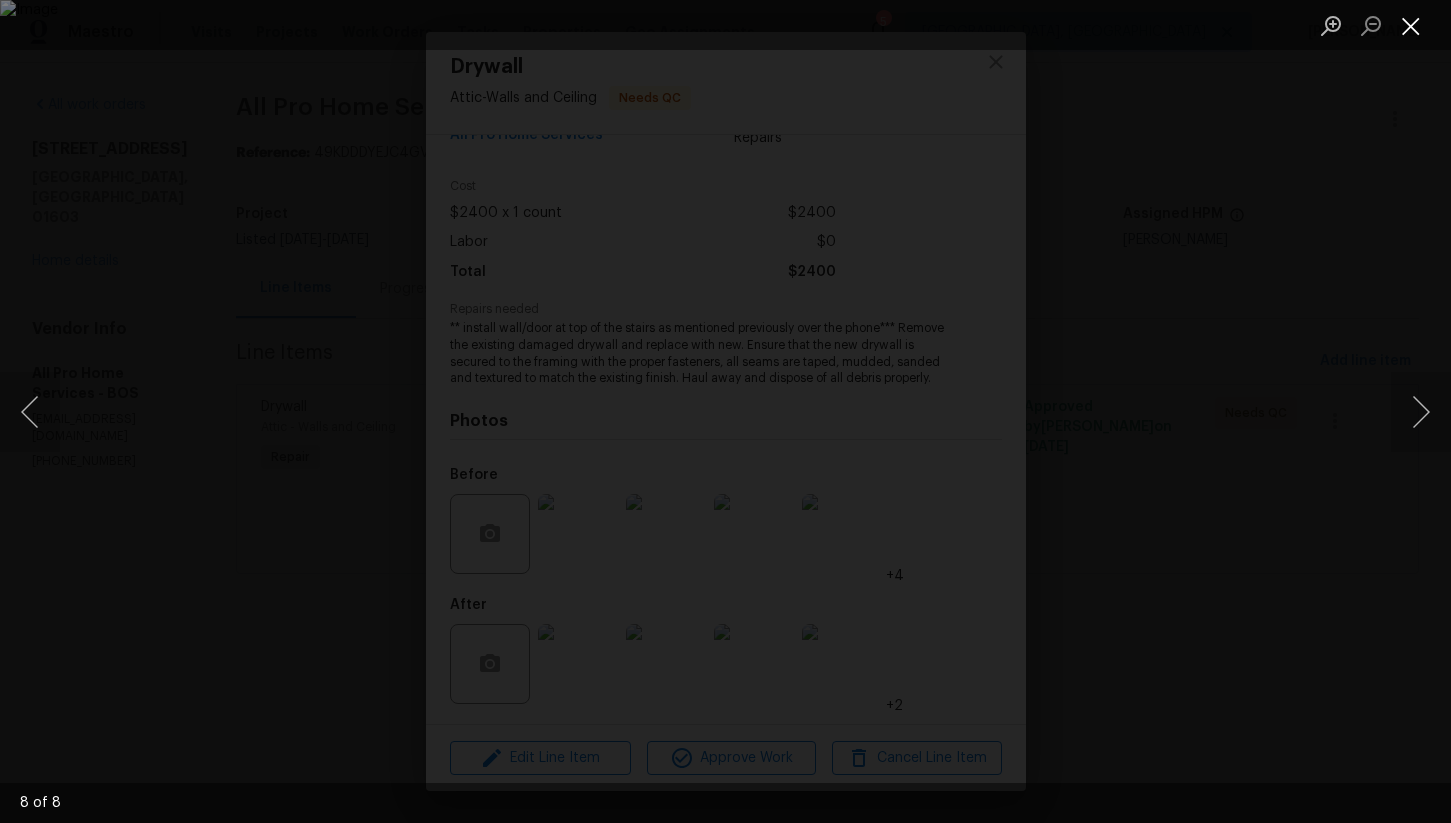 click at bounding box center (1411, 25) 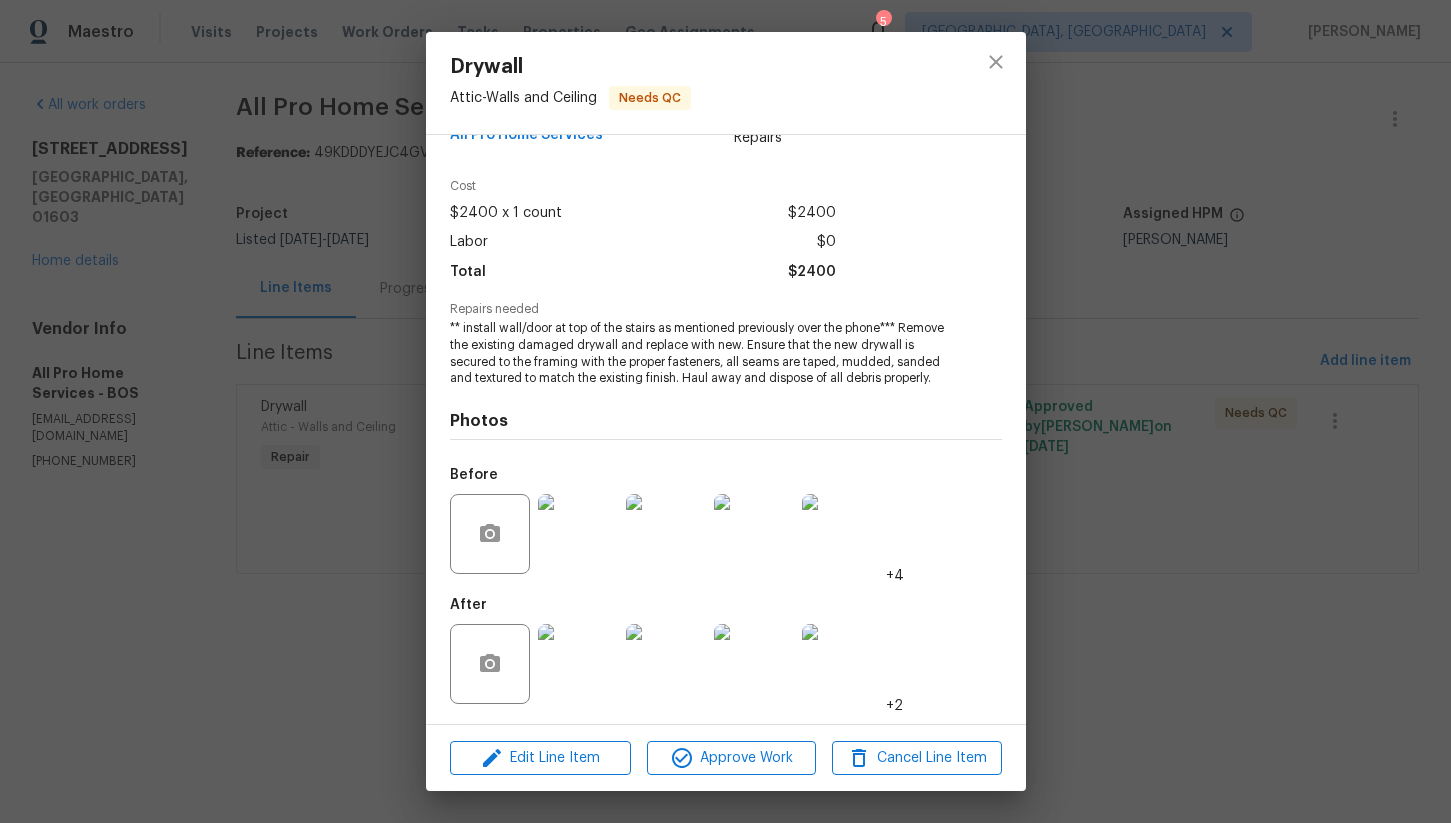 click at bounding box center [578, 664] 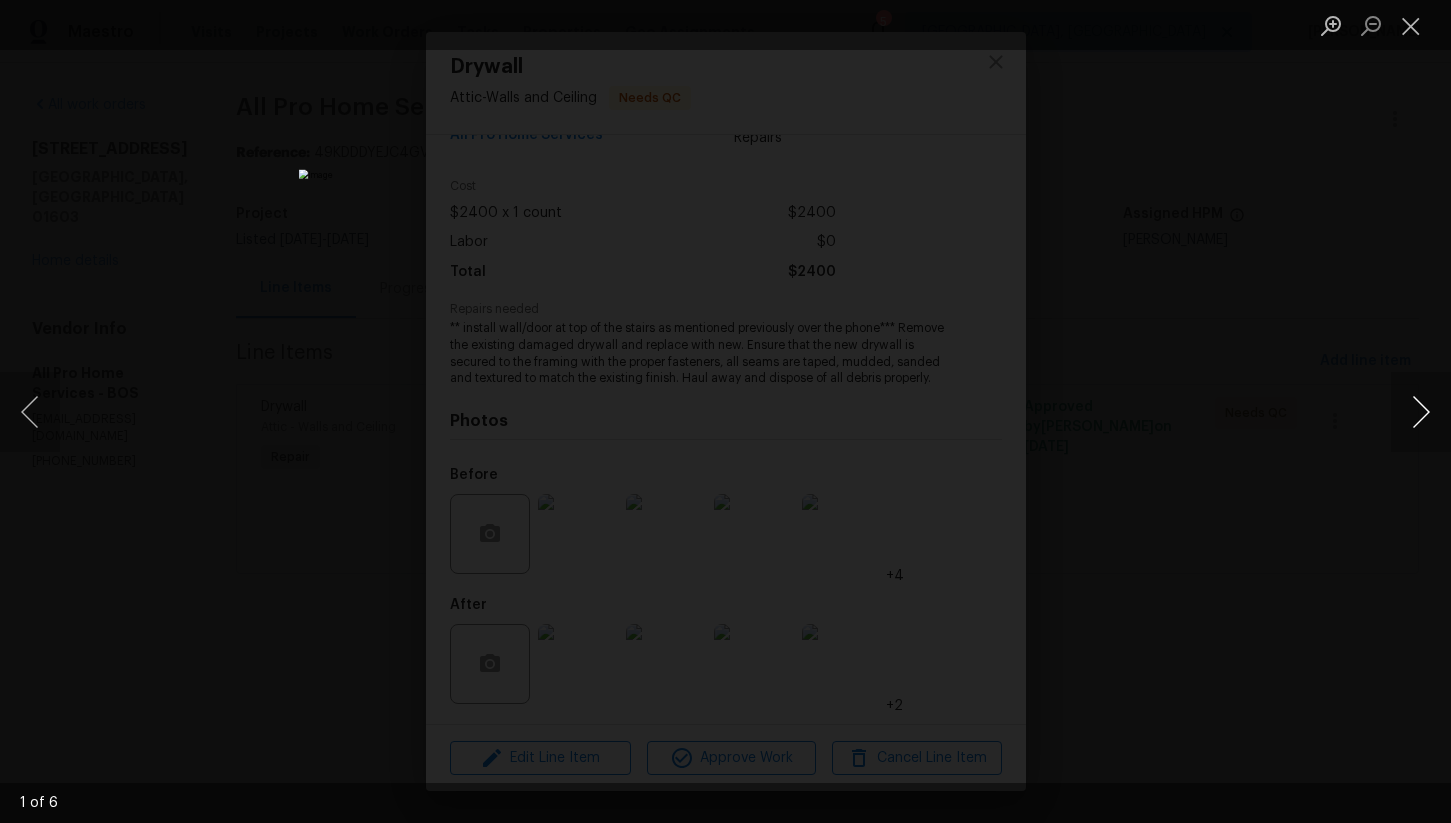 click at bounding box center [1421, 412] 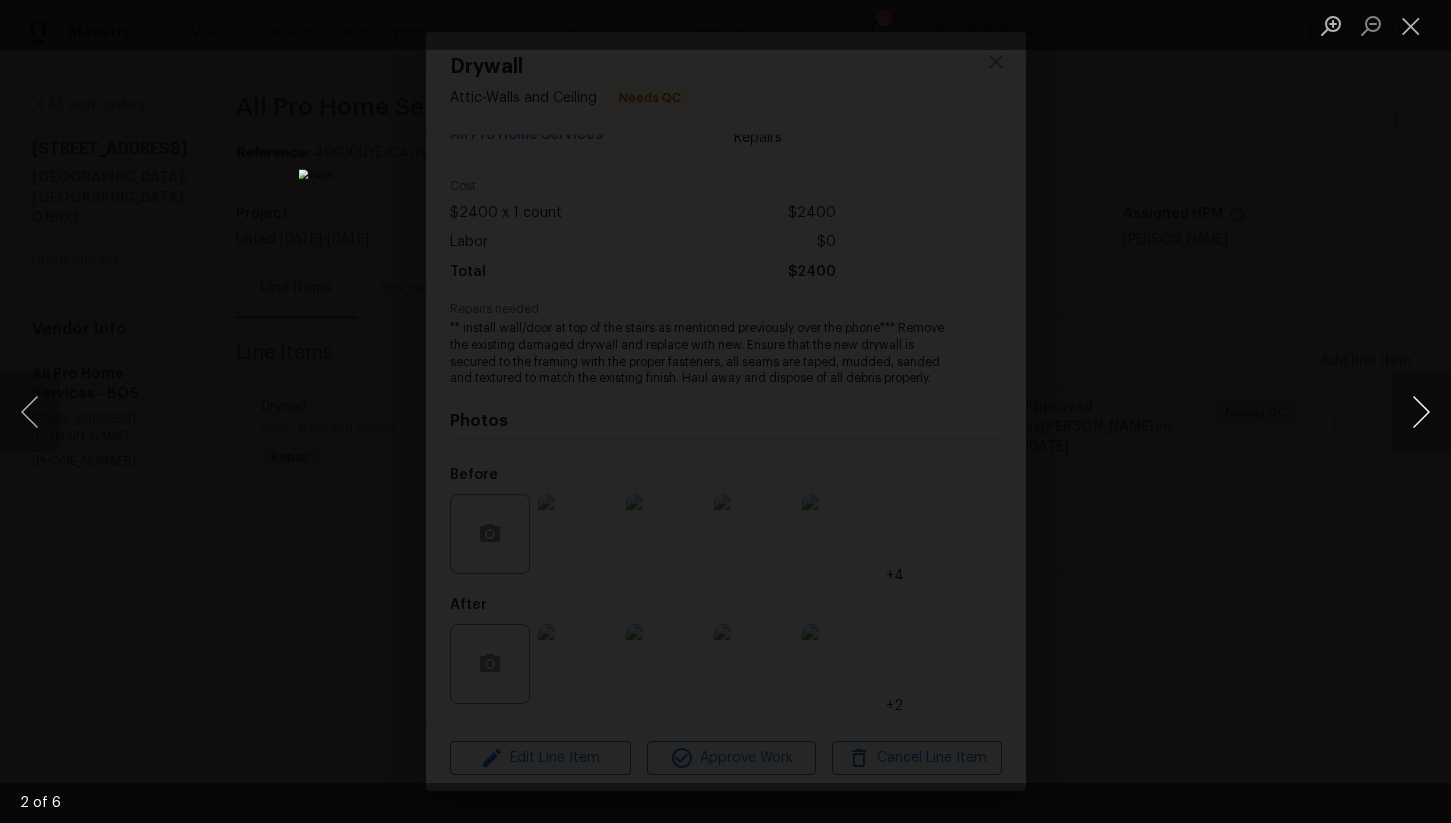 click at bounding box center [1421, 412] 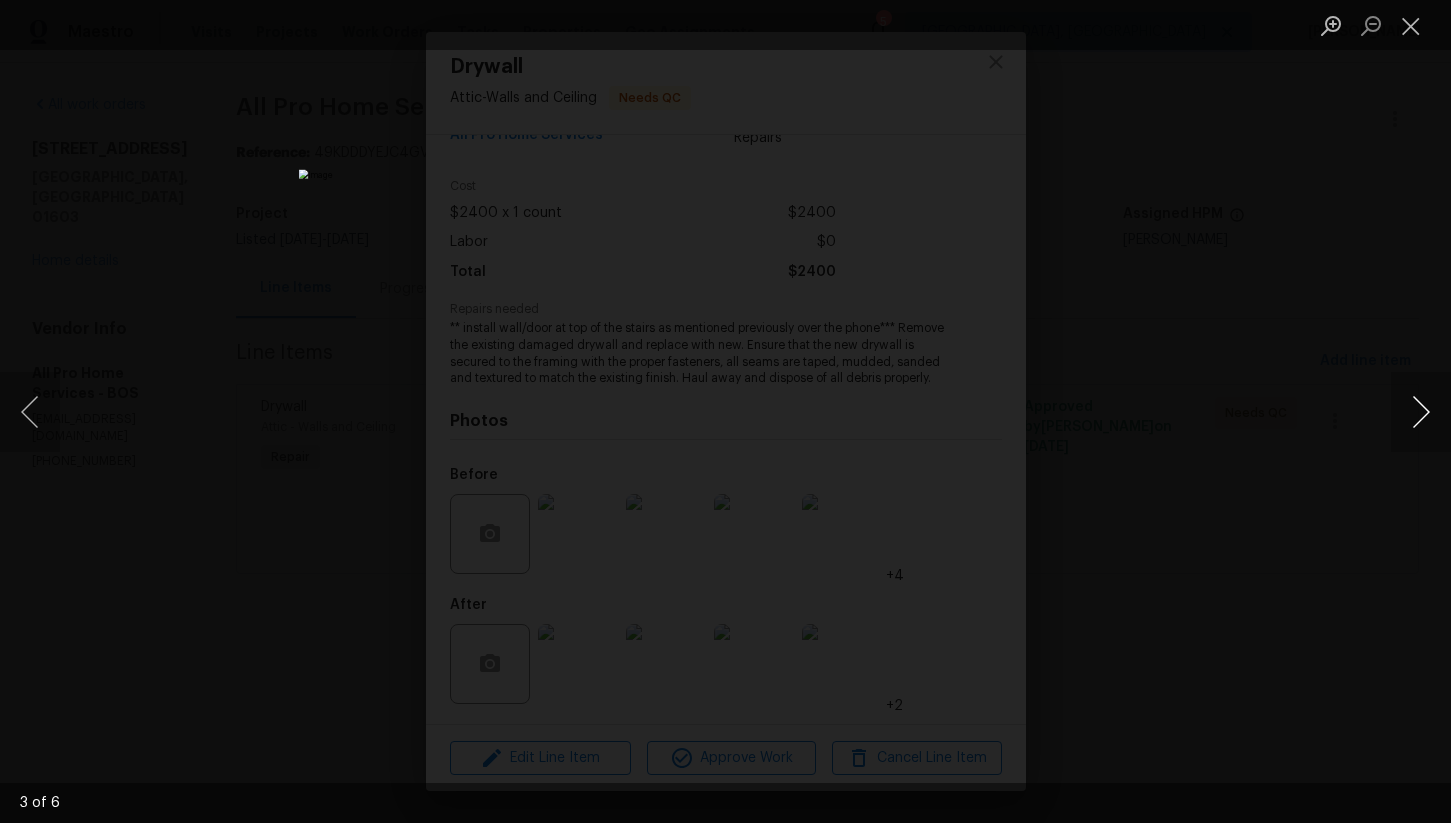click at bounding box center (1421, 412) 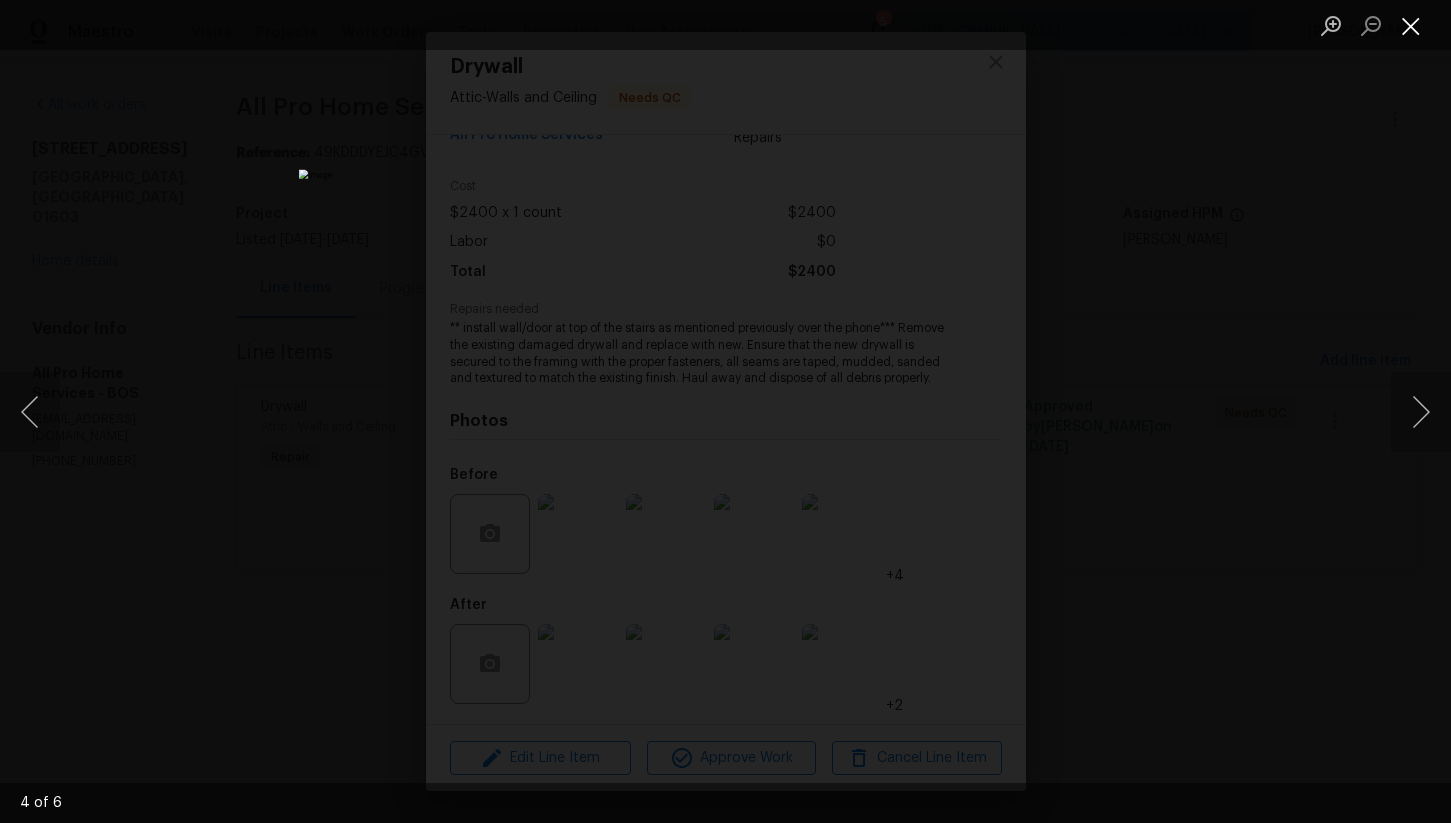 click at bounding box center [1411, 25] 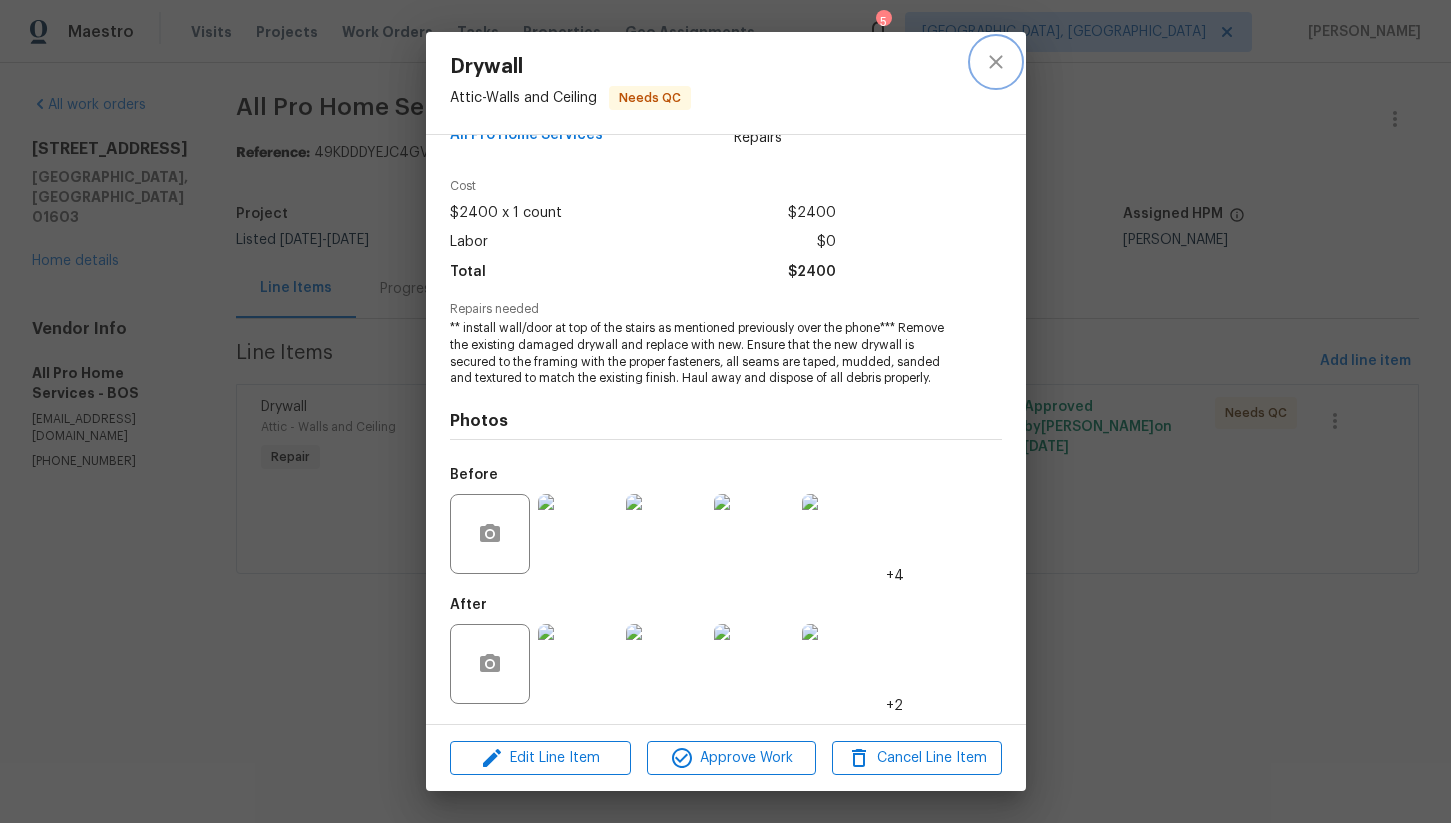 click 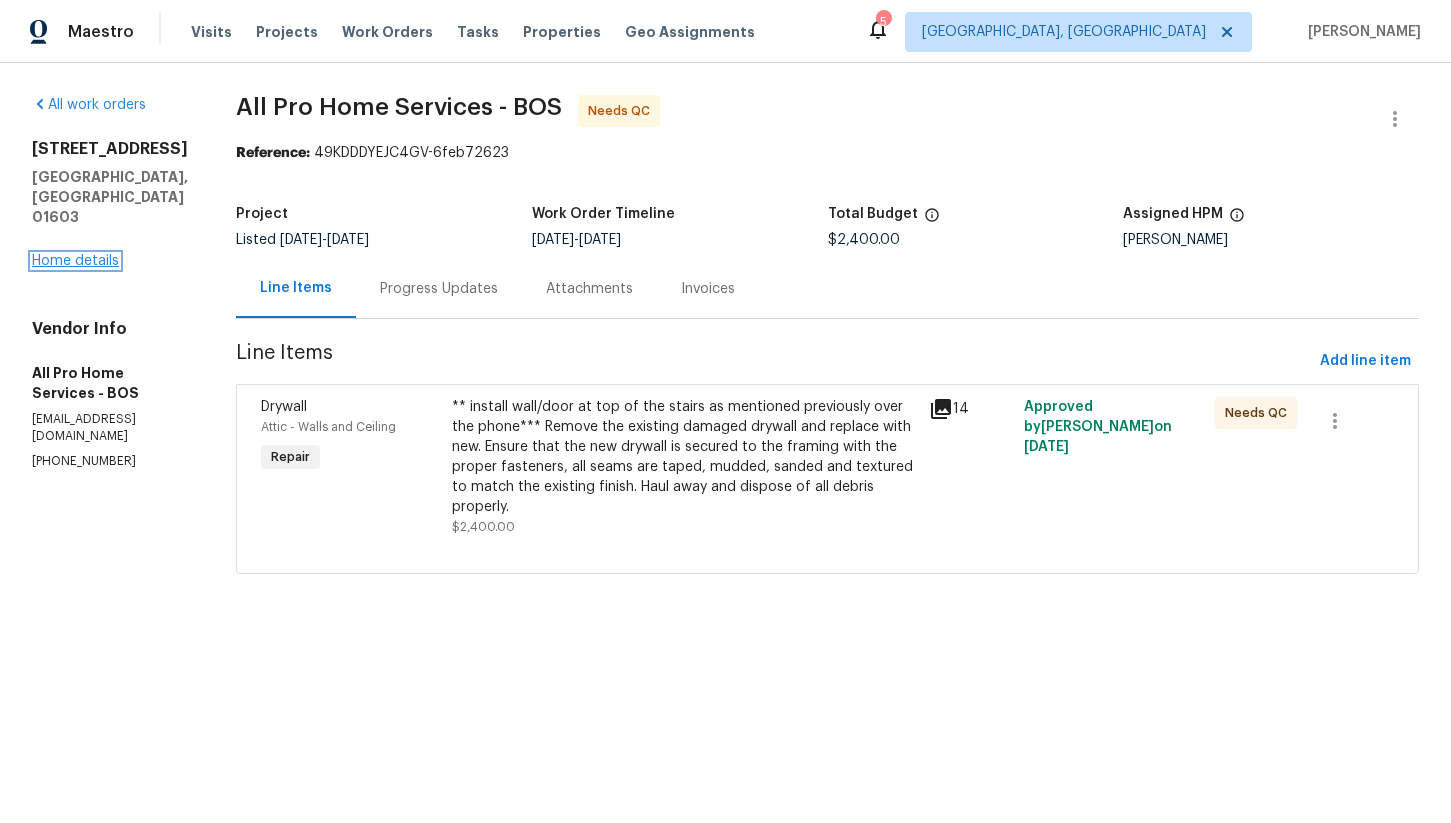 click on "Home details" at bounding box center [75, 261] 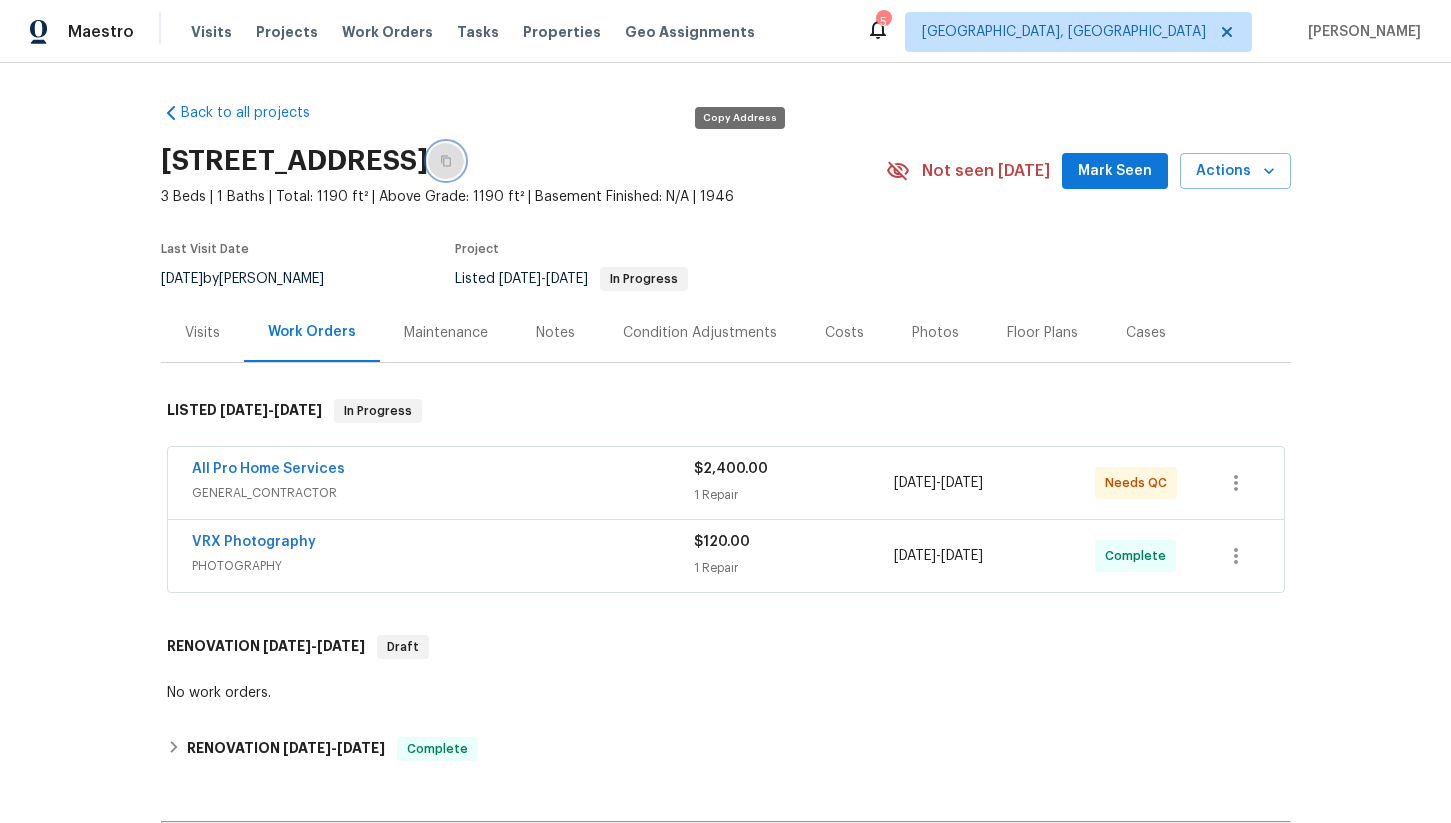 click at bounding box center (446, 161) 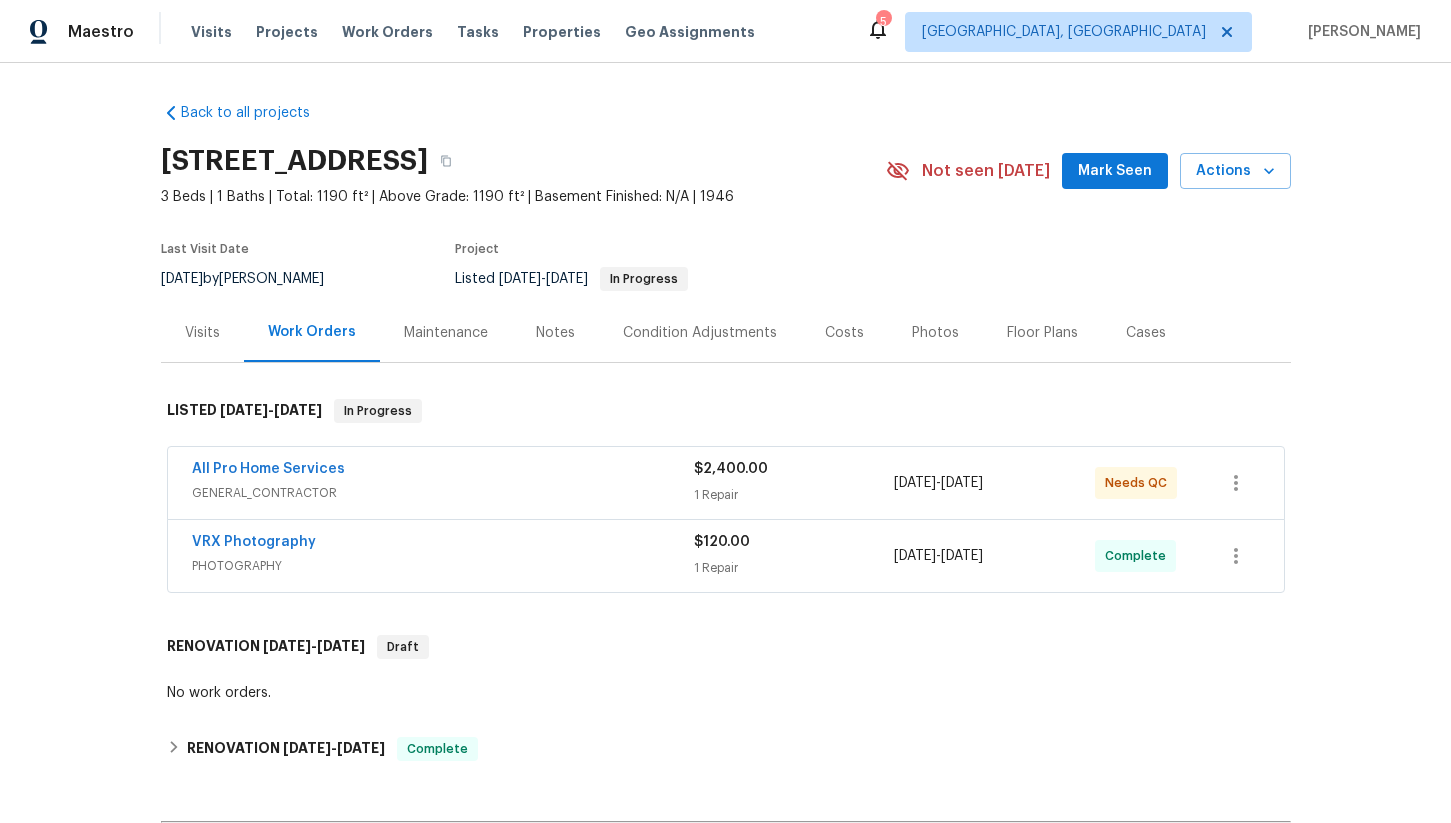 click on "Floor Plans" at bounding box center (1042, 333) 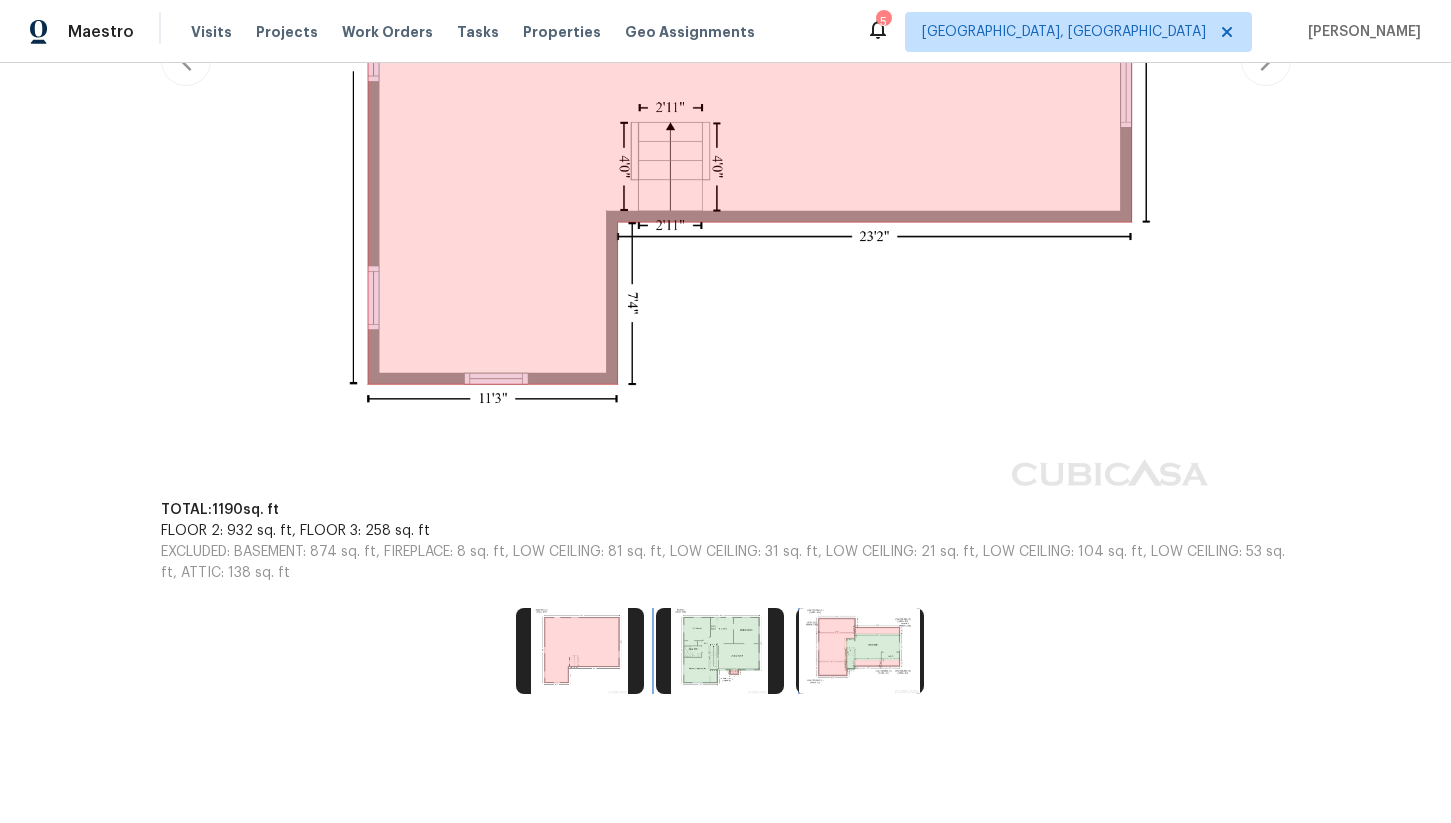 click at bounding box center [720, 651] 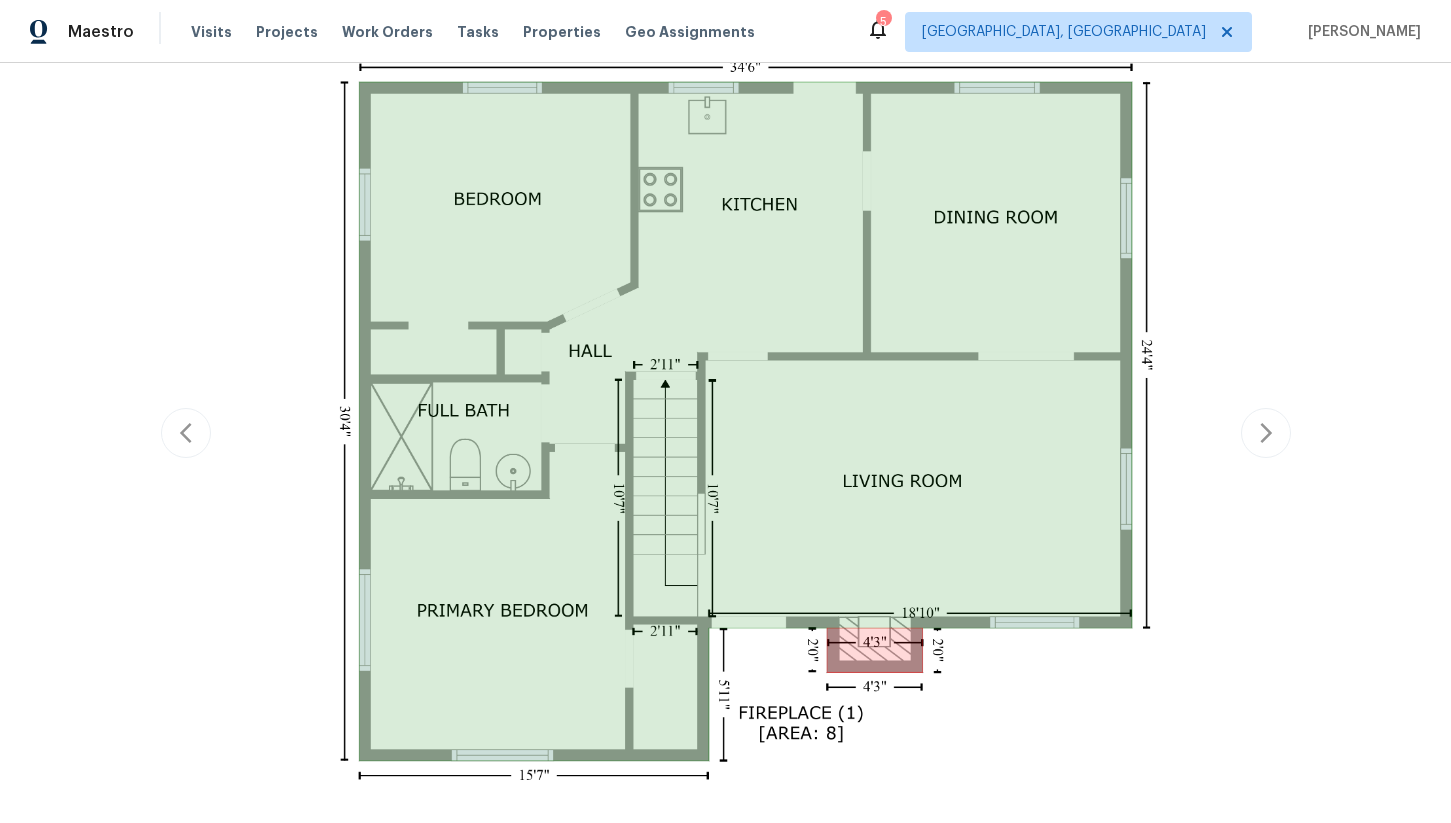 scroll, scrollTop: 455, scrollLeft: 0, axis: vertical 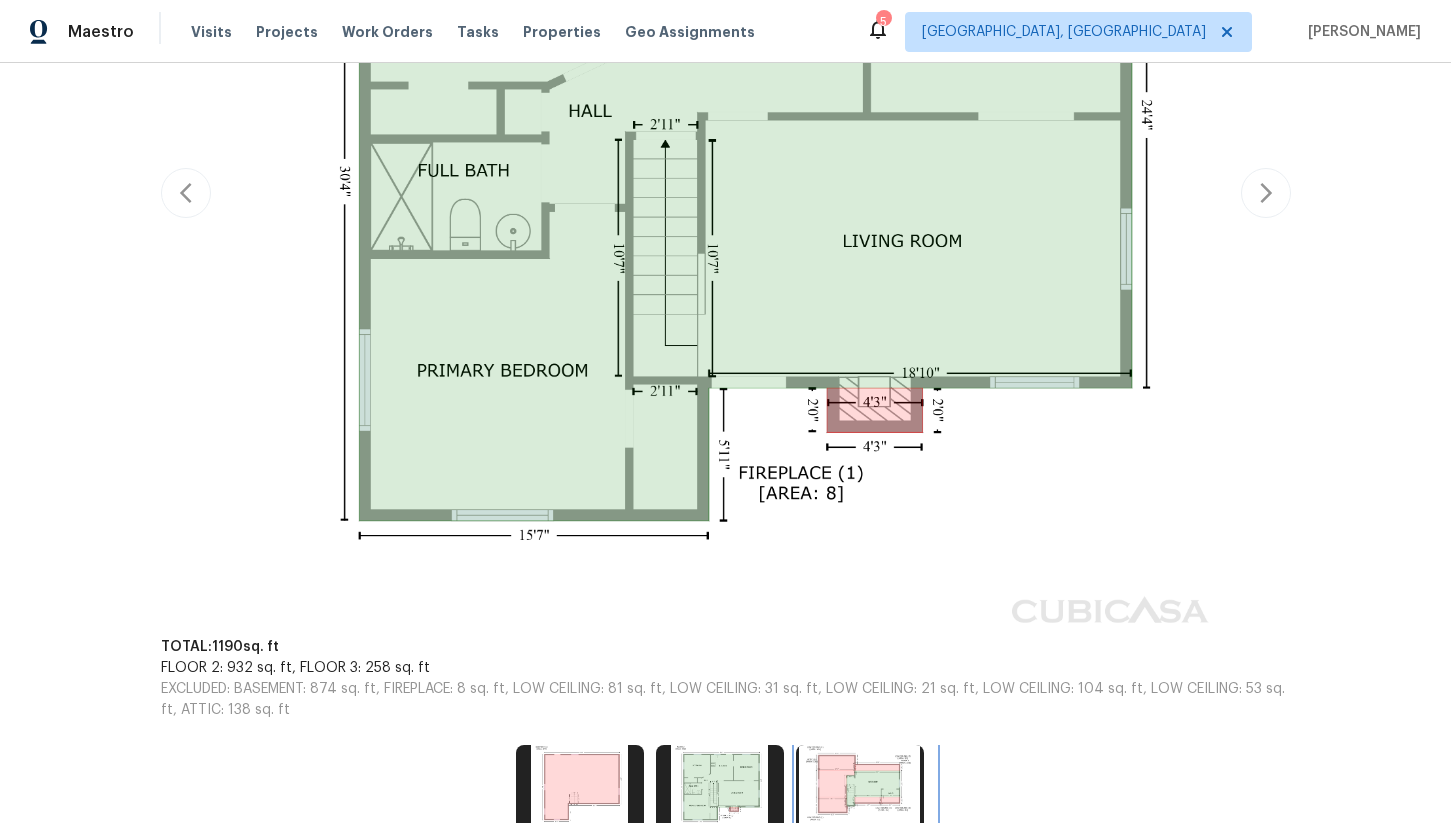 click at bounding box center [860, 788] 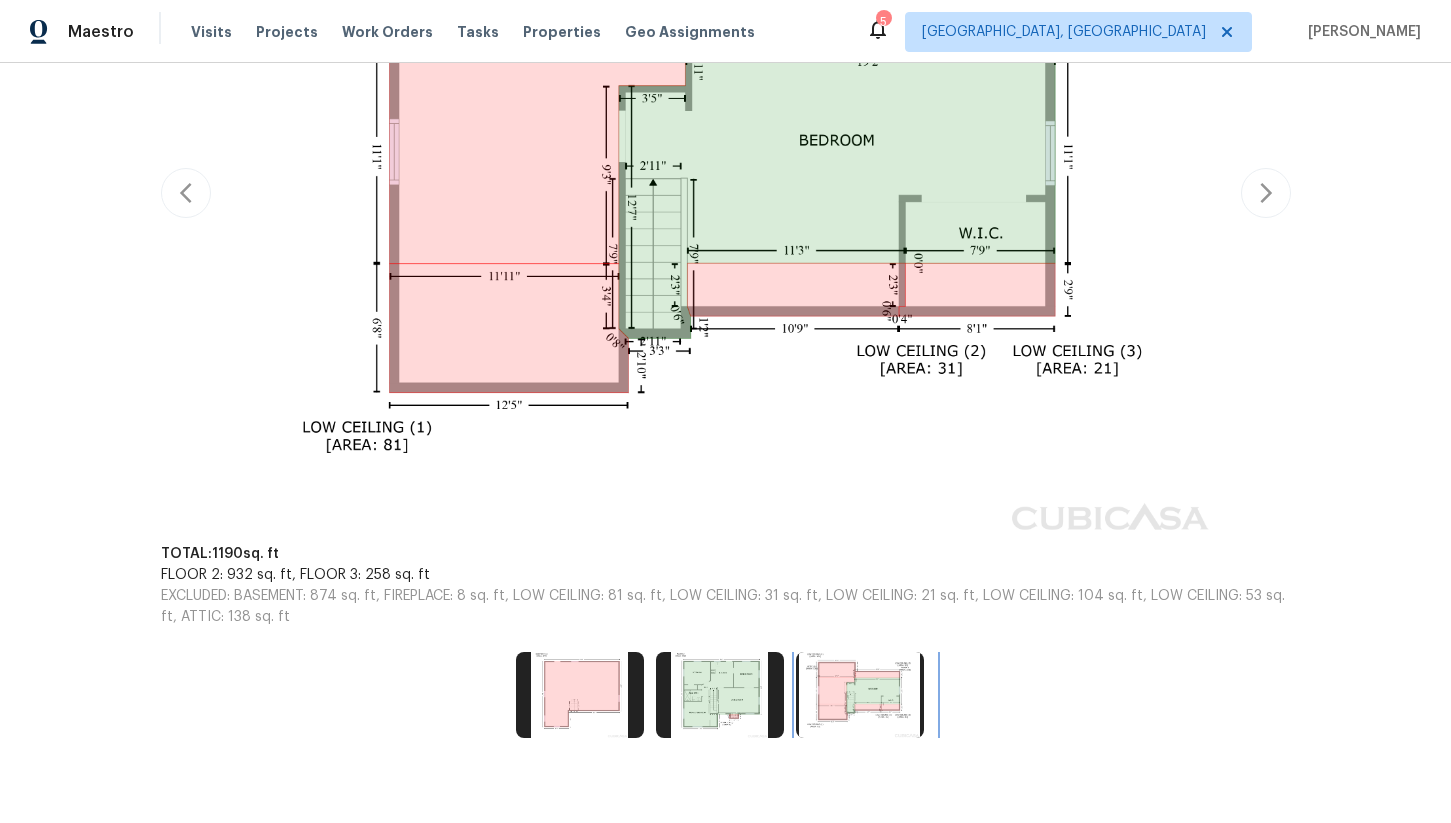 scroll, scrollTop: 632, scrollLeft: 0, axis: vertical 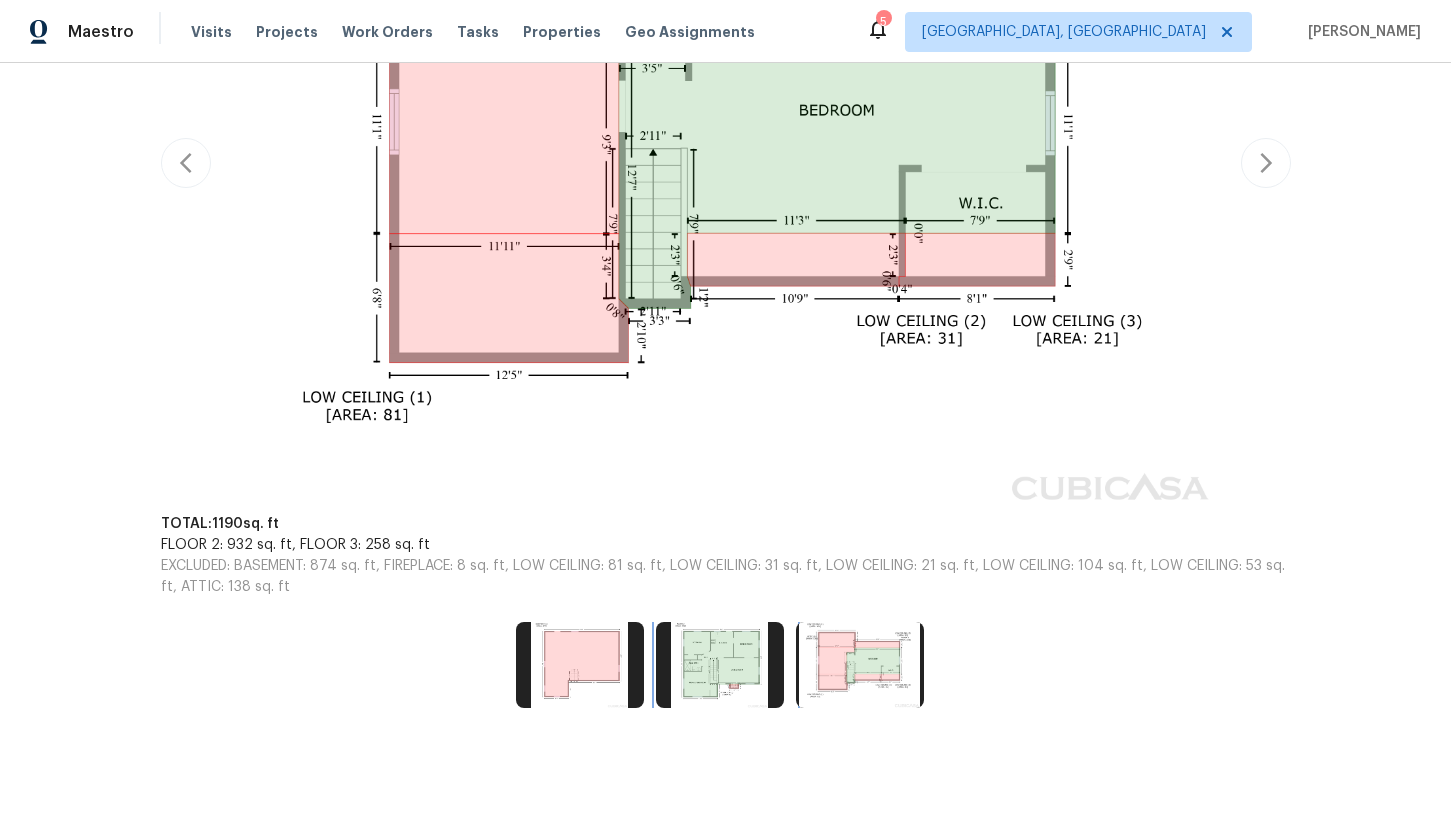 click at bounding box center (720, 665) 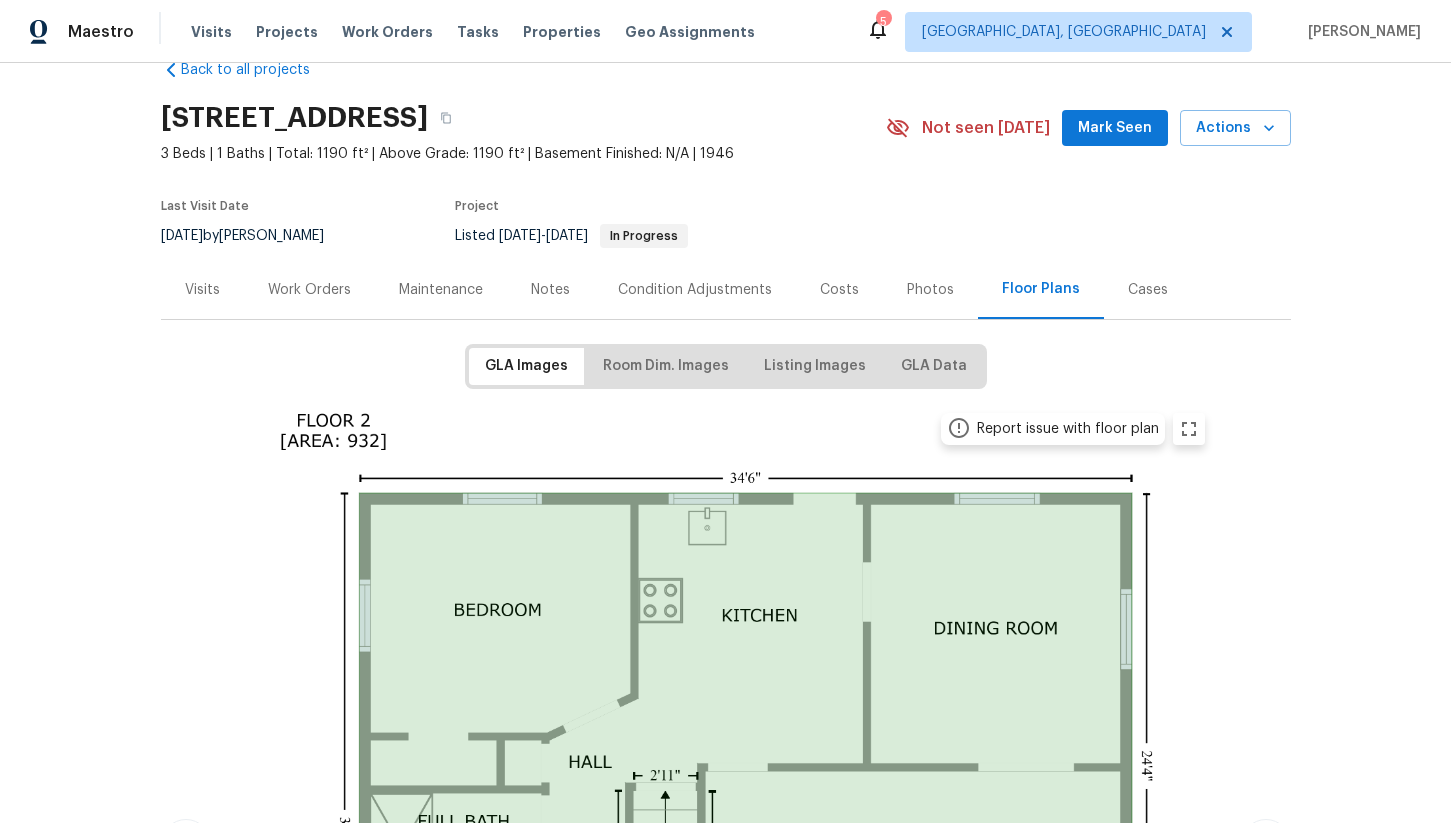 scroll, scrollTop: 0, scrollLeft: 0, axis: both 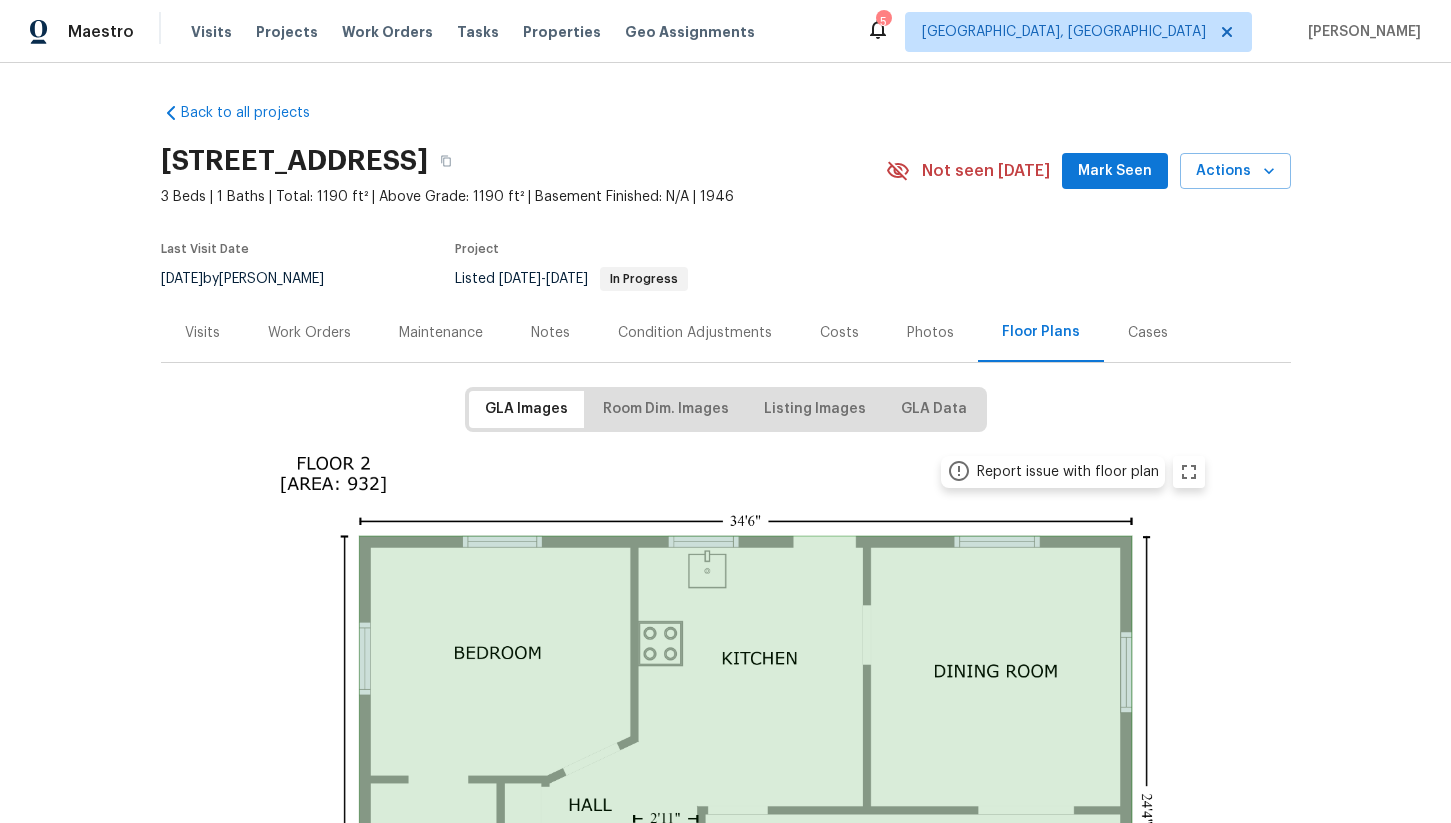 click on "Work Orders" at bounding box center (309, 333) 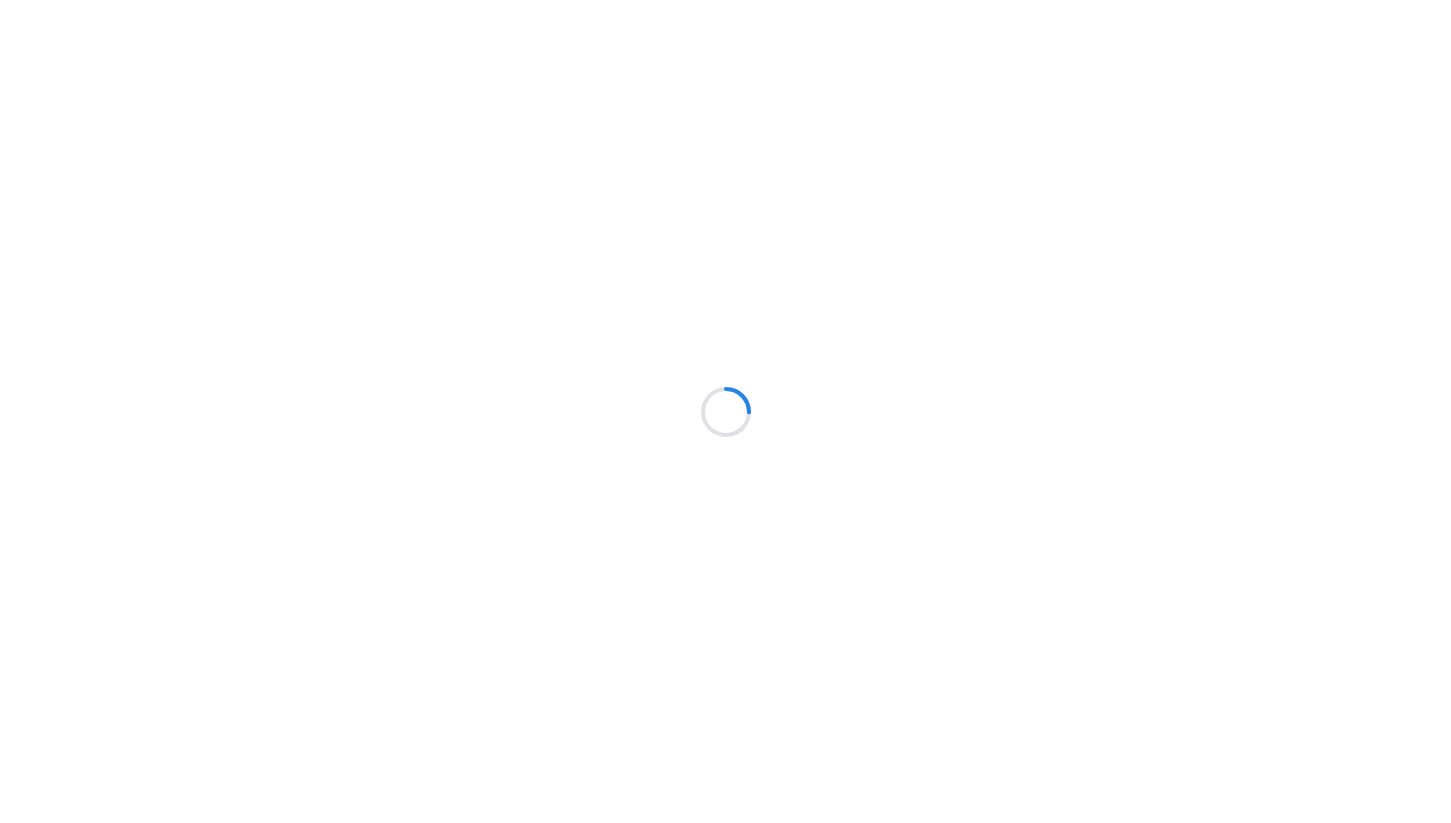 scroll, scrollTop: 0, scrollLeft: 0, axis: both 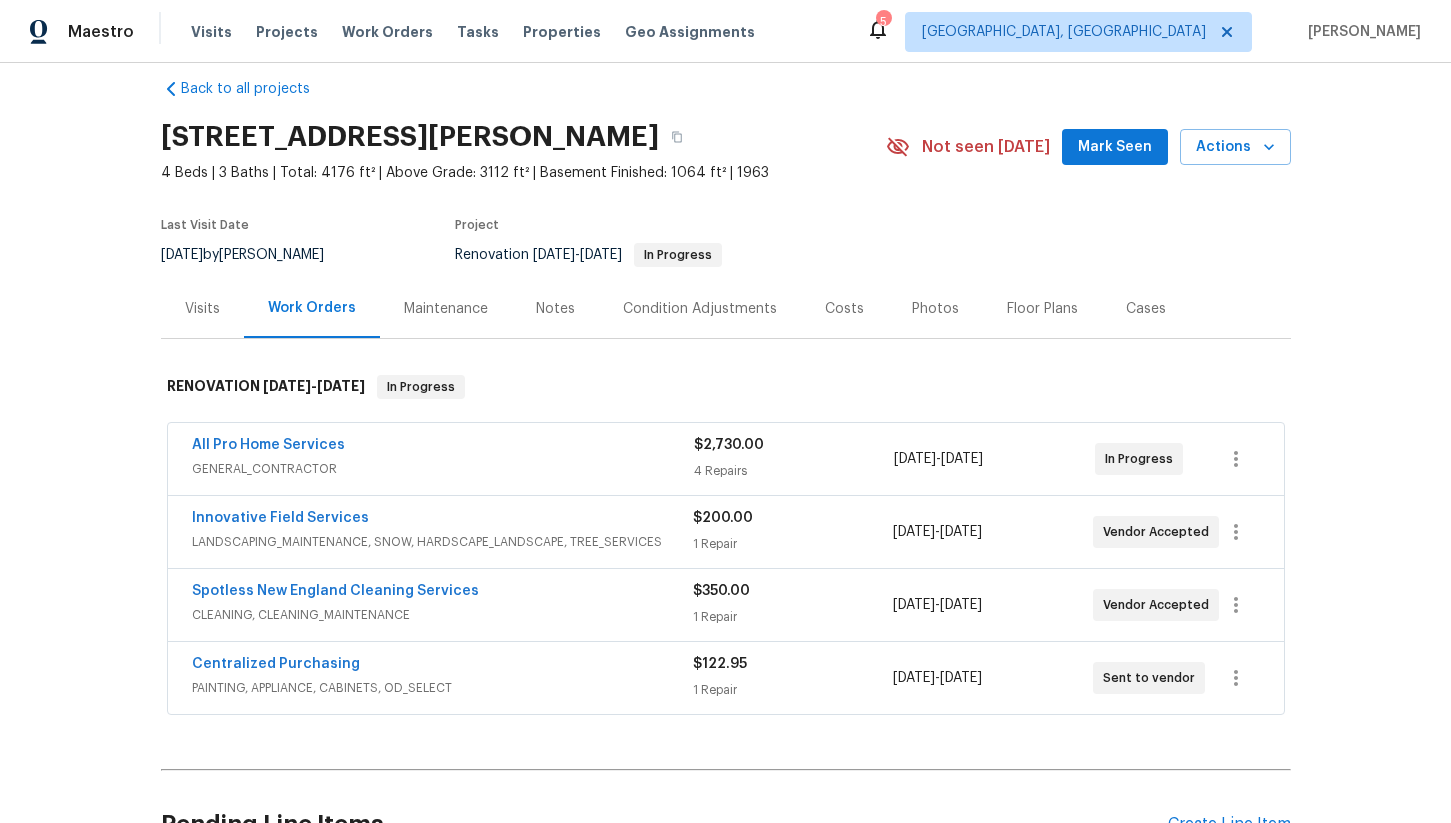 click on "Notes" at bounding box center [555, 308] 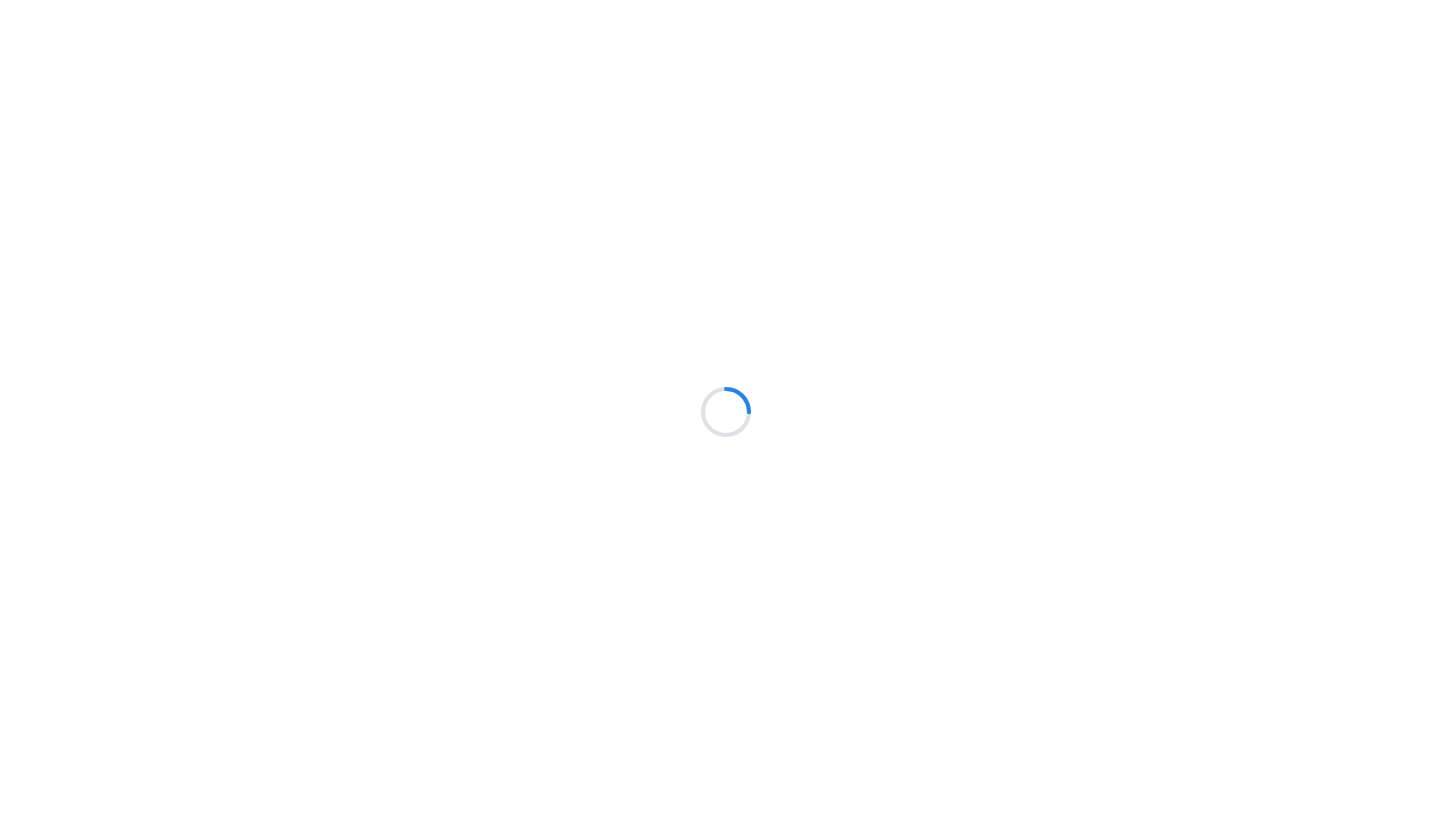 scroll, scrollTop: 0, scrollLeft: 0, axis: both 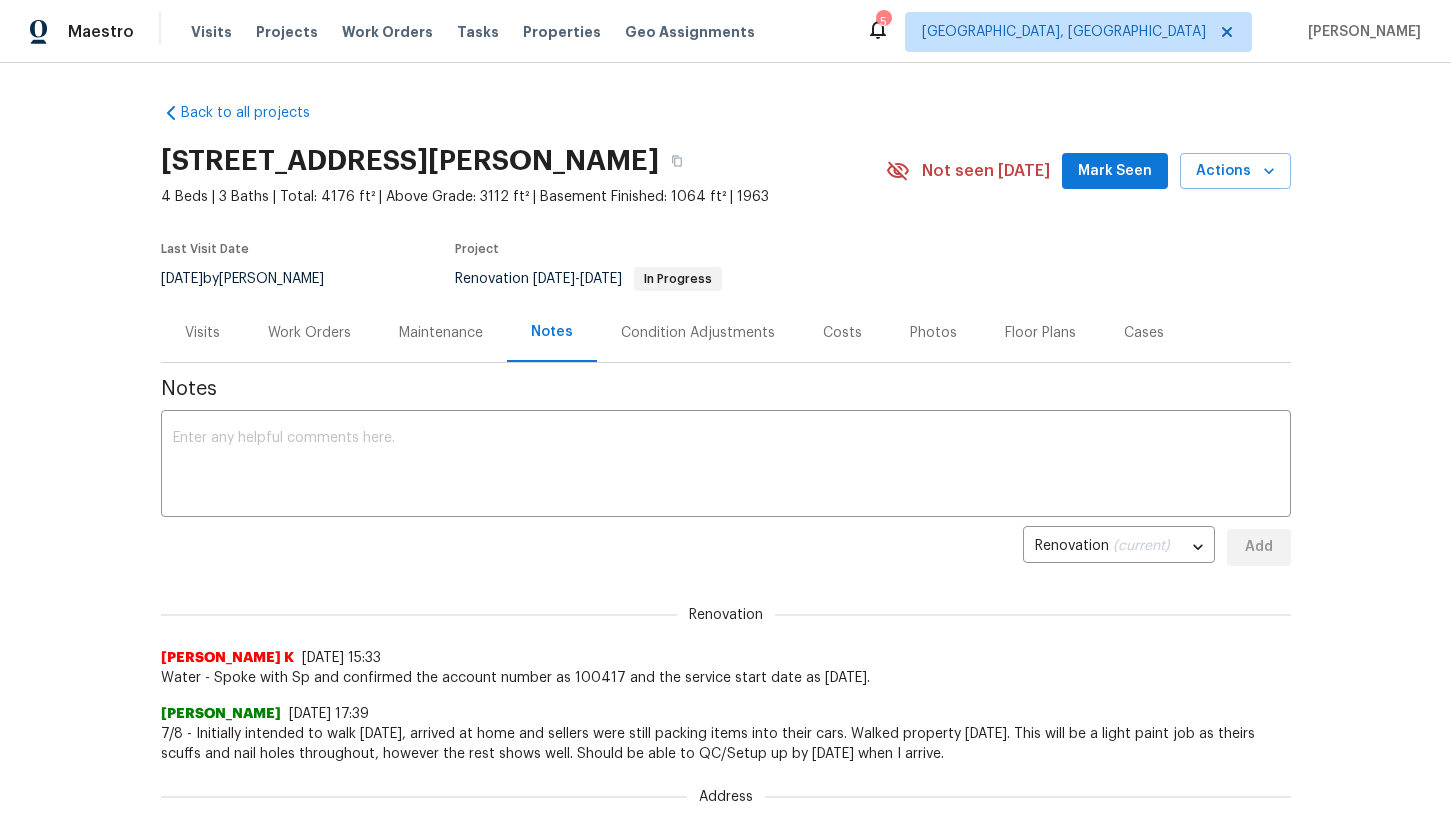 click on "Work Orders" at bounding box center [309, 333] 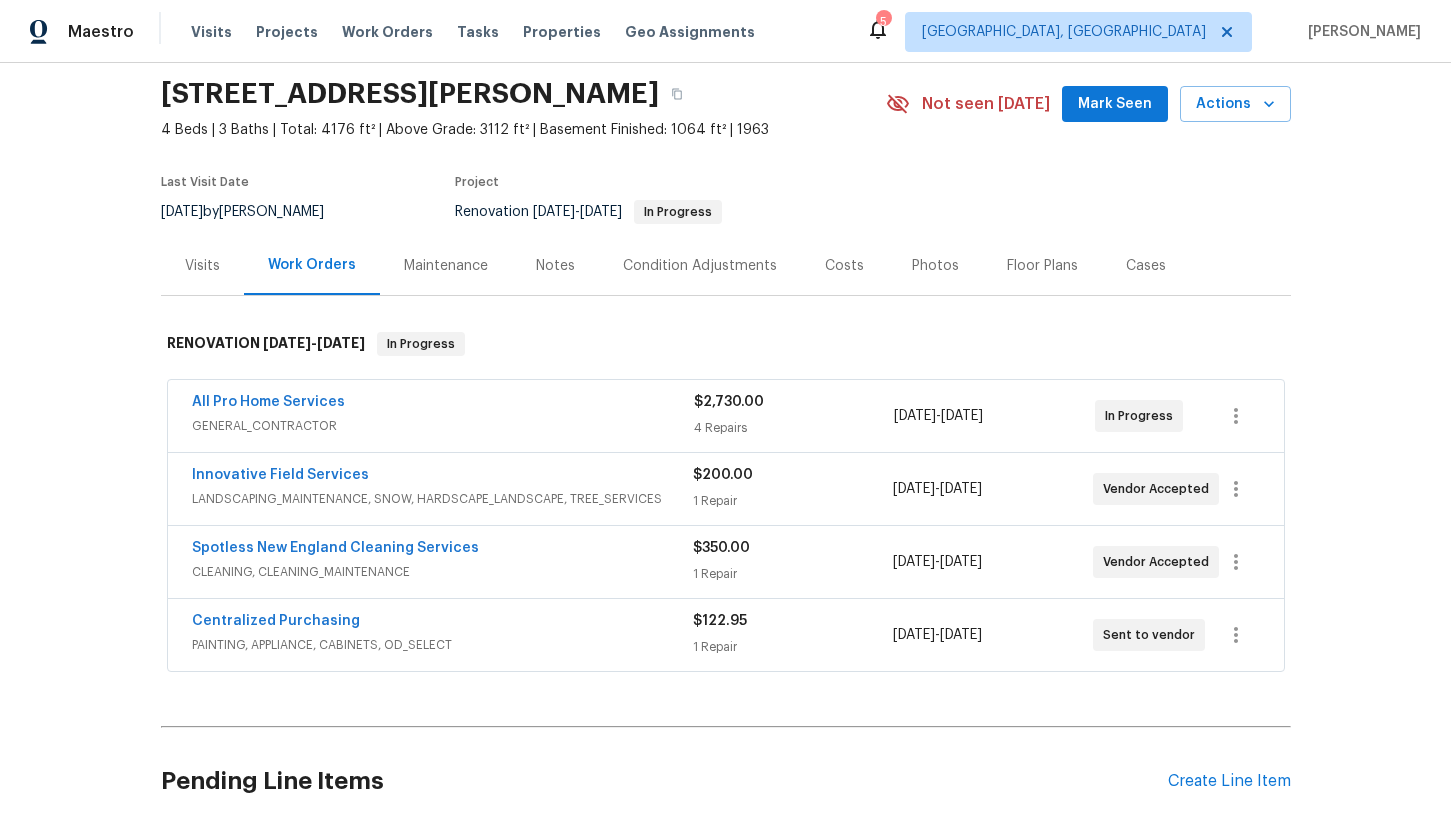 scroll, scrollTop: 70, scrollLeft: 0, axis: vertical 